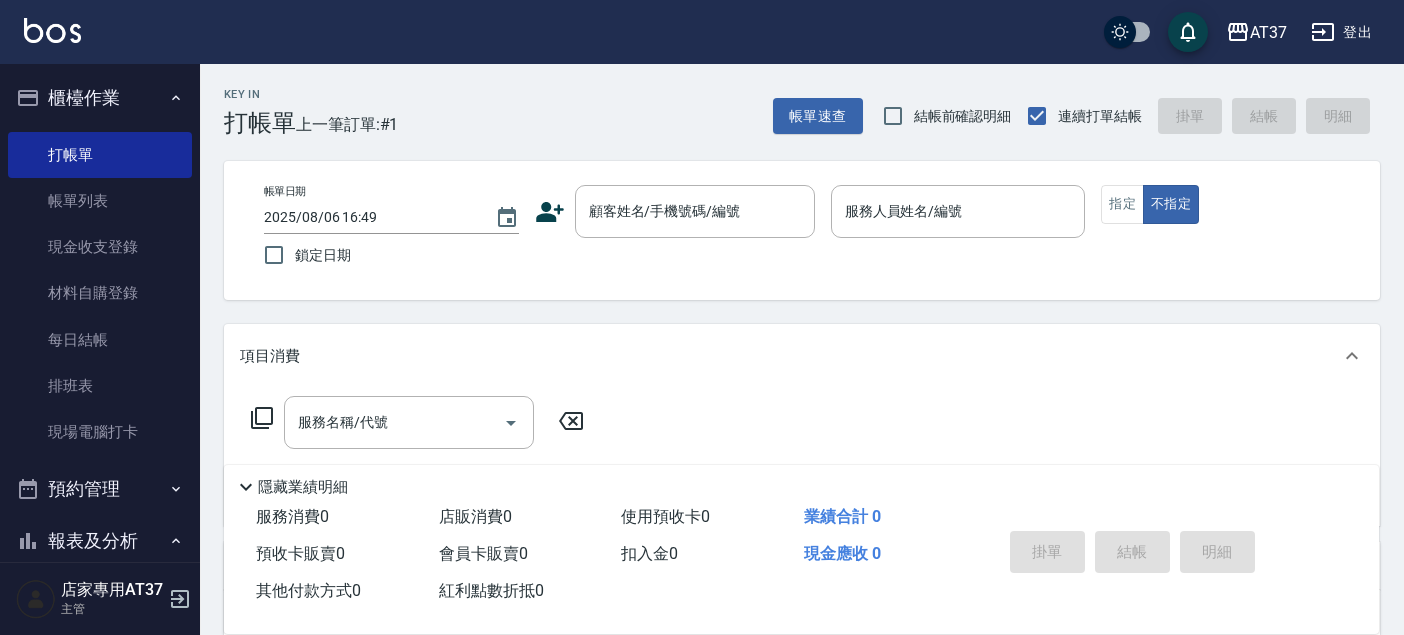 scroll, scrollTop: 0, scrollLeft: 0, axis: both 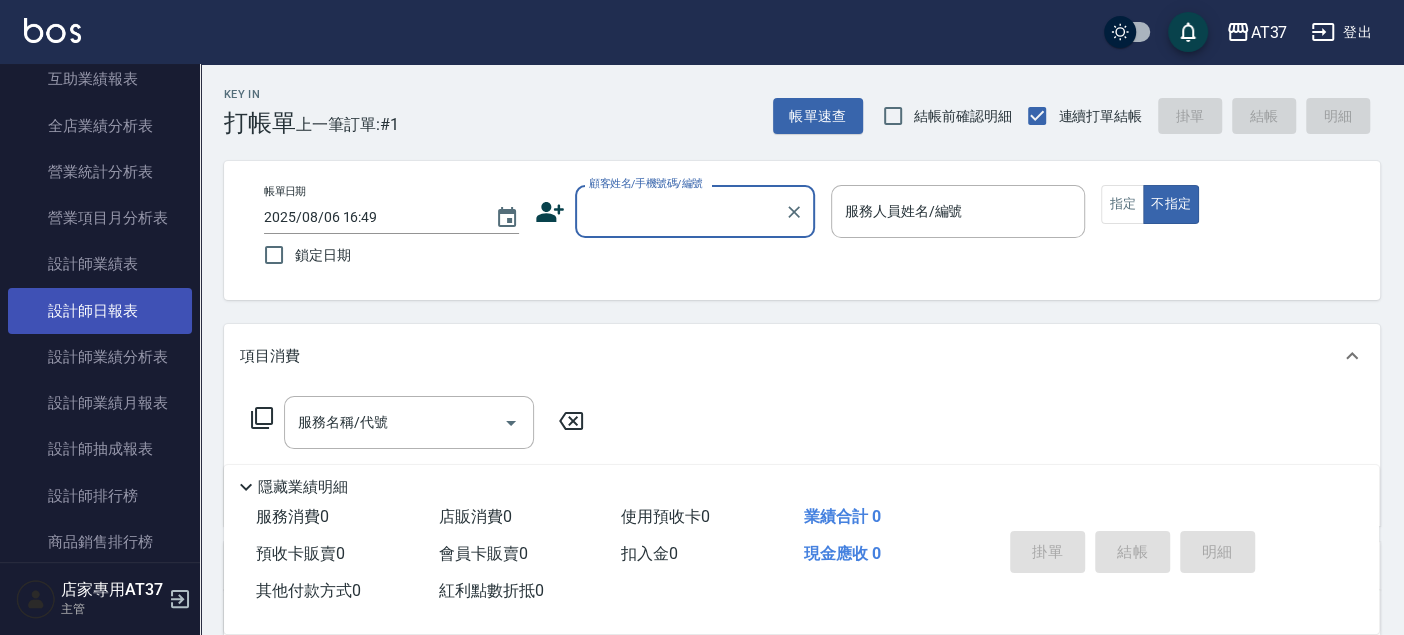 click on "設計師日報表" at bounding box center [100, 311] 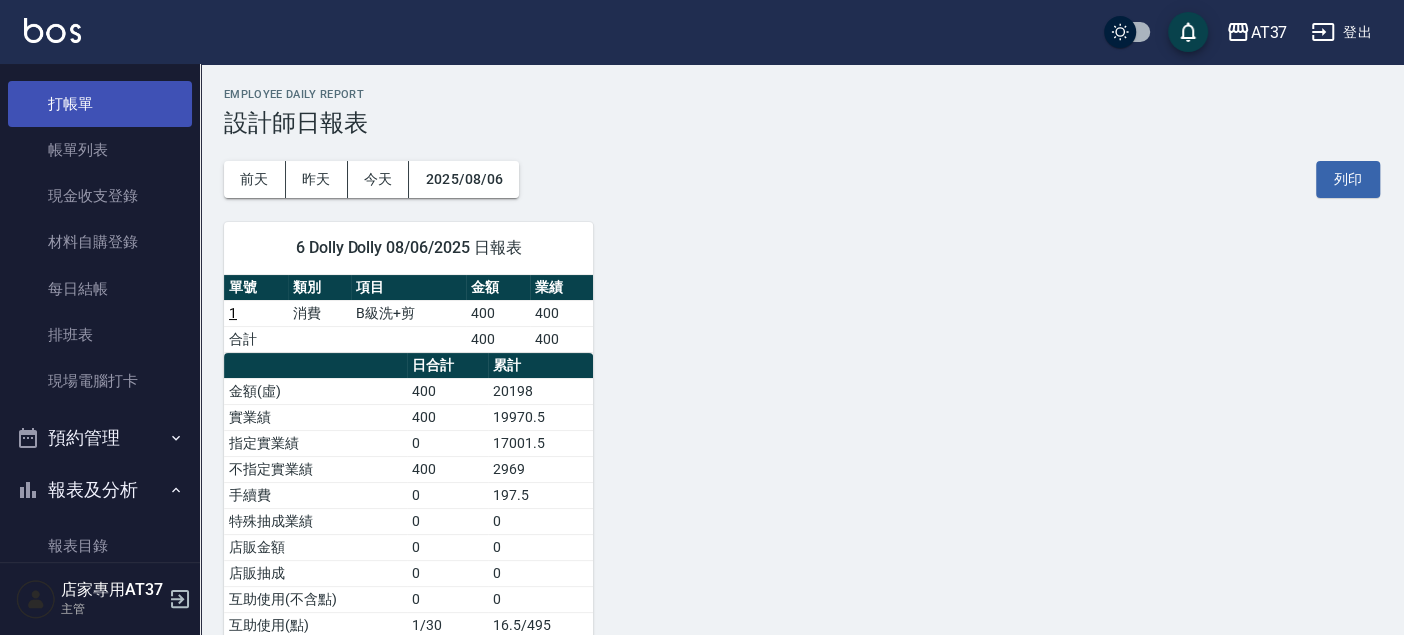 scroll, scrollTop: 0, scrollLeft: 0, axis: both 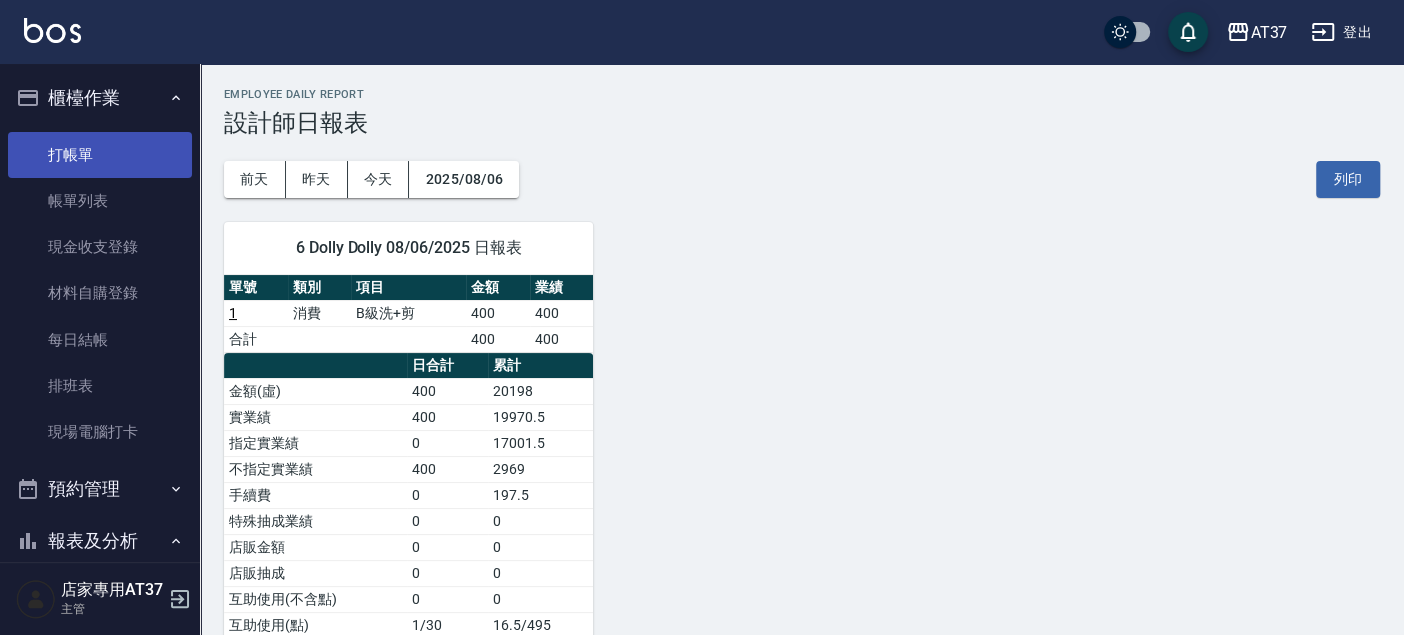 click on "打帳單" at bounding box center [100, 155] 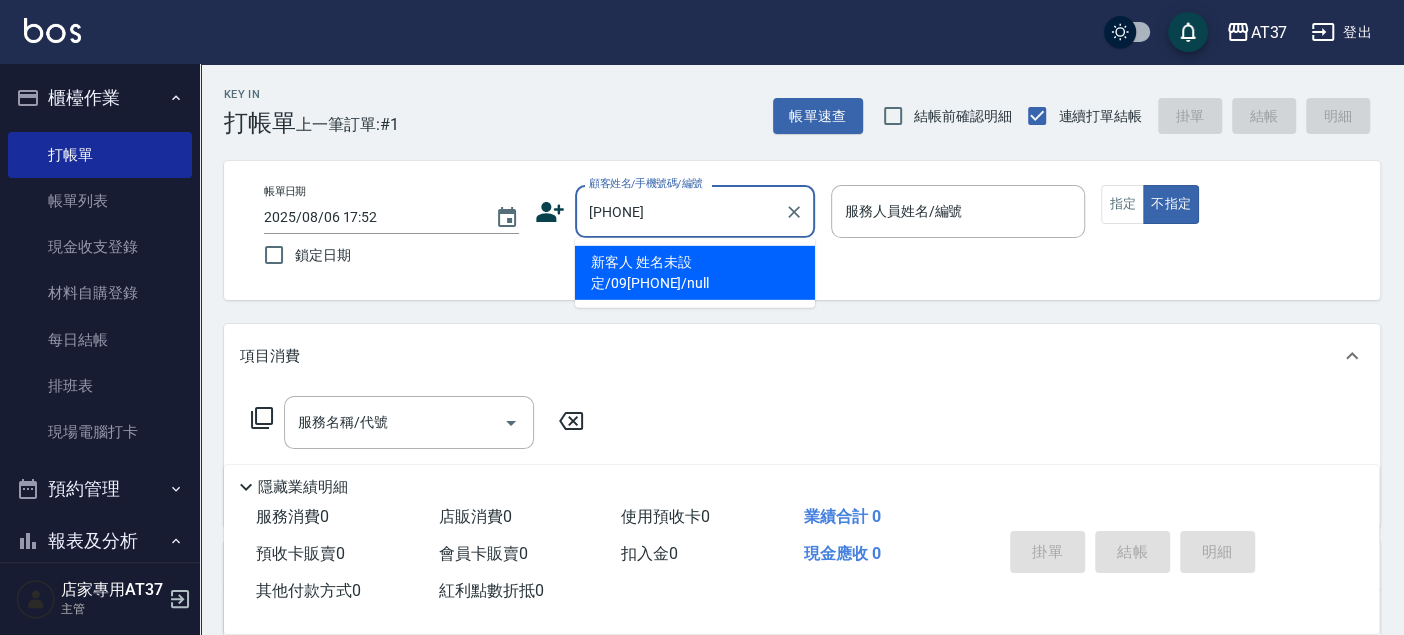 type on "新客人 姓名未設定/09[PHONE]/null" 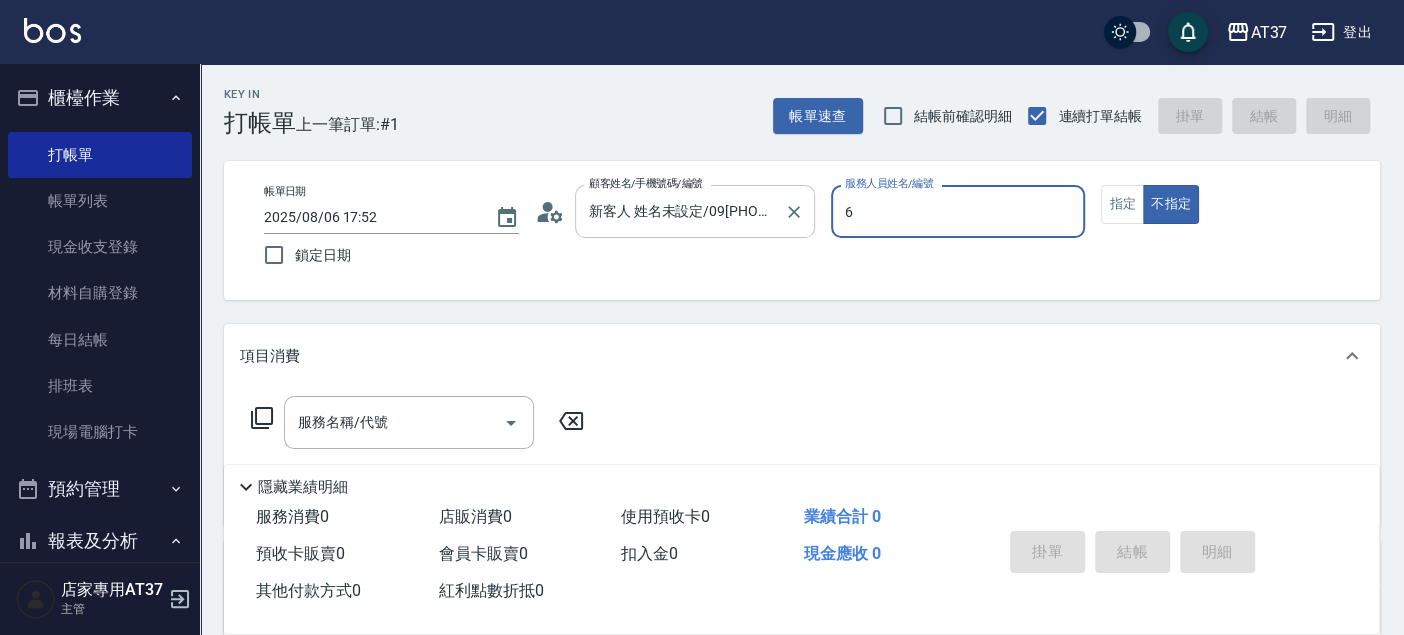 type on "6" 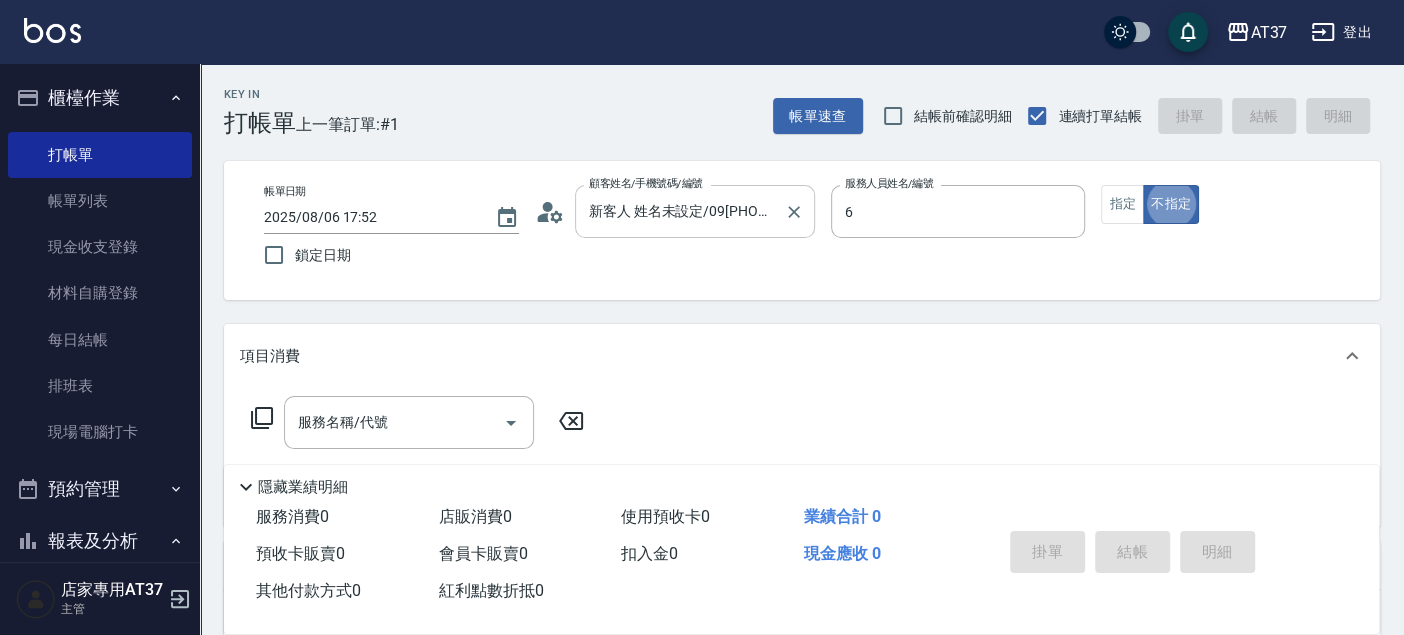 type on "Dolly-6" 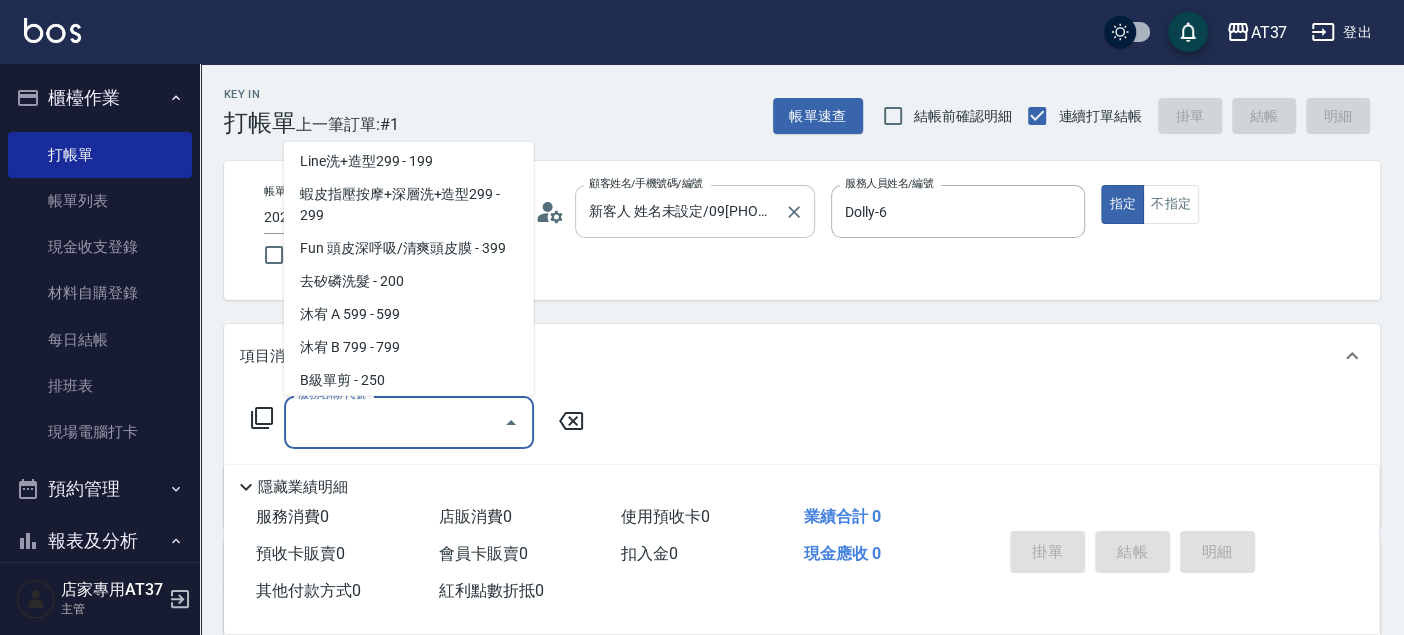 scroll, scrollTop: 336, scrollLeft: 0, axis: vertical 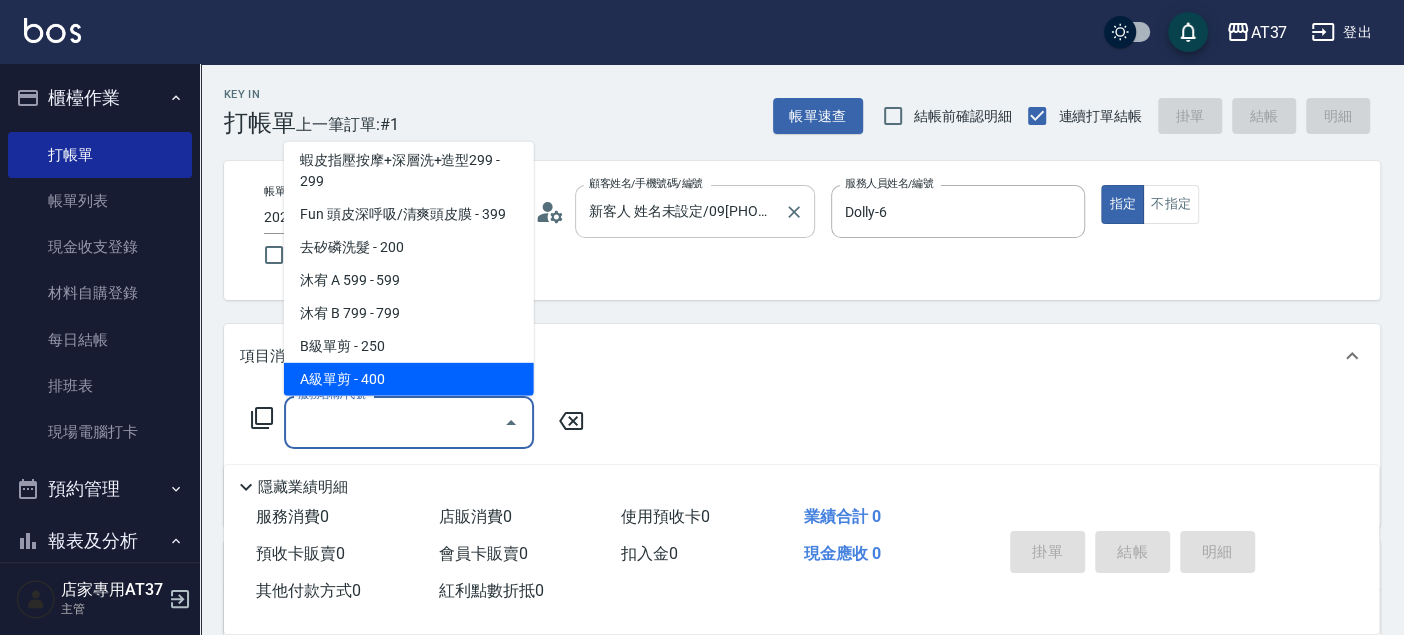 type on "A級單剪(202)" 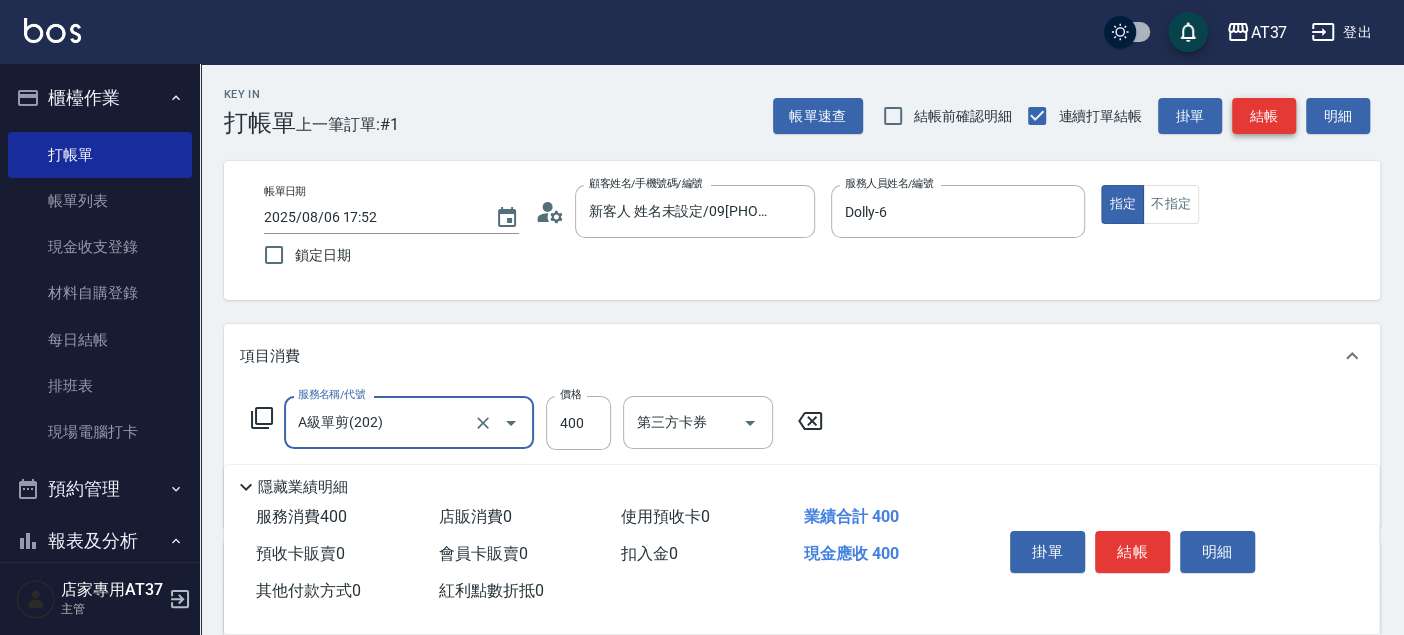 click on "結帳" at bounding box center [1264, 116] 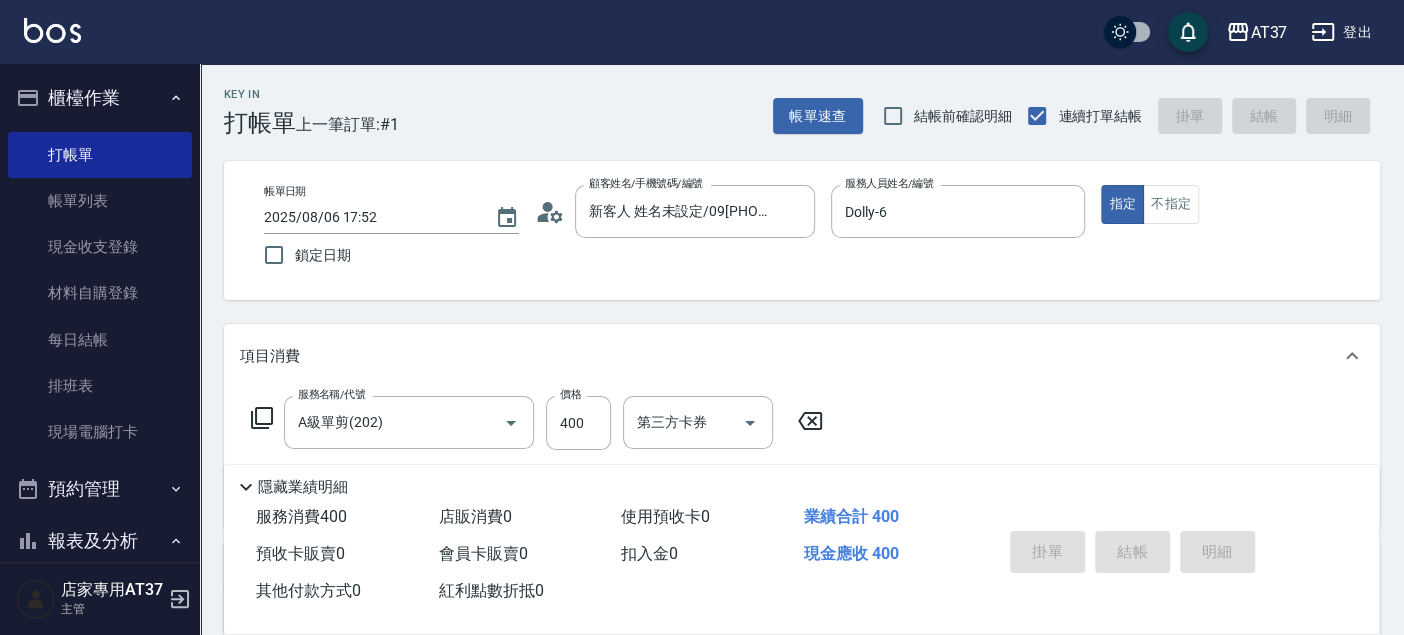 type on "2025/08/06 17:53" 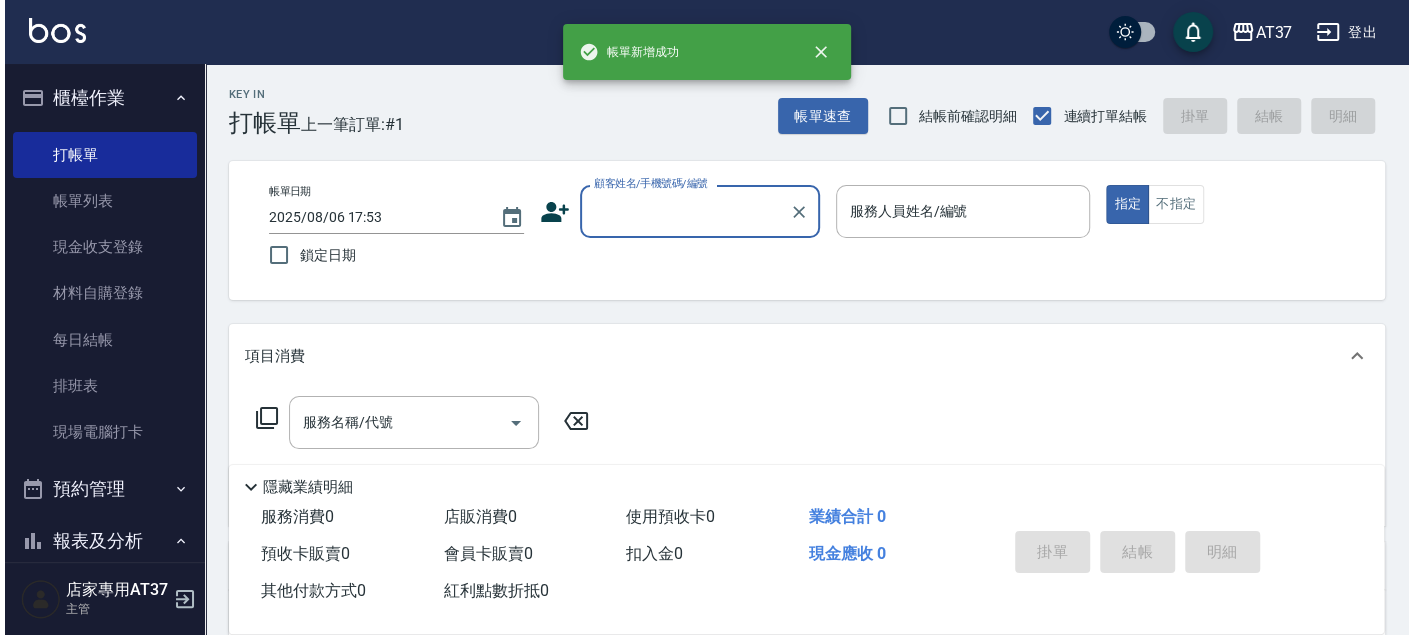 scroll, scrollTop: 0, scrollLeft: 0, axis: both 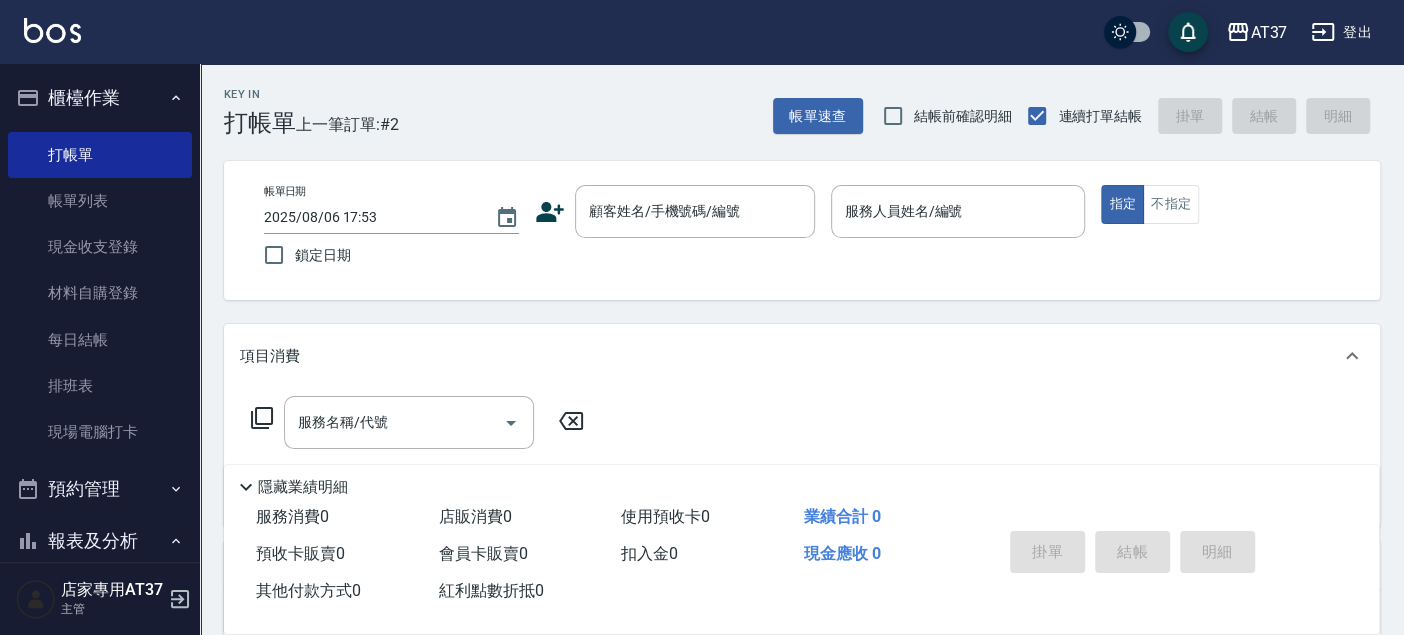 click 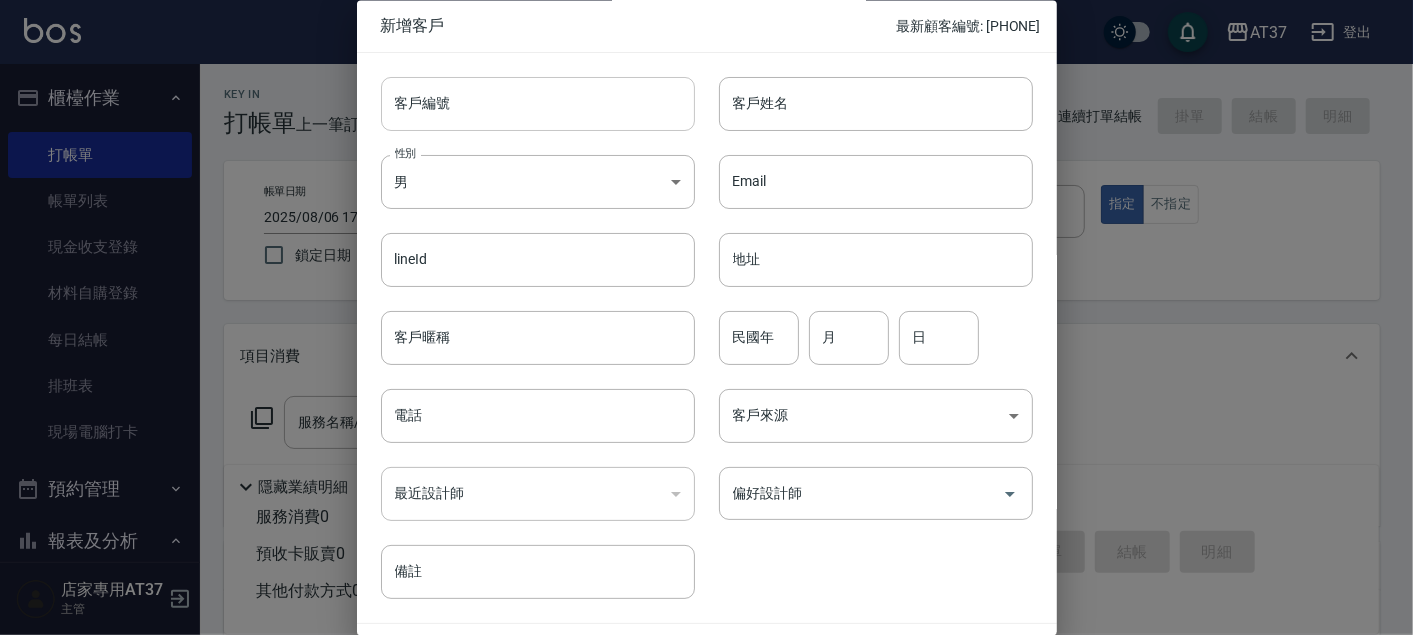 click on "客戶編號" at bounding box center (538, 104) 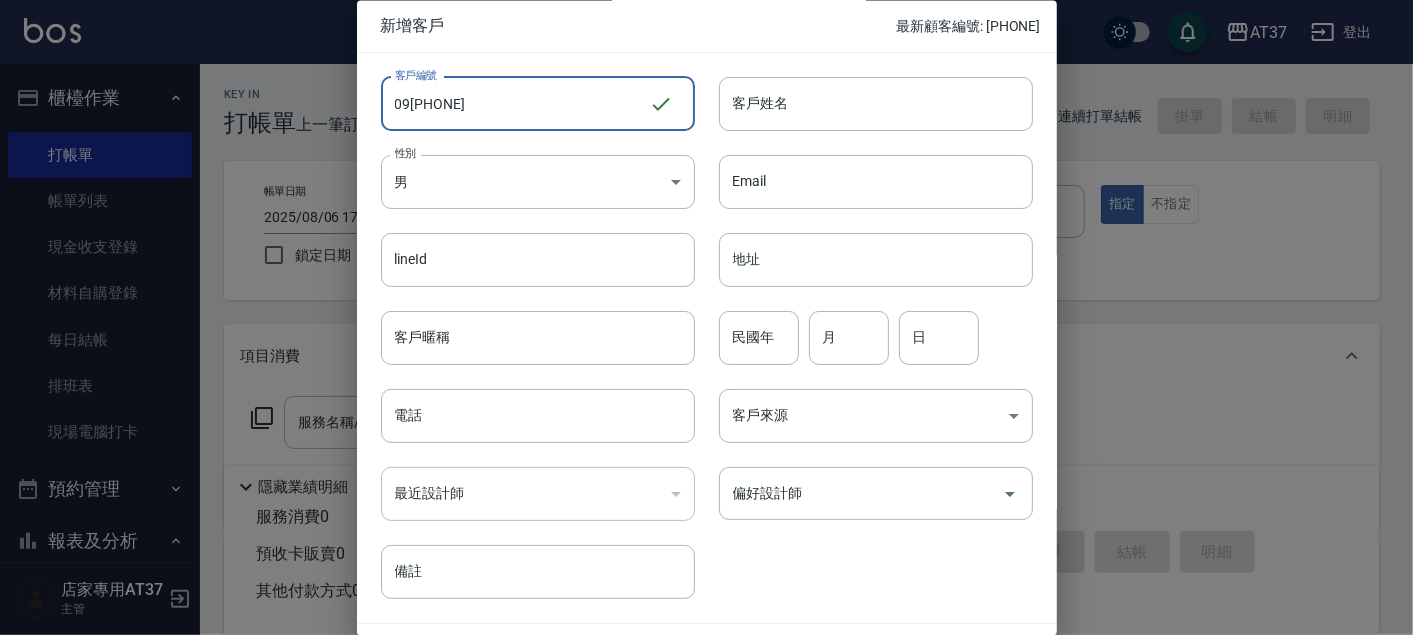 drag, startPoint x: 516, startPoint y: 101, endPoint x: 365, endPoint y: 101, distance: 151 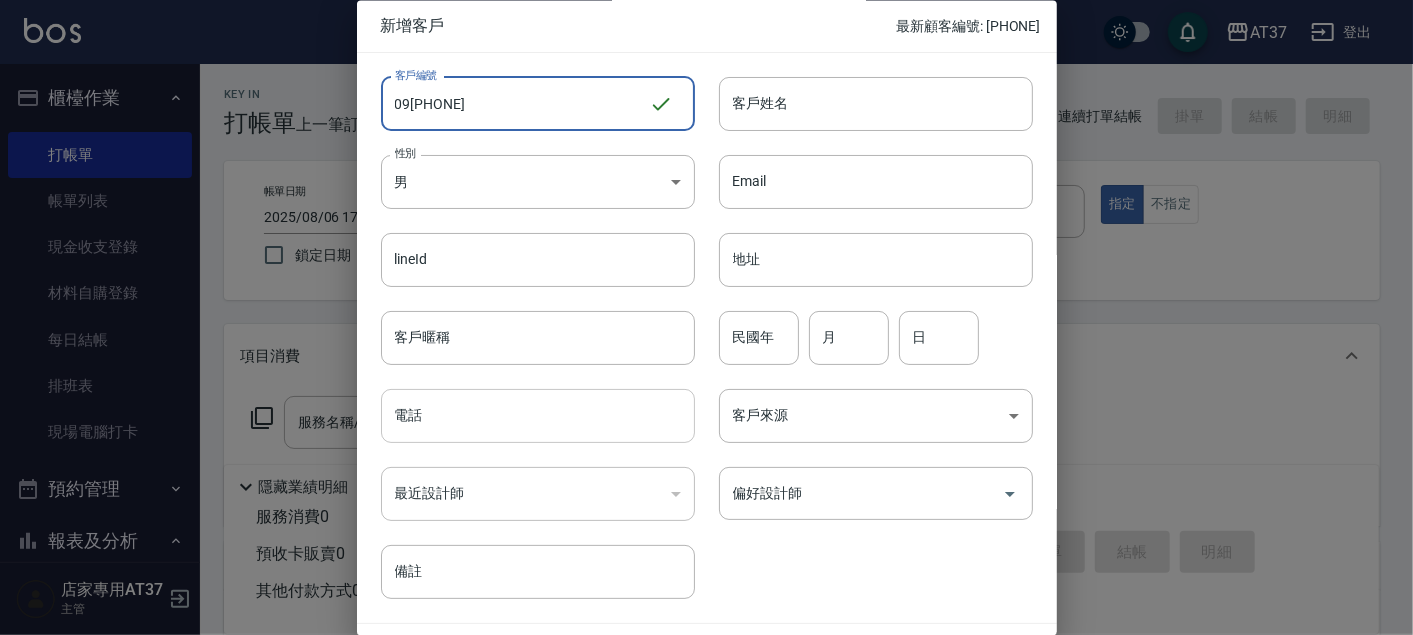 type on "09[PHONE]" 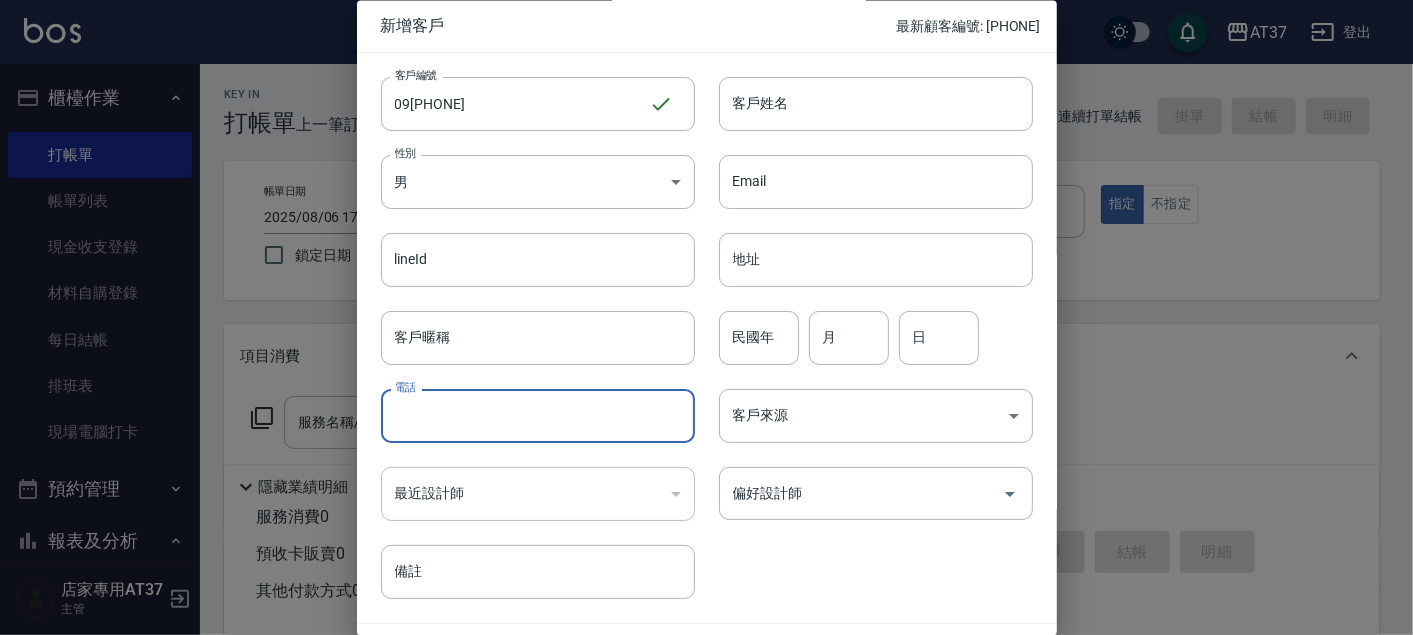 paste on "09[PHONE]" 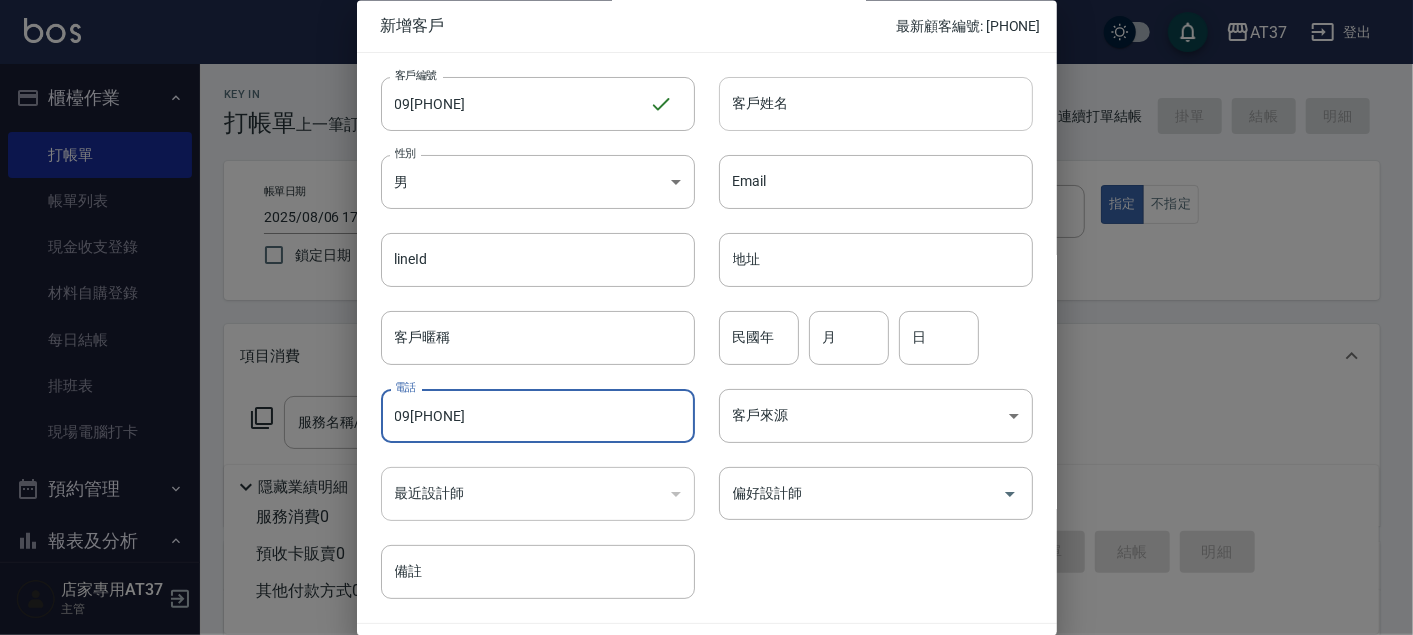 type on "09[PHONE]" 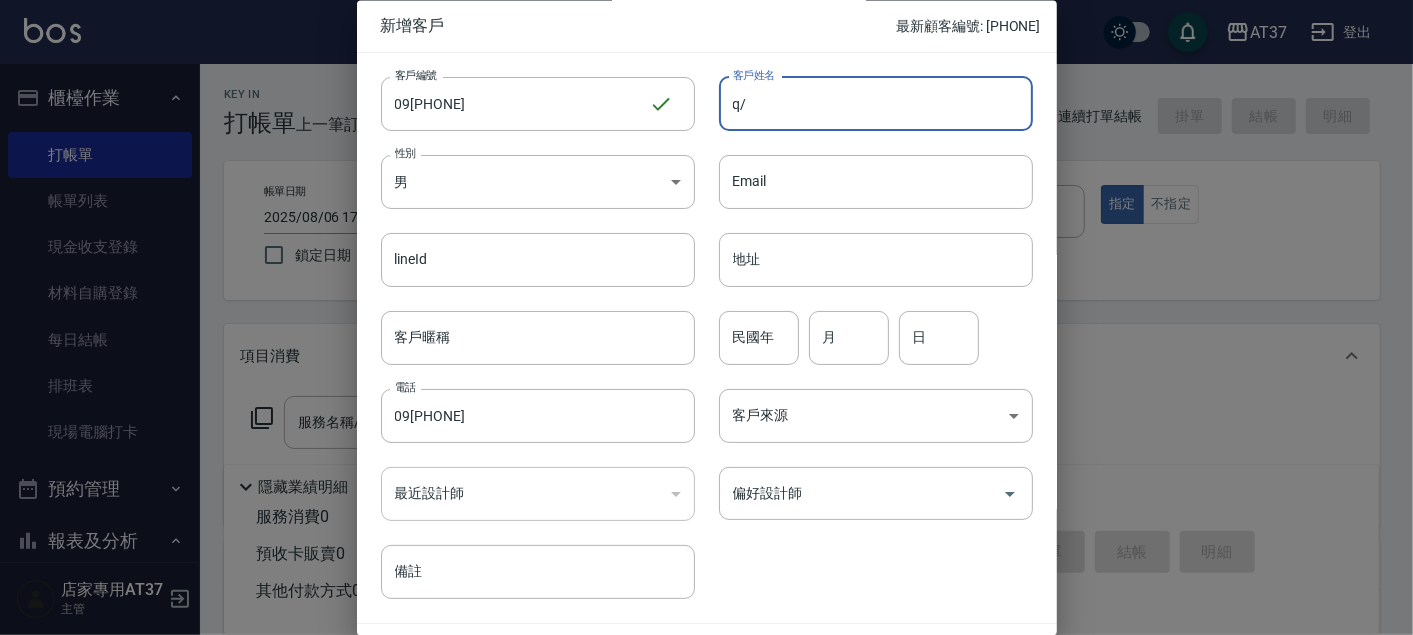 type on "q" 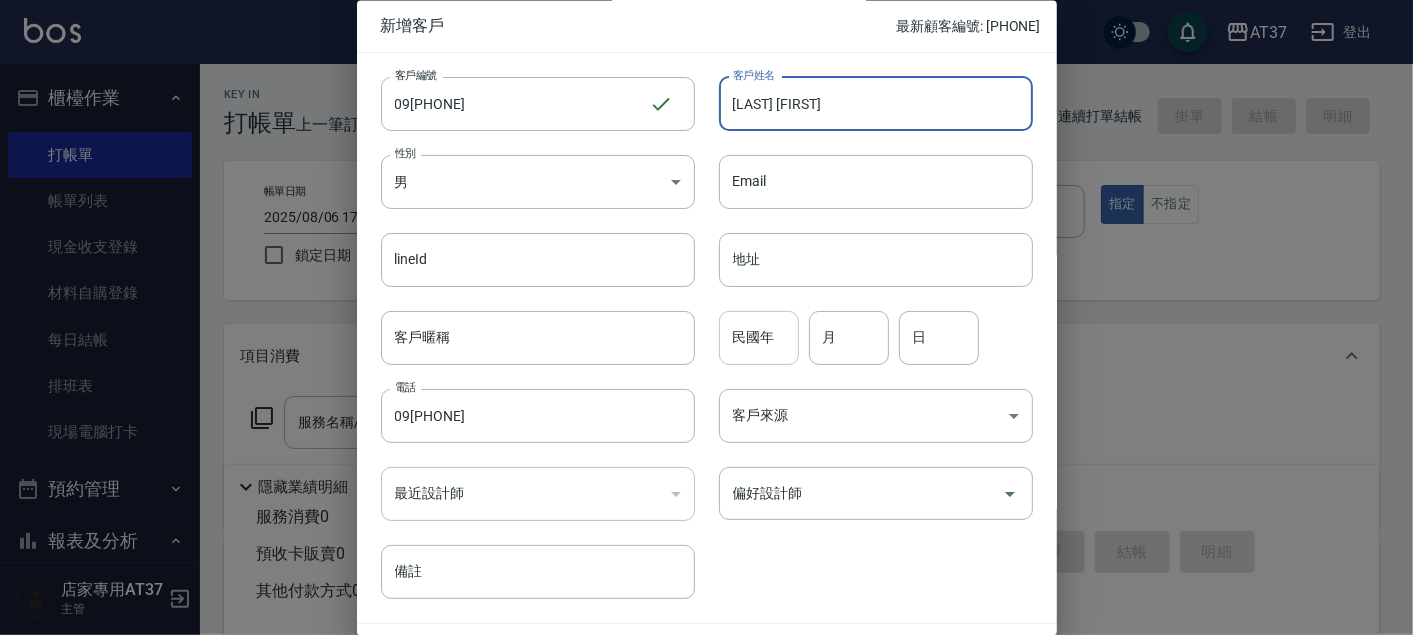 type on "[LAST] [FIRST]" 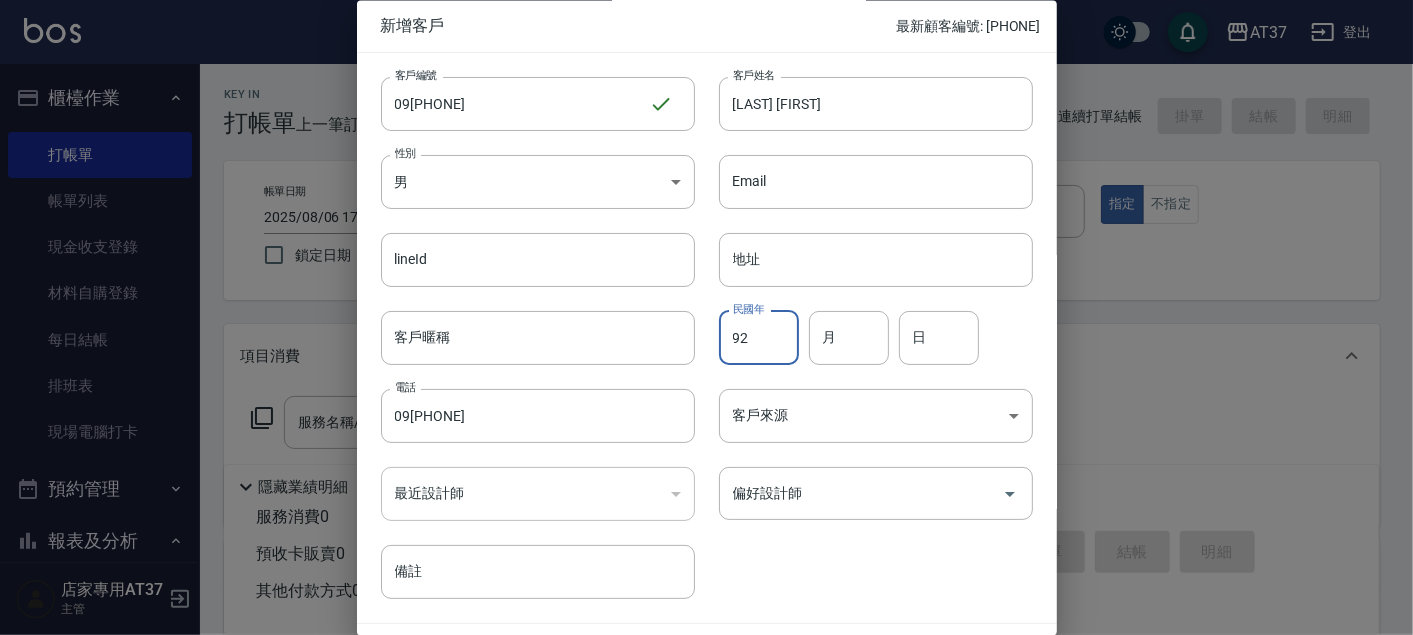 type on "92" 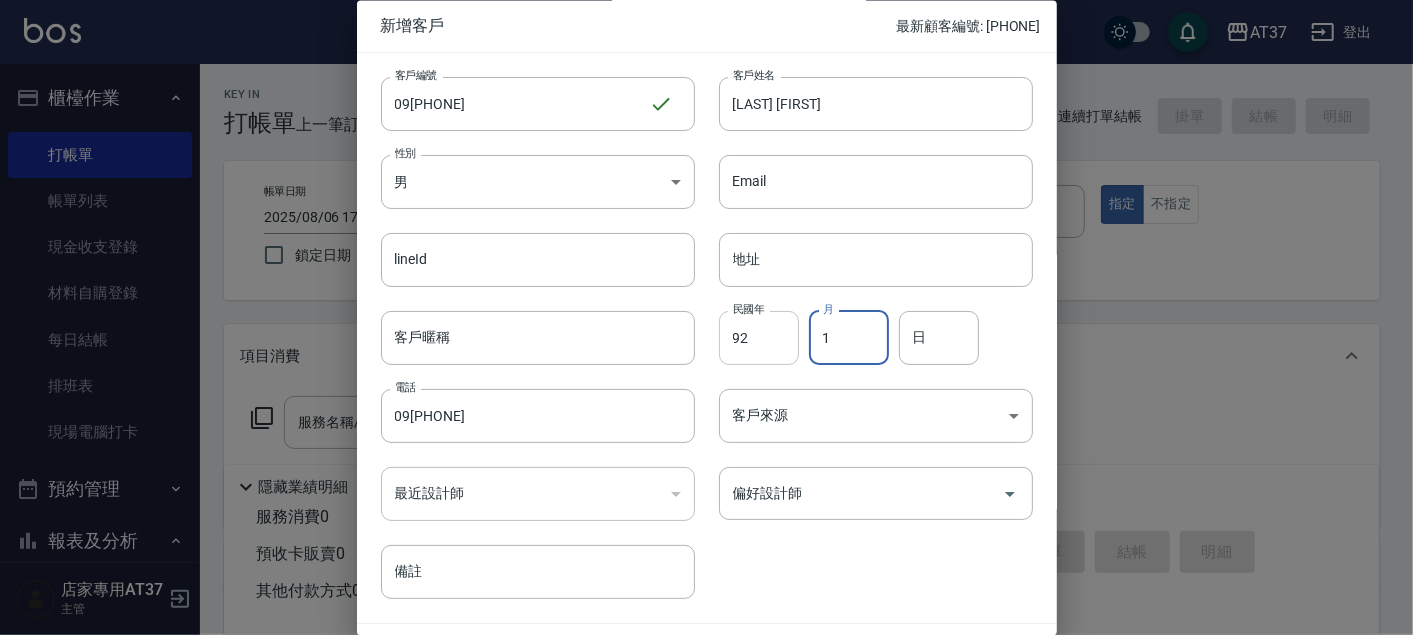 type on "1" 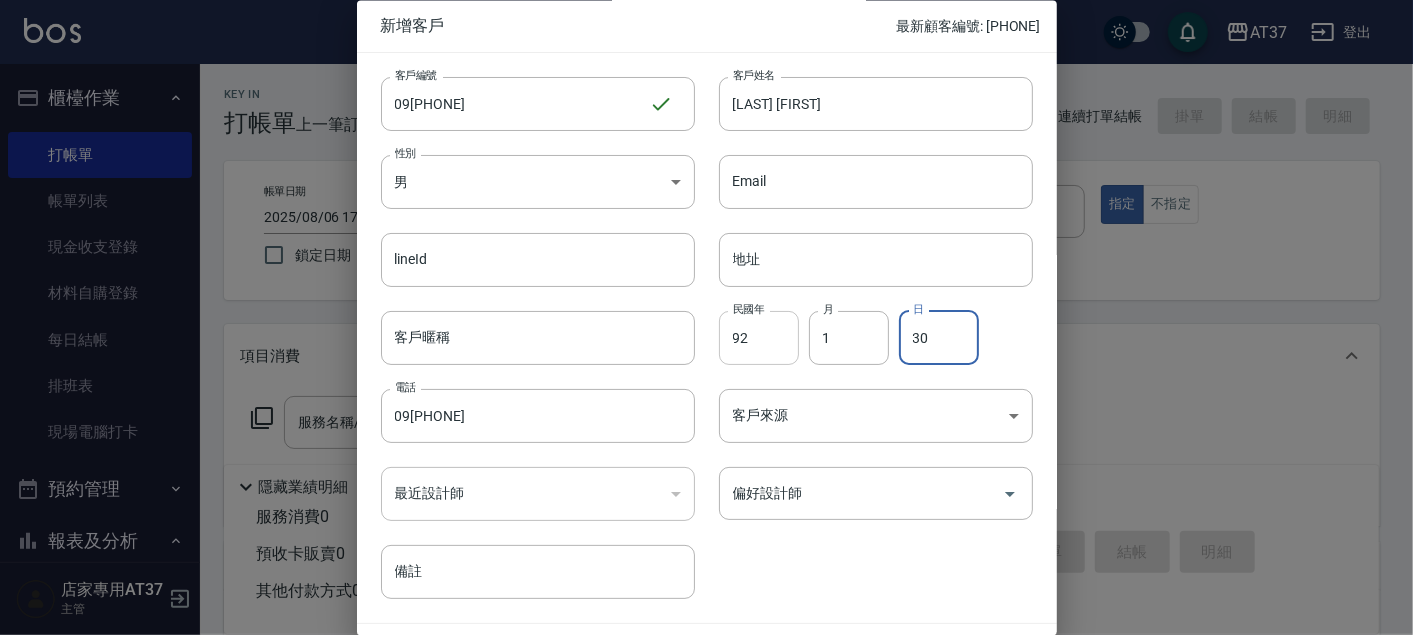 type on "30" 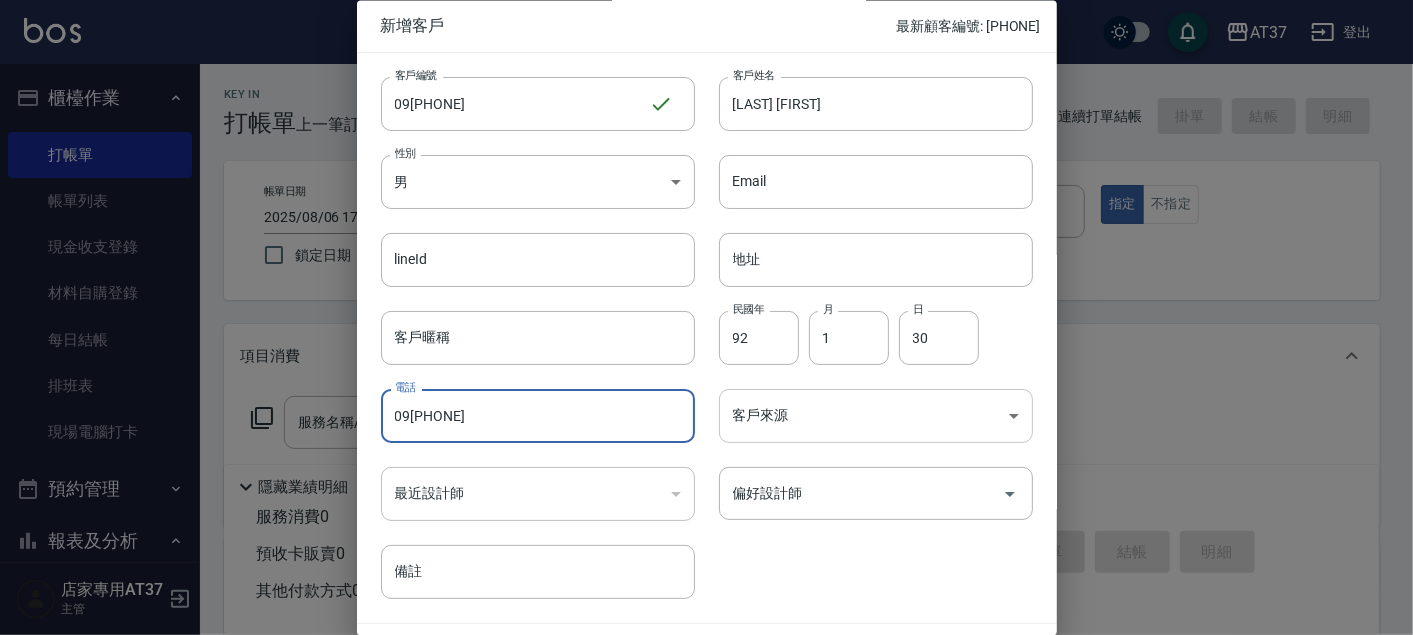 click on "AT37 登出 櫃檯作業 打帳單 帳單列表 現金收支登錄 材料自購登錄 每日結帳 排班表 現場電腦打卡 預約管理 預約管理 單日預約紀錄 單週預約紀錄 報表及分析 報表目錄 店家區間累計表 店家日報表 店家排行榜 互助日報表 互助月報表 互助排行榜 互助點數明細 互助業績報表 全店業績分析表 營業統計分析表 營業項目月分析表 設計師業績表 設計師日報表 設計師業績分析表 設計師業績月報表 設計師抽成報表 設計師排行榜 商品銷售排行榜 商品消耗明細 服務扣項明細表 單一服務項目查詢 店販抽成明細 店販分類抽成明細 顧客入金餘額表 顧客卡券餘額表 每日非現金明細 每日收支明細 收支分類明細表 非現金明細對帳單 費用分析表 損益表 客戶管理 客戶列表 客資篩選匯出 卡券管理 入金管理 員工及薪資 員工列表 全店打卡記錄 考勤排班總表 薪資條 薪資明細表 主管 ​" at bounding box center (706, 485) 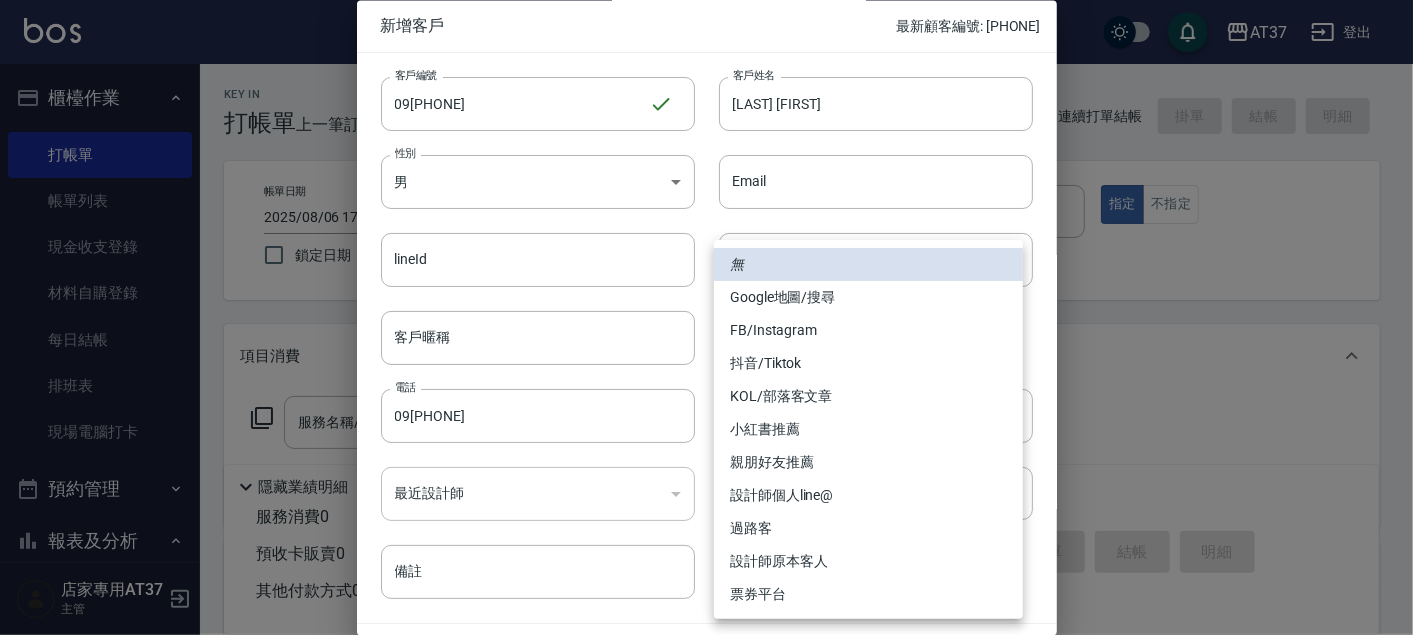 click on "FB/Instagram" at bounding box center [868, 330] 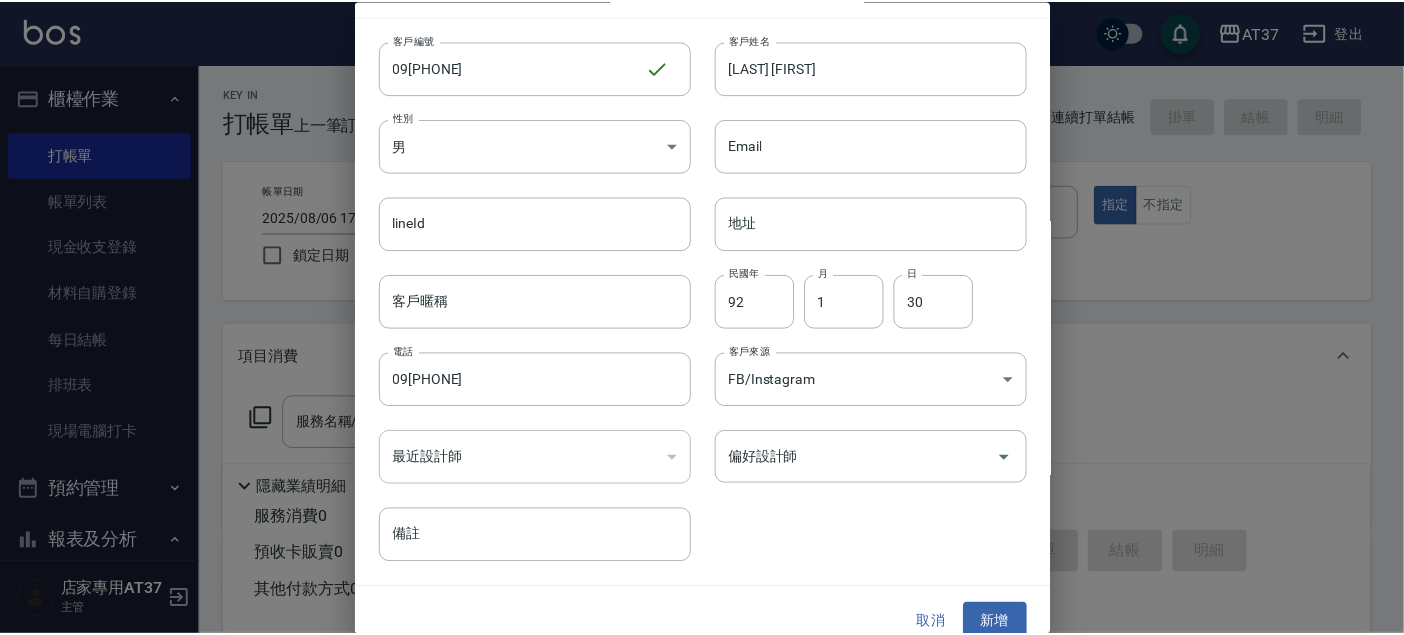 scroll, scrollTop: 57, scrollLeft: 0, axis: vertical 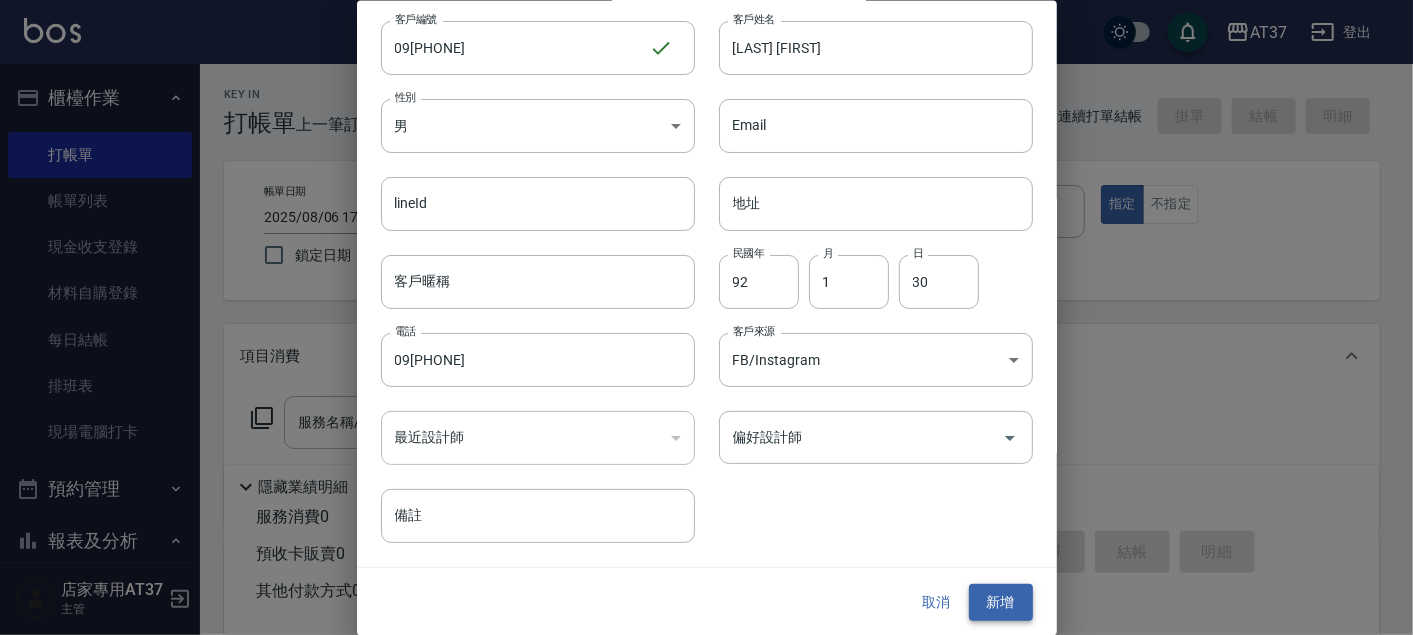 click on "新增" at bounding box center (1001, 602) 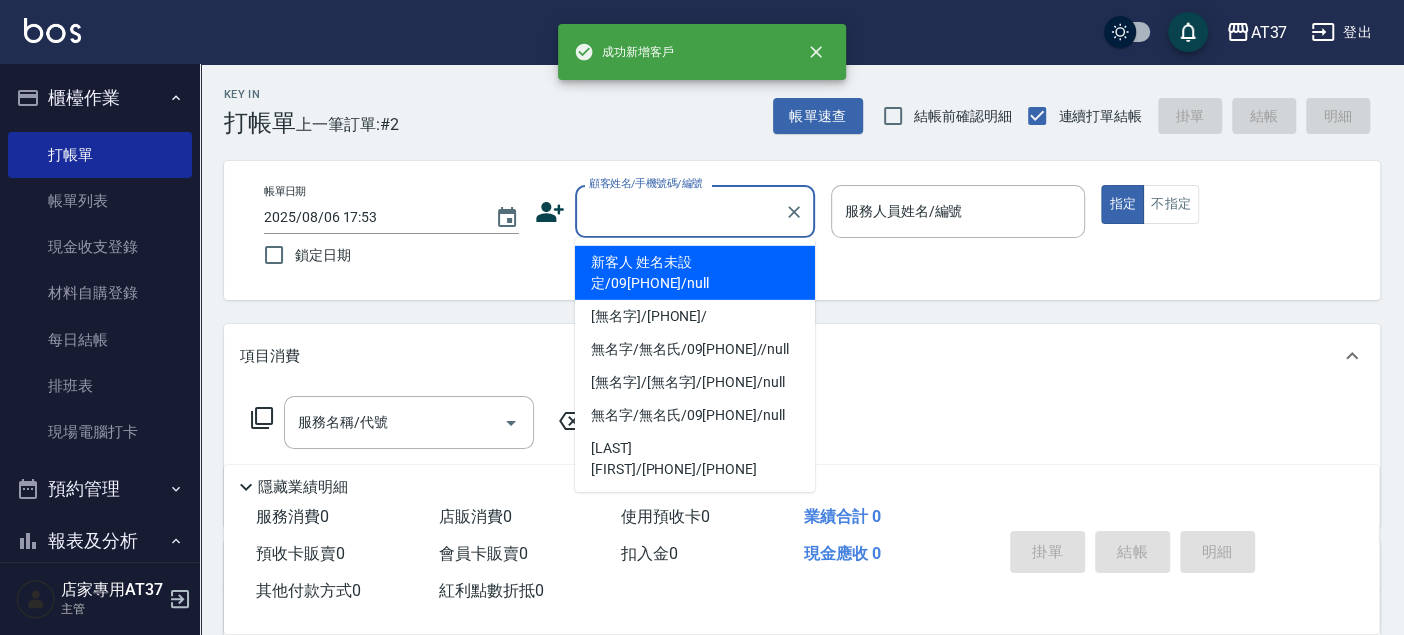 paste on "09[PHONE]" 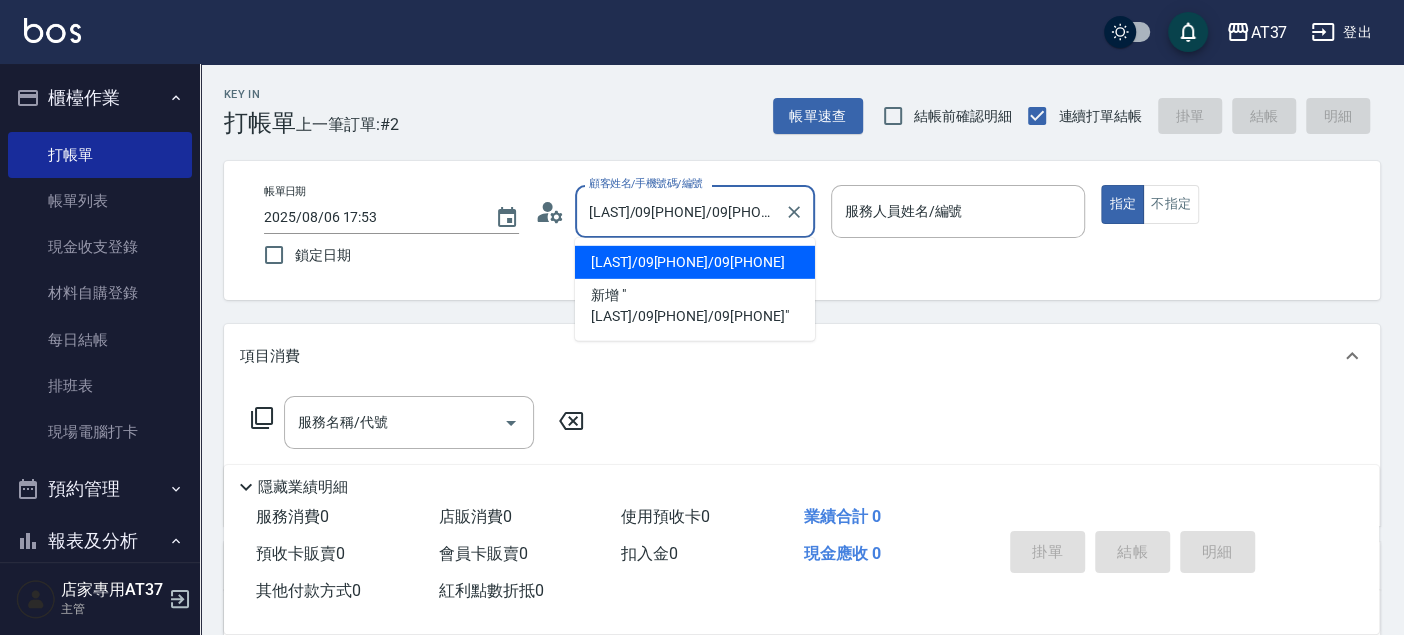 click on "[LAST]/09[PHONE]/09[PHONE]" at bounding box center [695, 262] 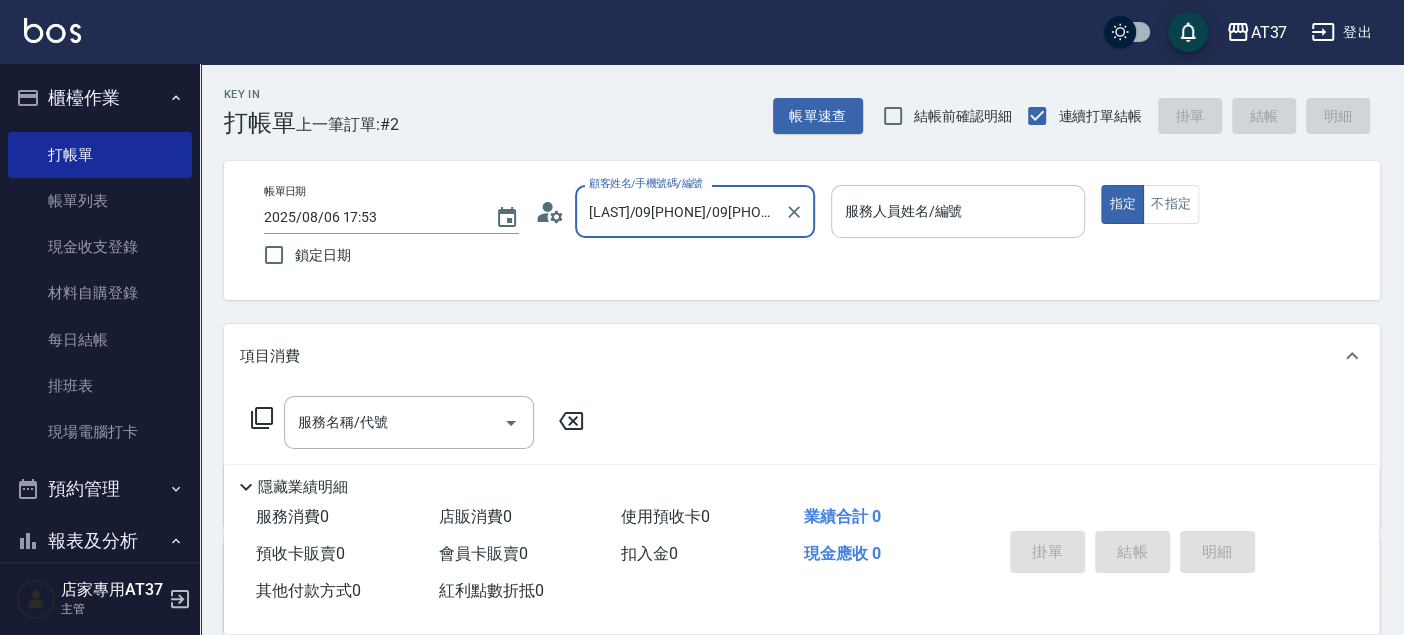 type on "[LAST]/09[PHONE]/09[PHONE]" 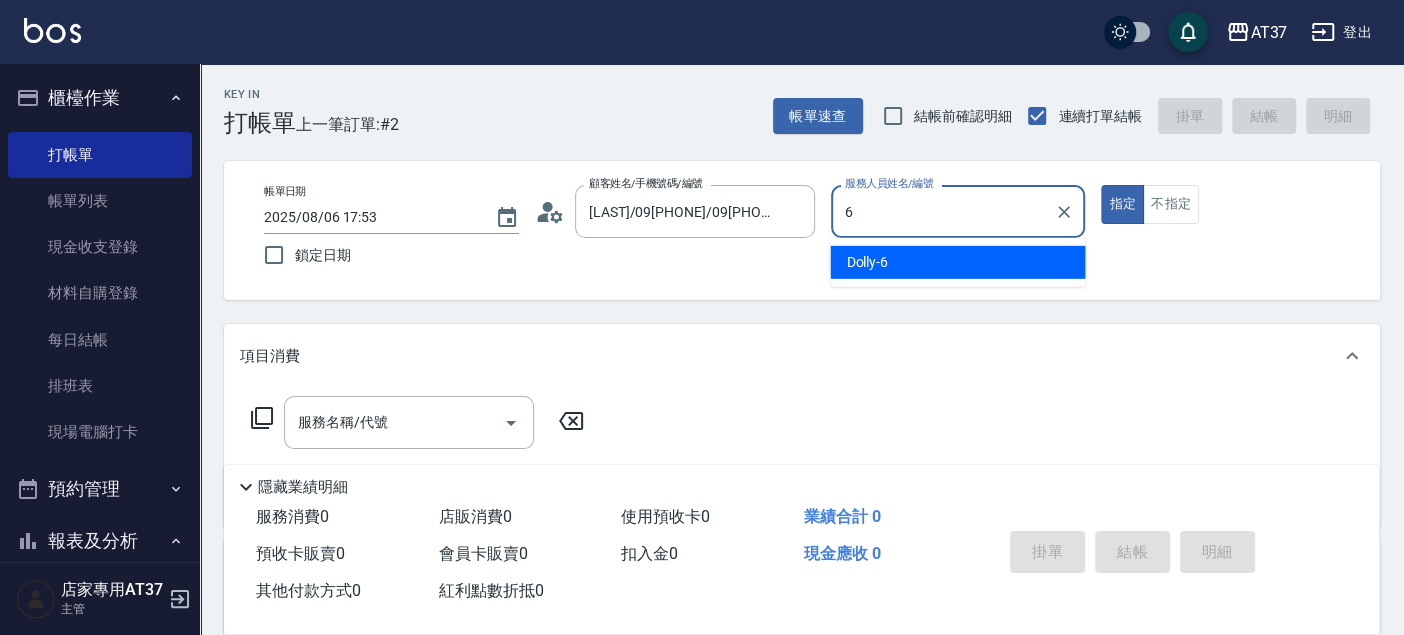 type on "Dolly-6" 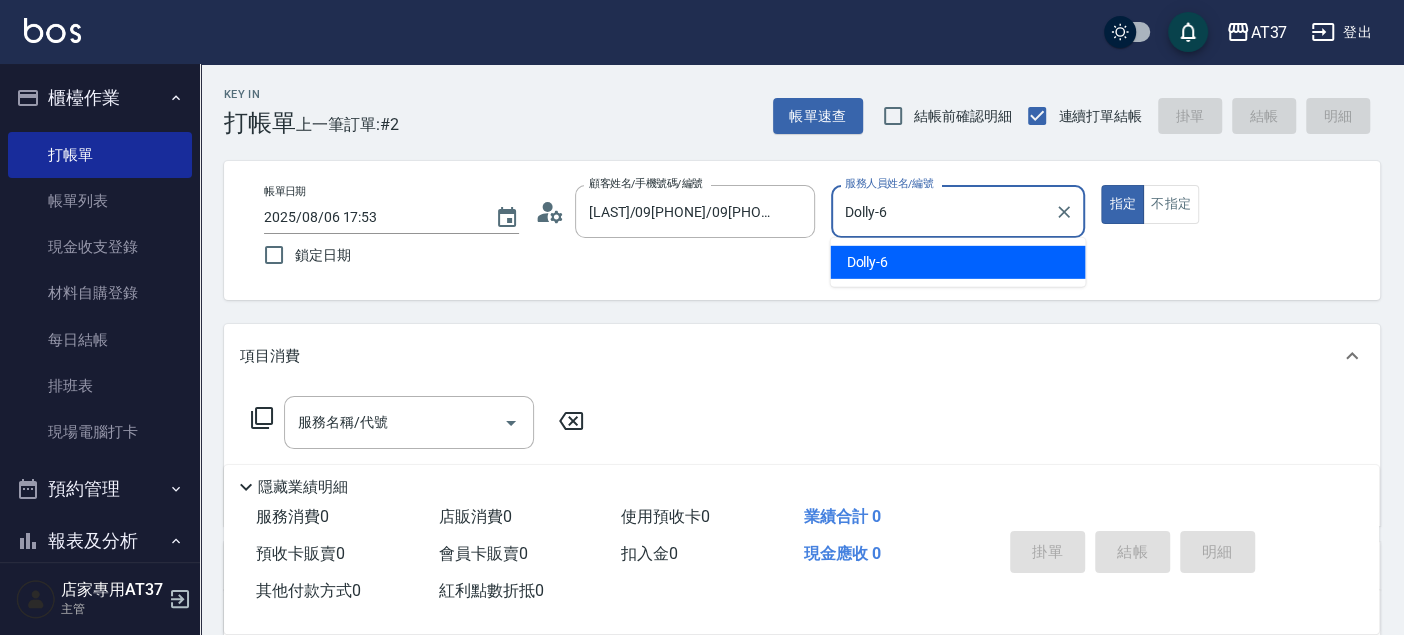 type on "true" 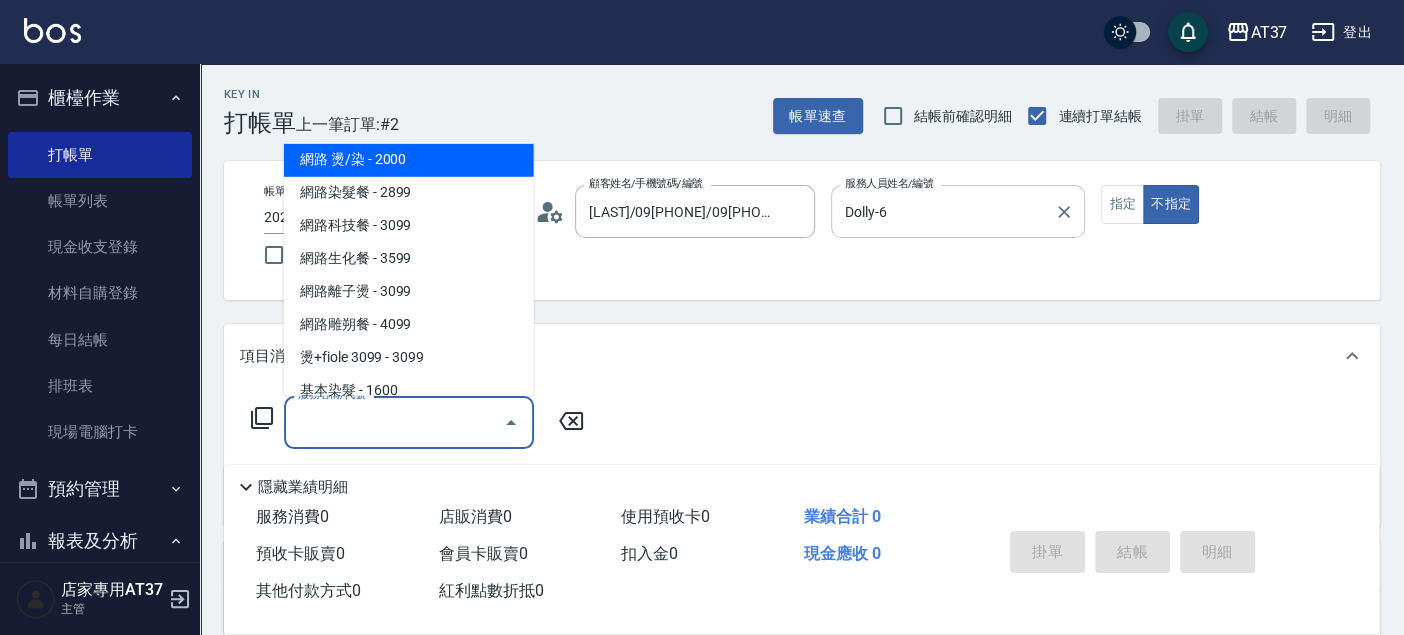 scroll, scrollTop: 1876, scrollLeft: 0, axis: vertical 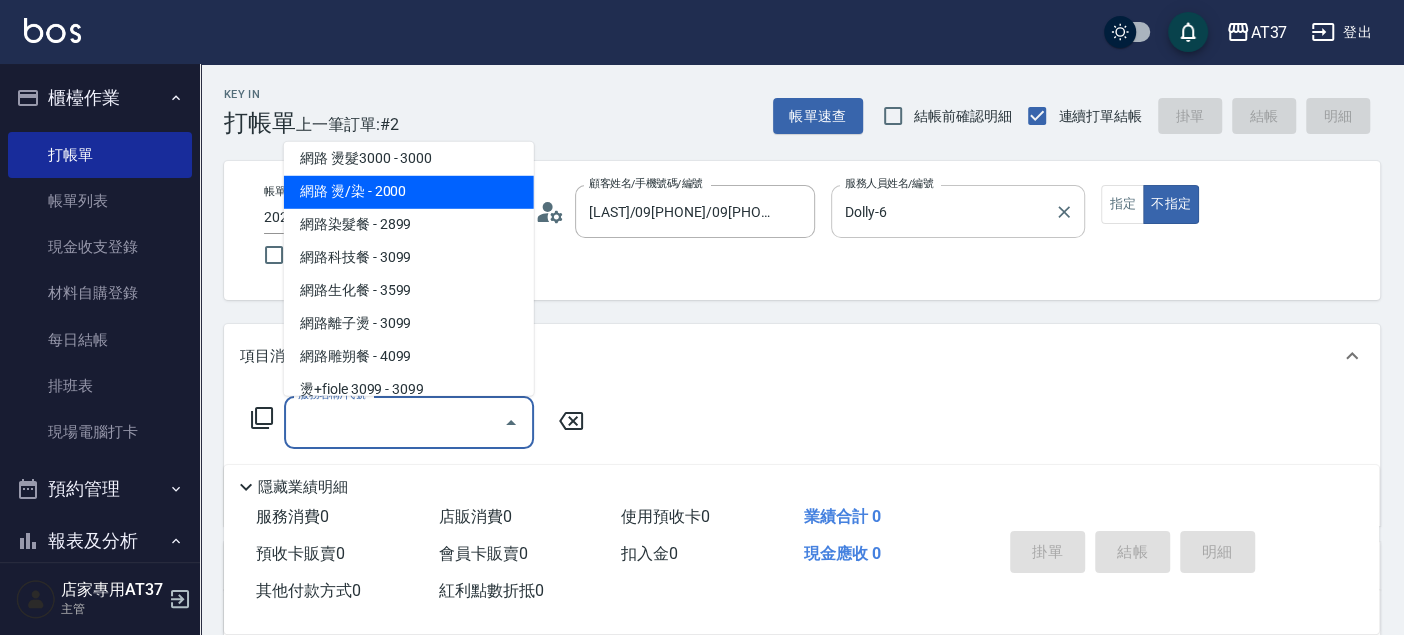 type on "網路 燙/染(335)" 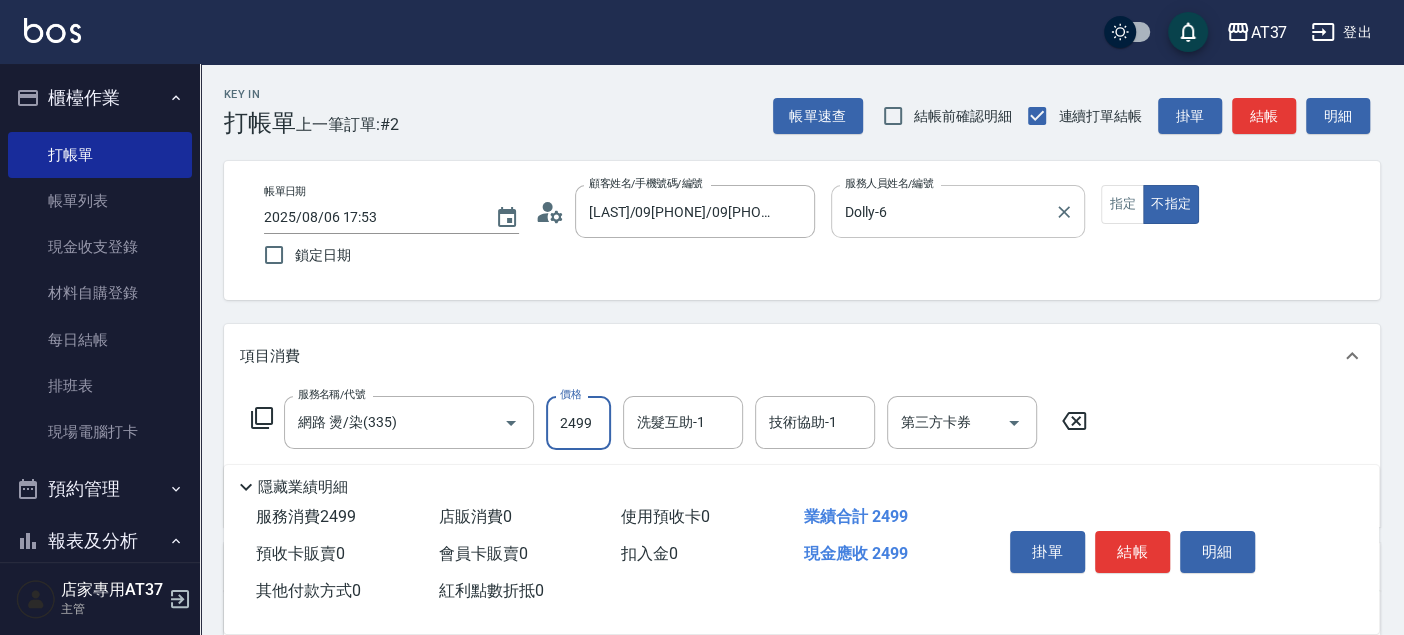 type on "2499" 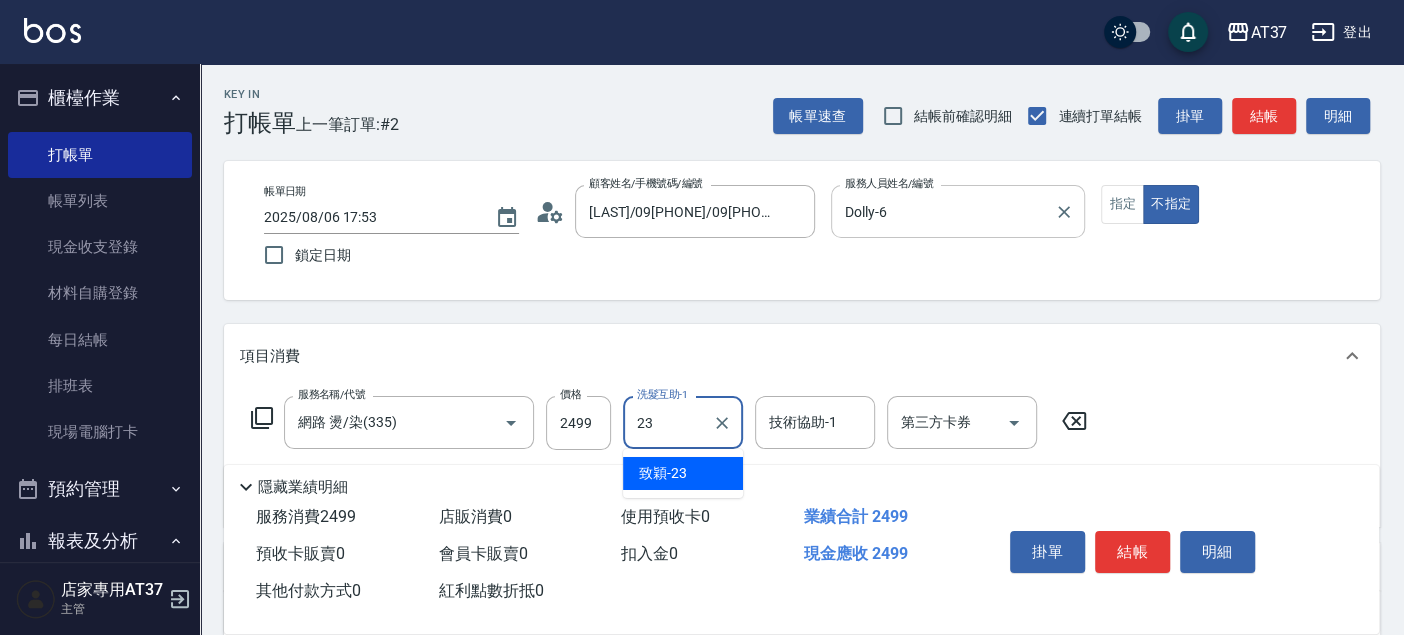 type on "致穎-23" 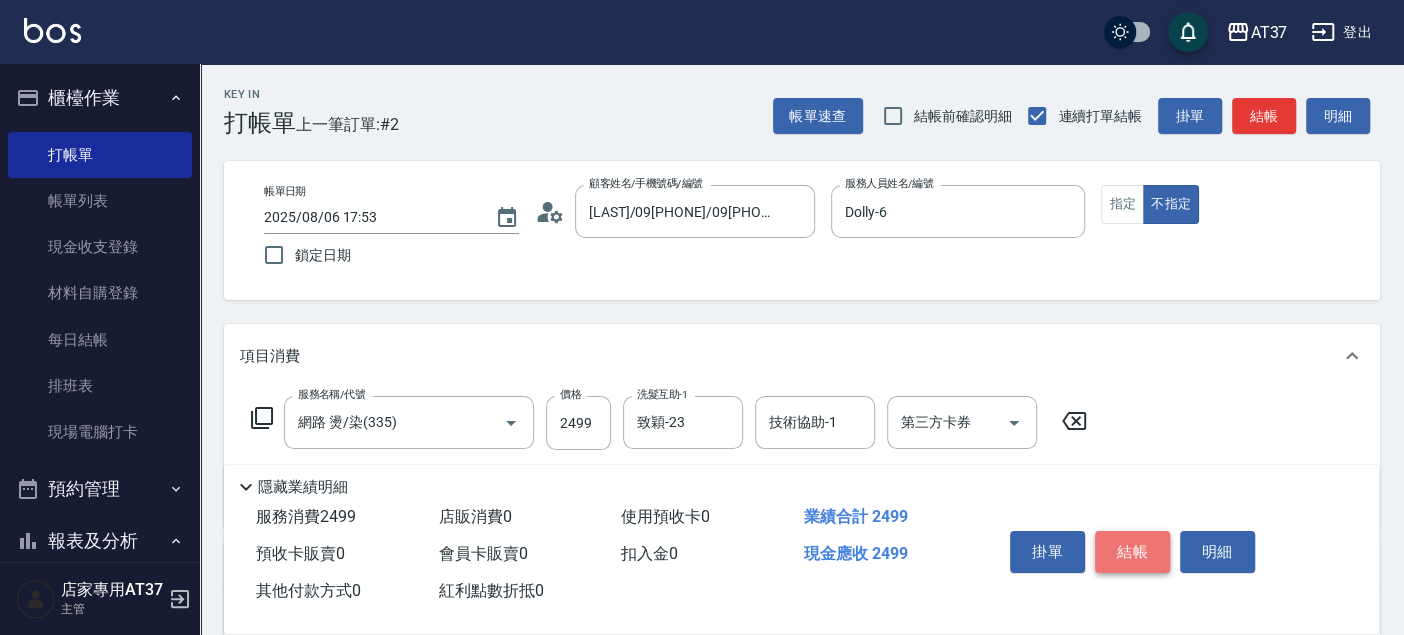 click on "結帳" at bounding box center [1132, 552] 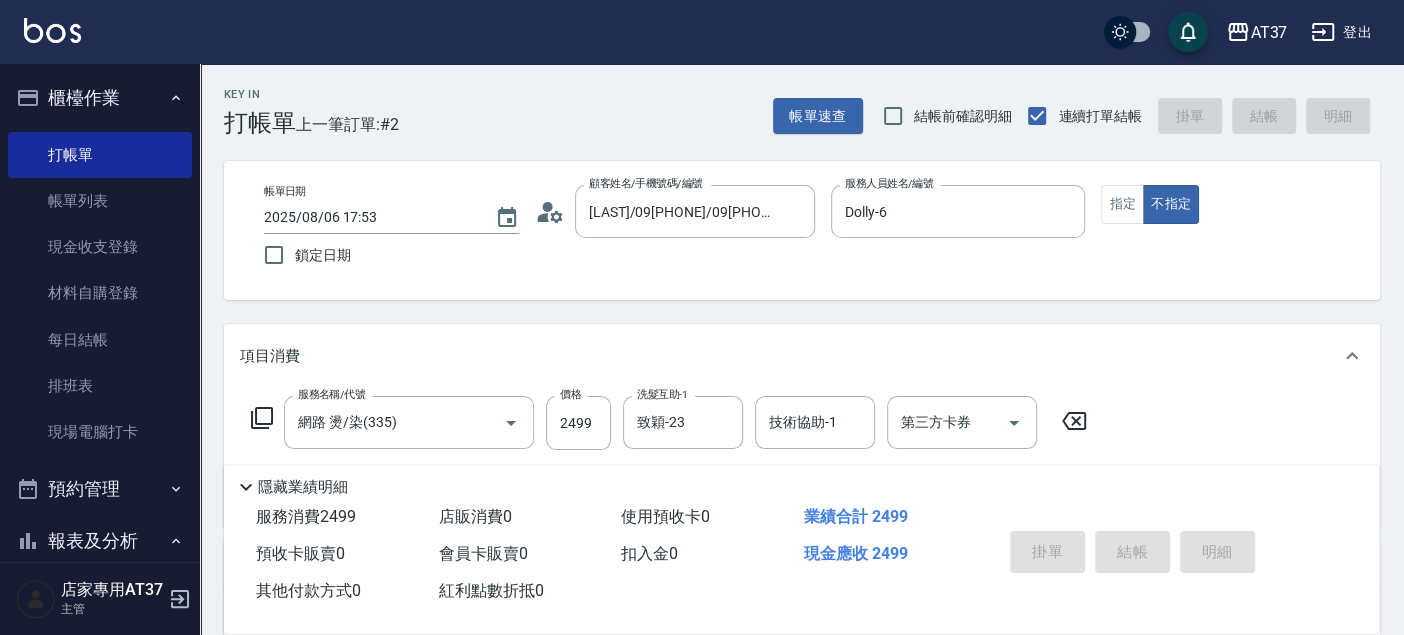 type on "2025/08/06 17:54" 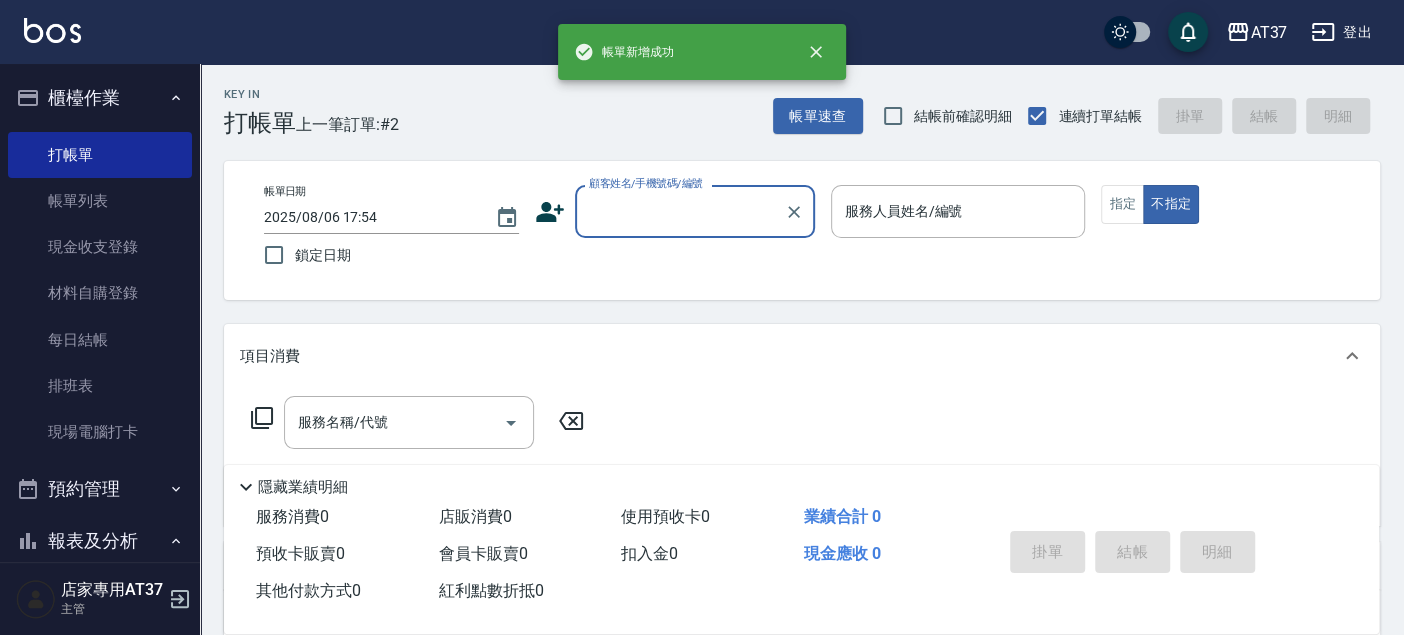 scroll, scrollTop: 0, scrollLeft: 0, axis: both 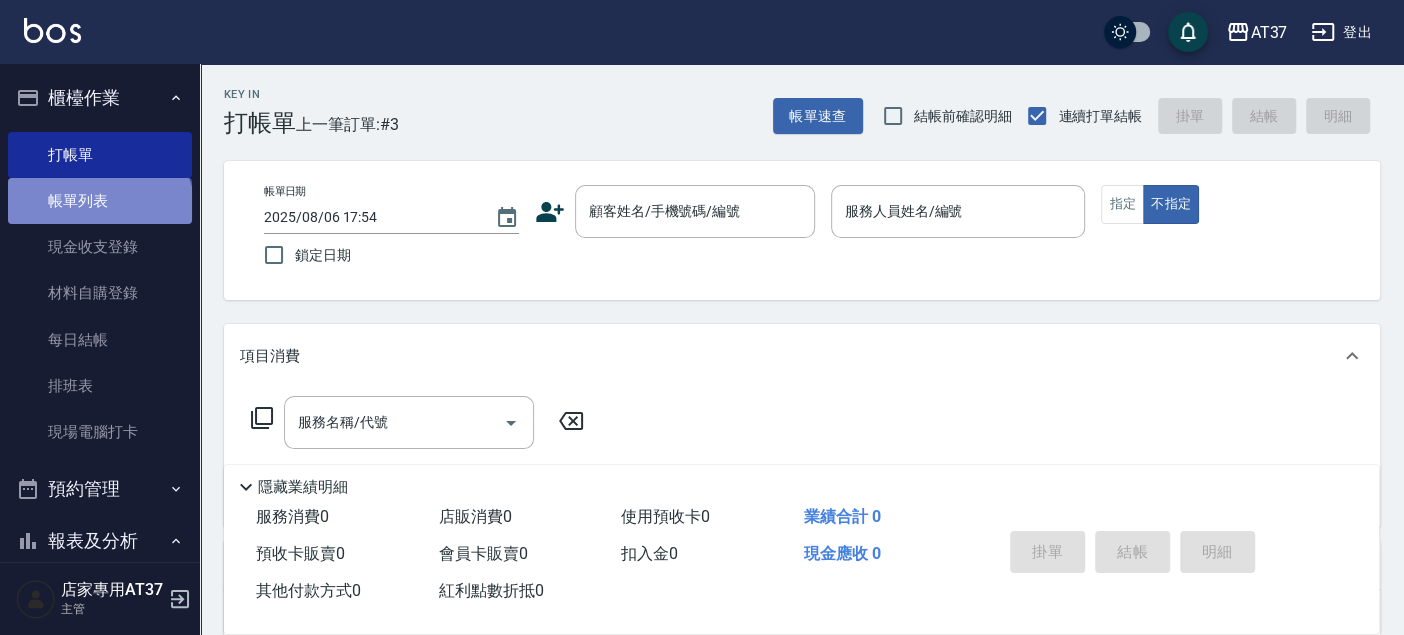 click on "帳單列表" at bounding box center (100, 201) 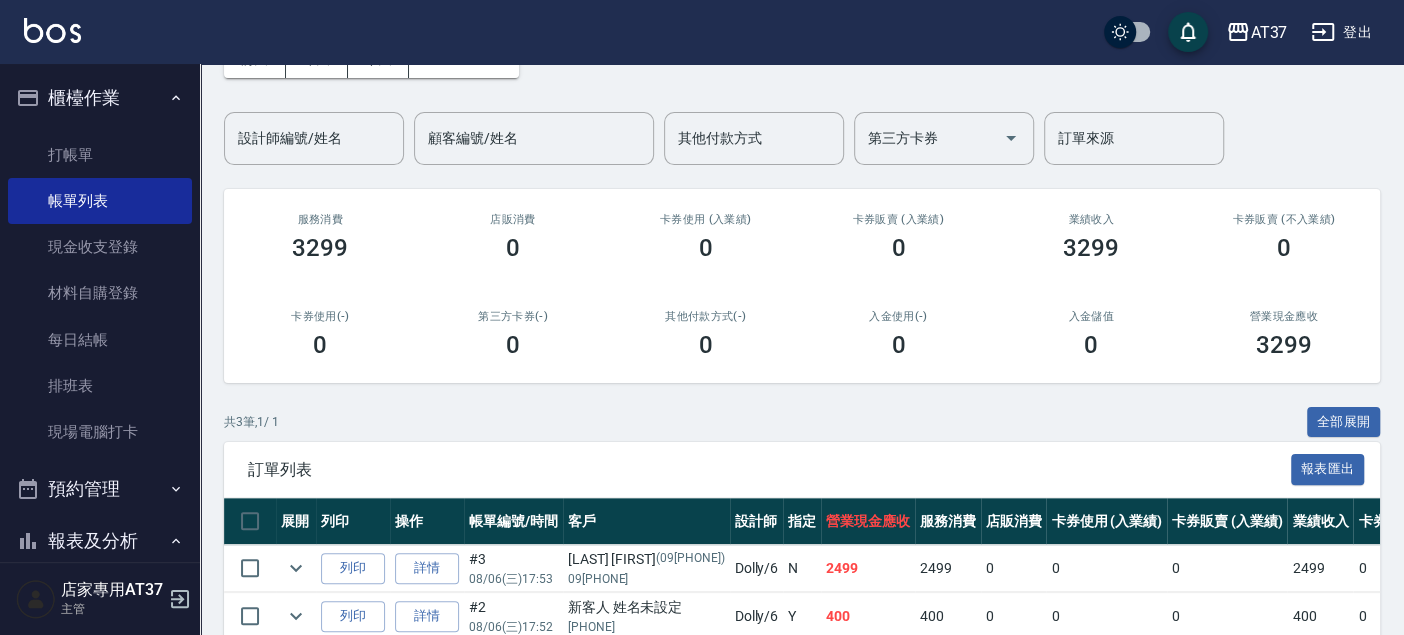 scroll, scrollTop: 265, scrollLeft: 0, axis: vertical 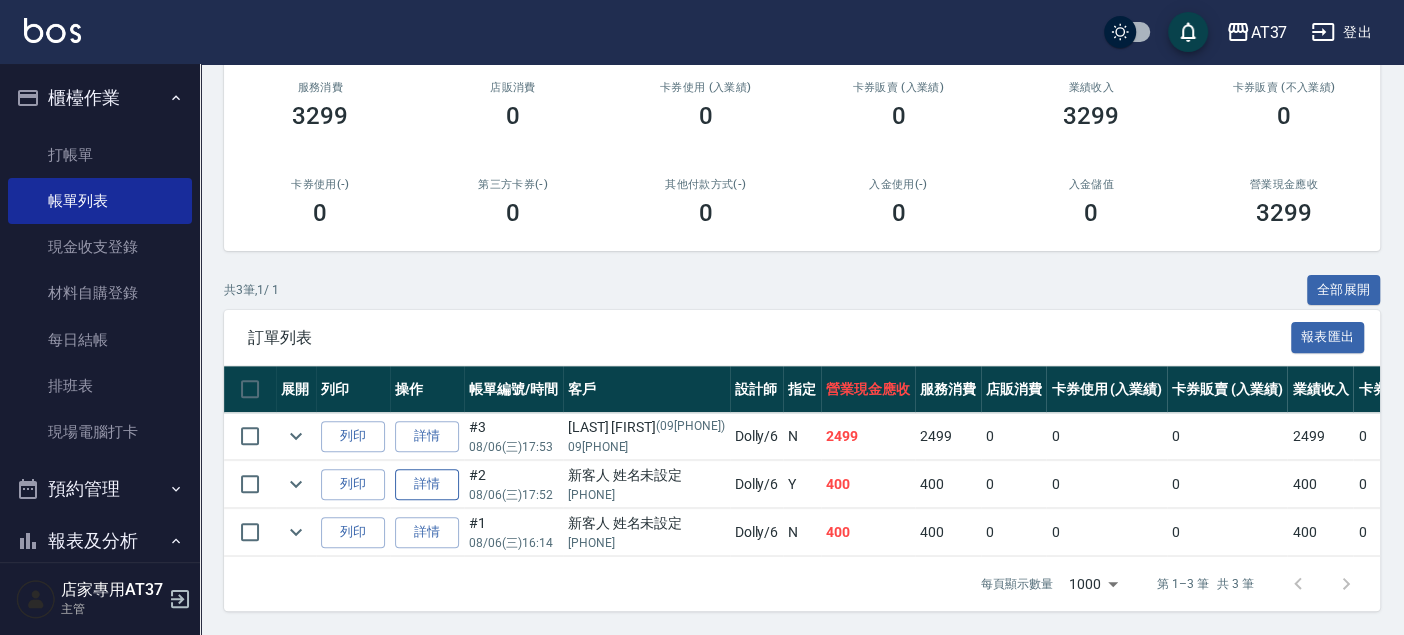 click on "詳情" at bounding box center [427, 484] 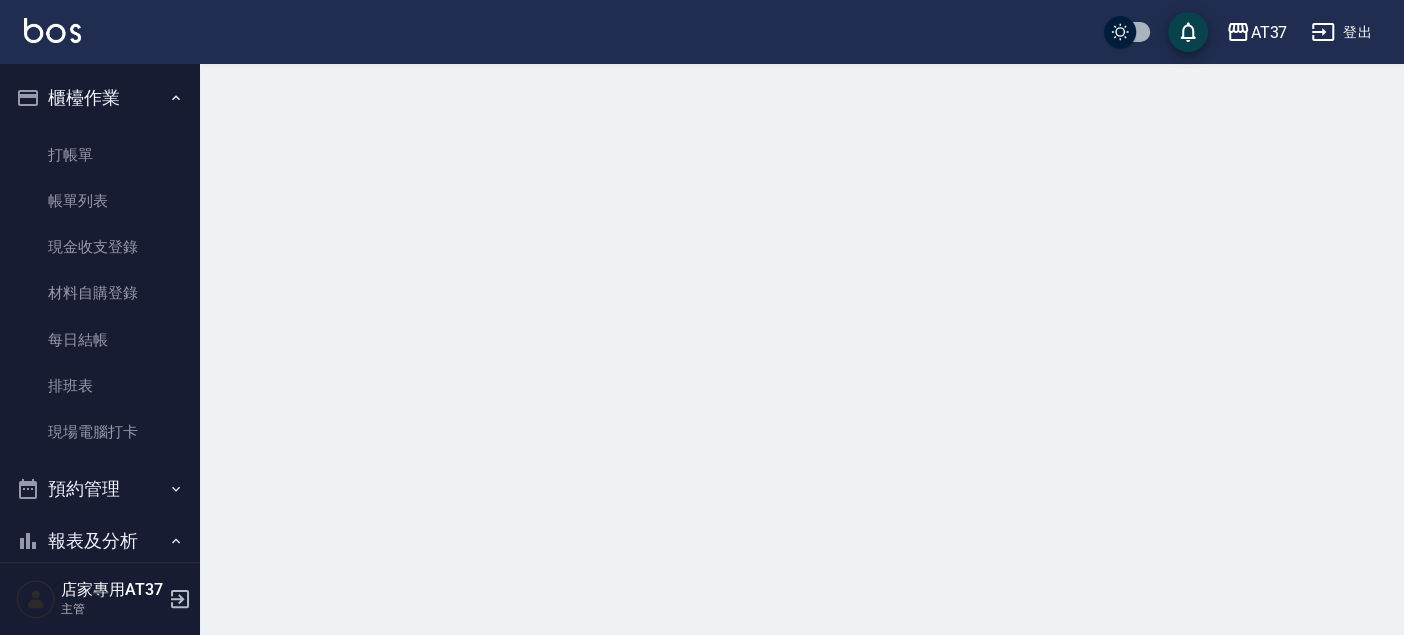 scroll, scrollTop: 0, scrollLeft: 0, axis: both 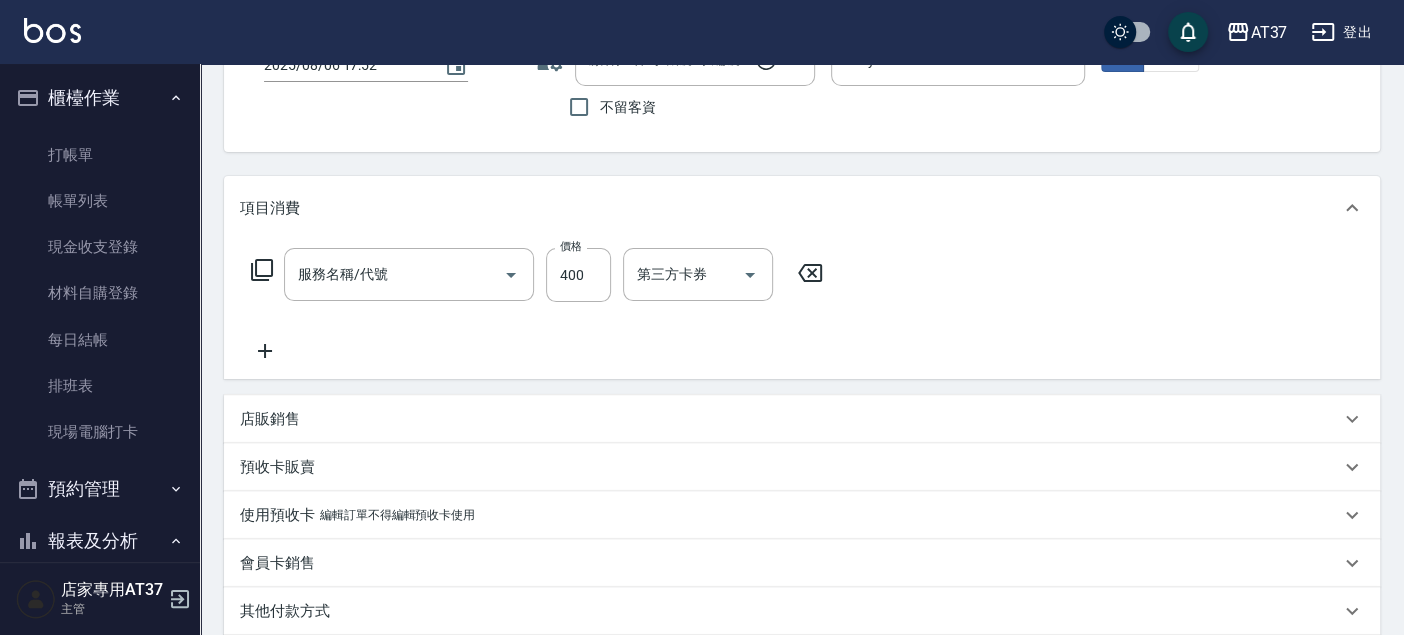 type on "2025/08/06 17:52" 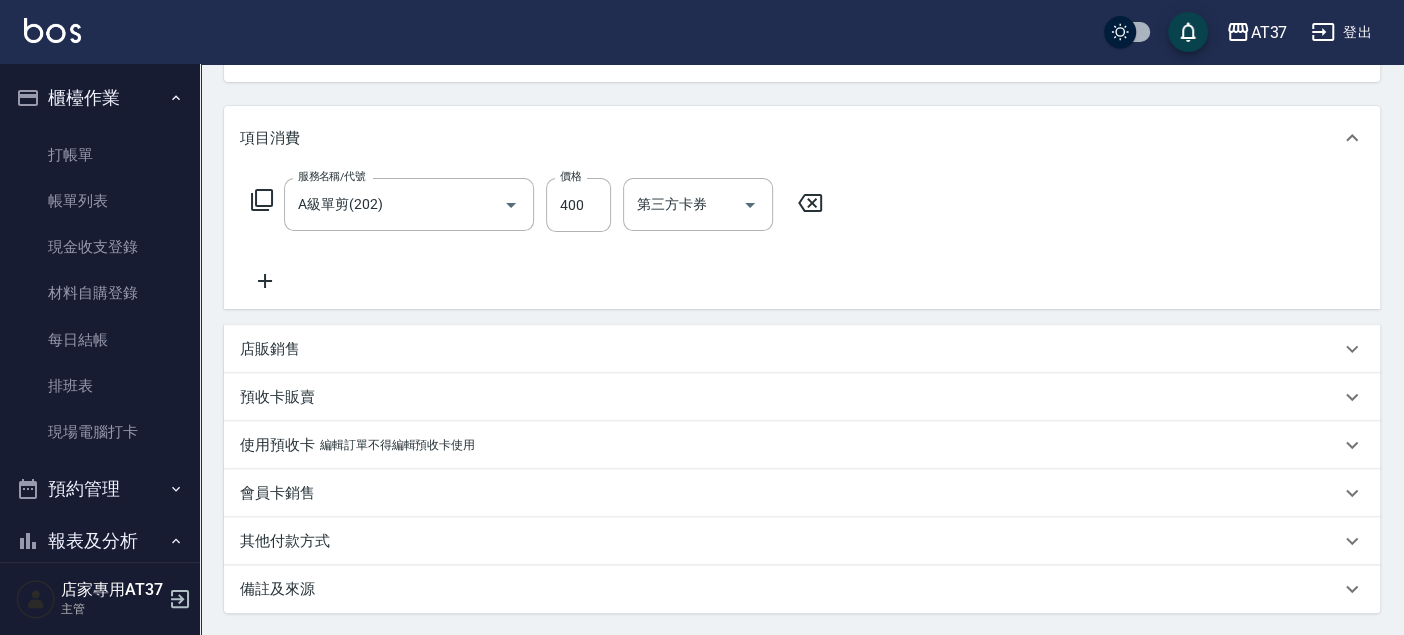 type on "A級單剪(202)" 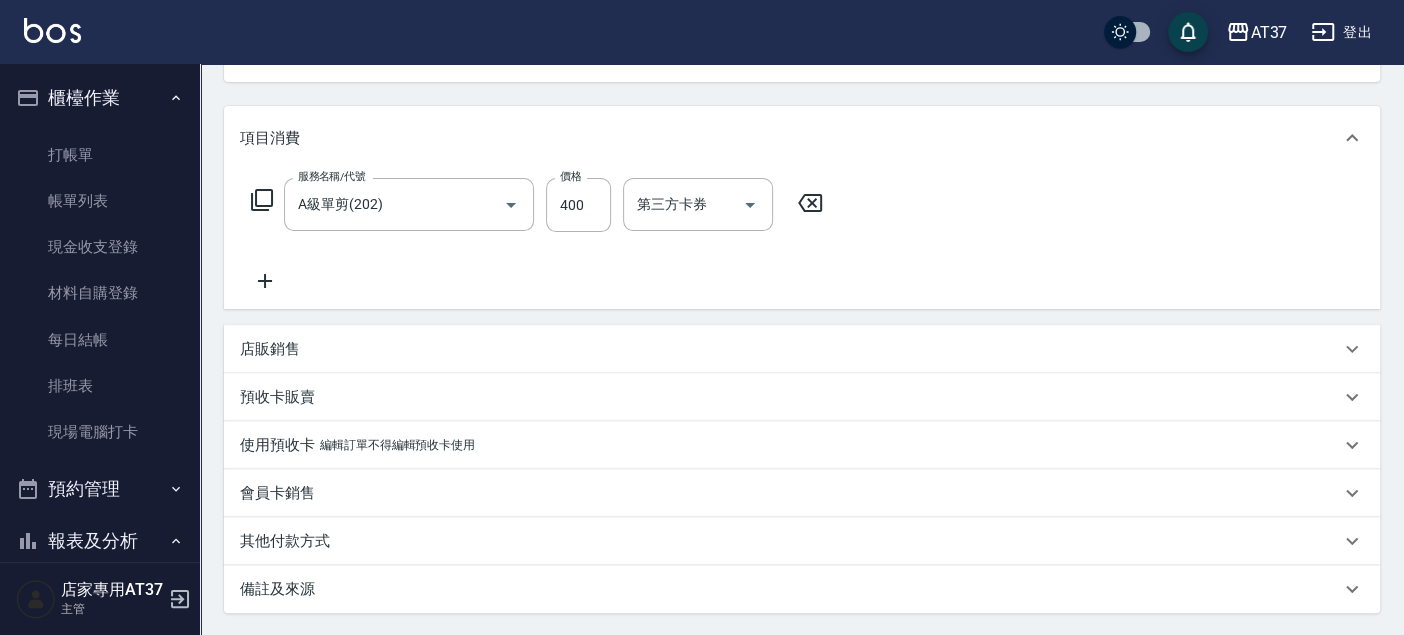 type on "新客人 姓名未設定/09[PHONE]/null" 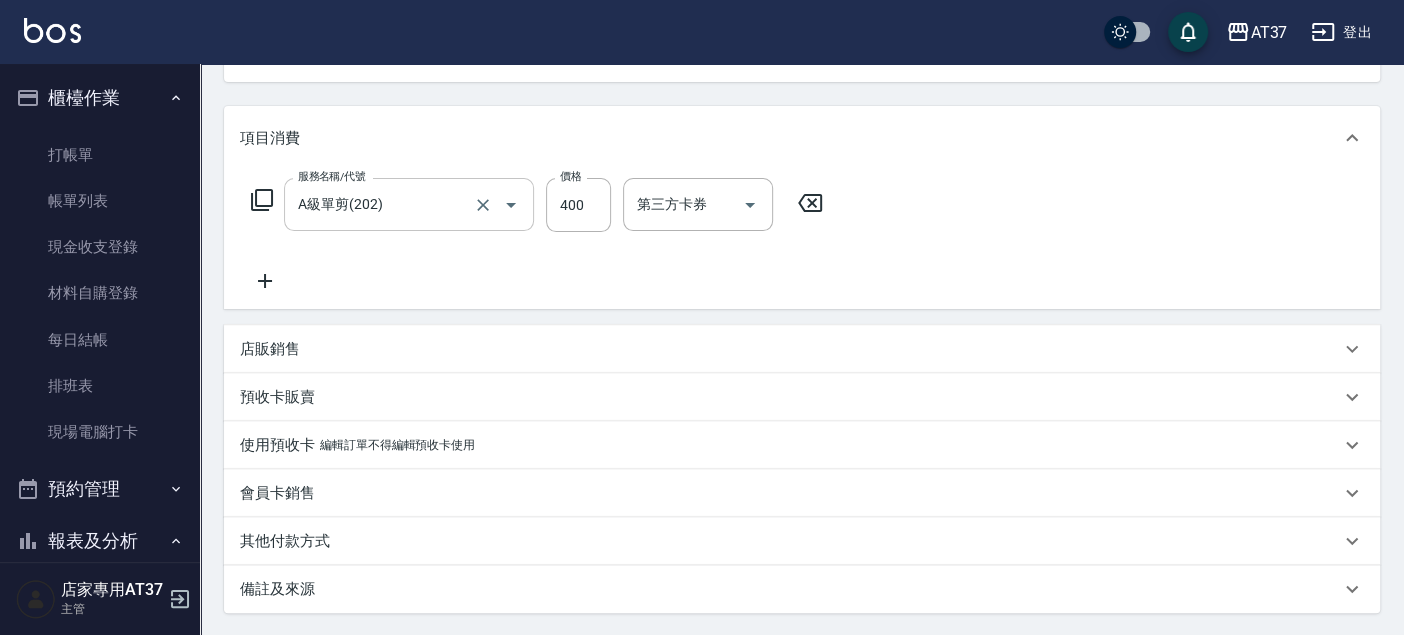 click 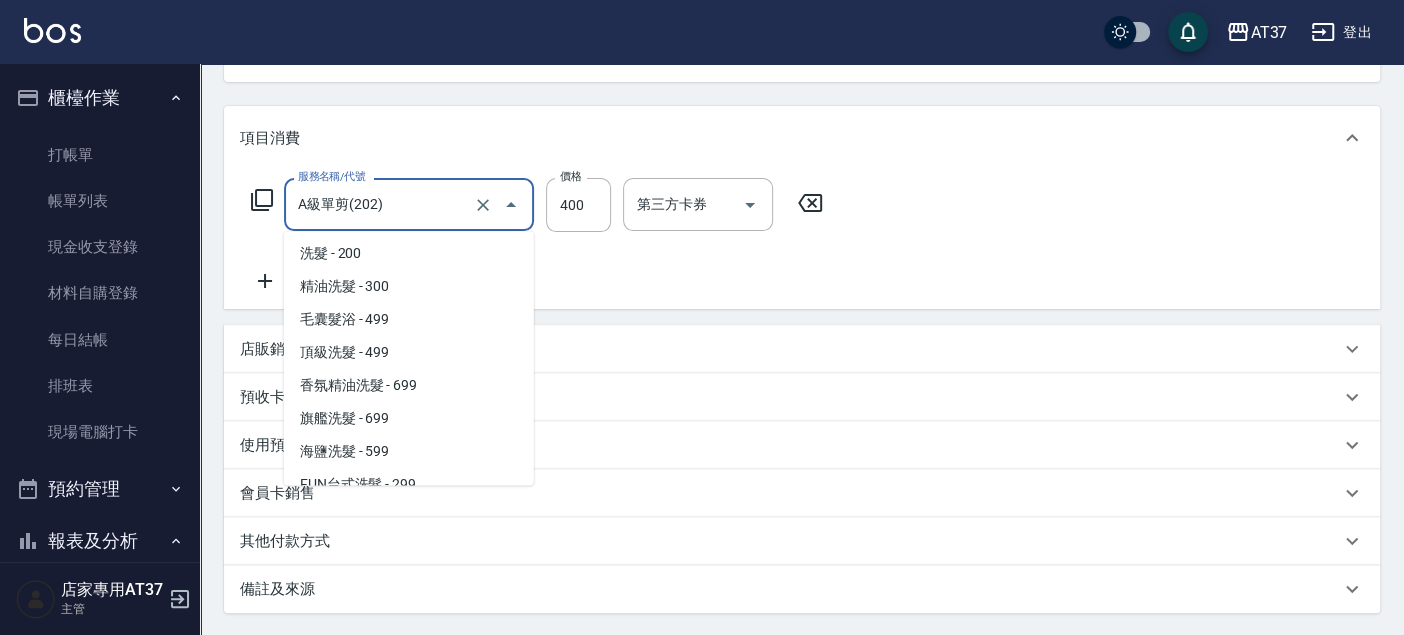 scroll, scrollTop: 0, scrollLeft: 0, axis: both 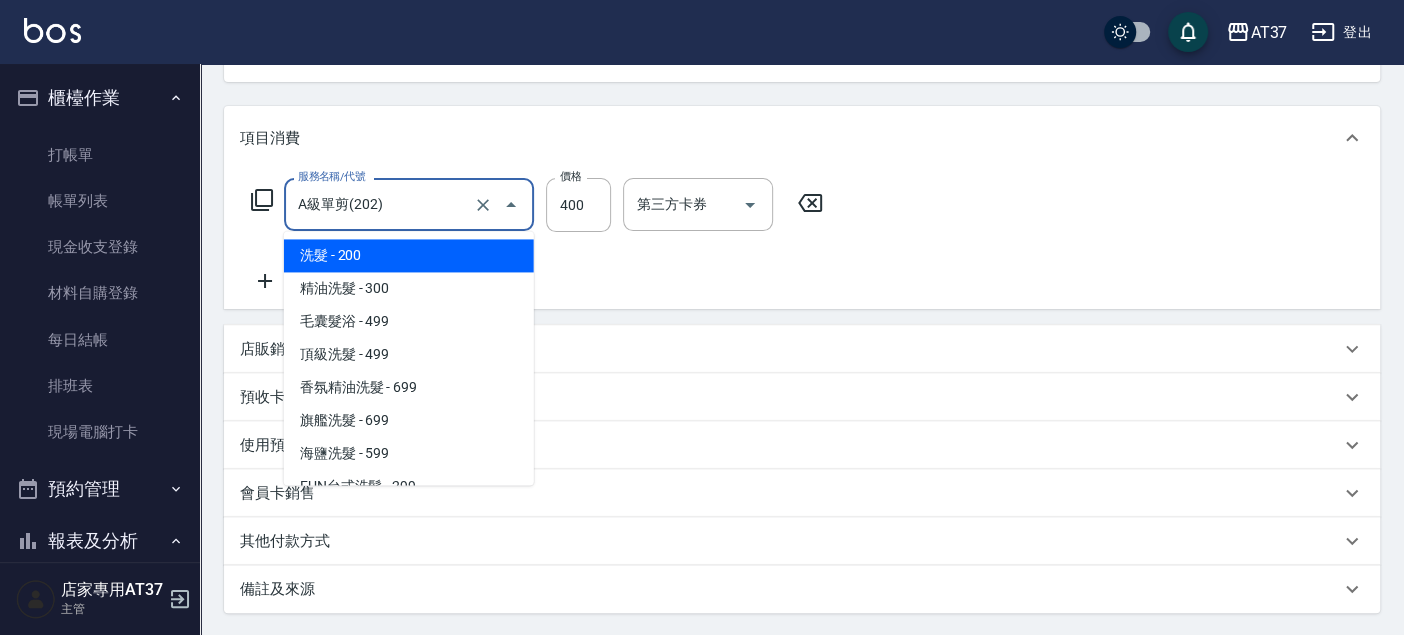 click on "洗髮 - 200" at bounding box center (409, 255) 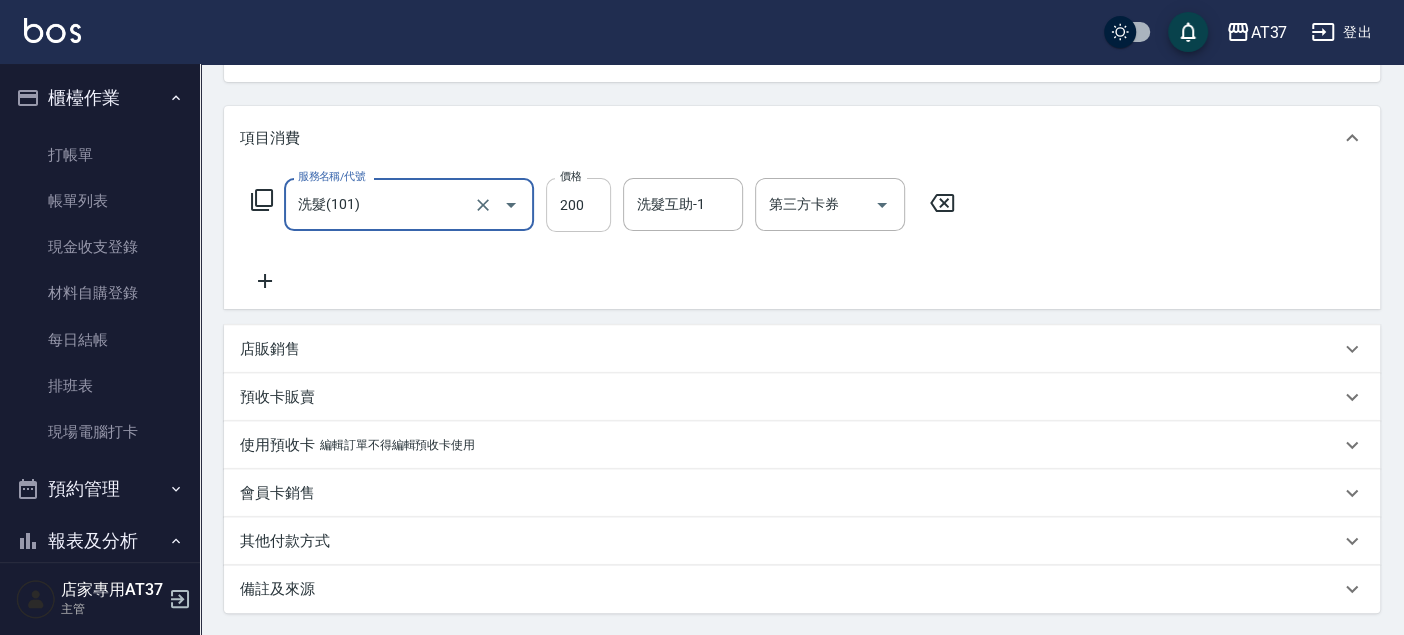 click on "200" at bounding box center [578, 205] 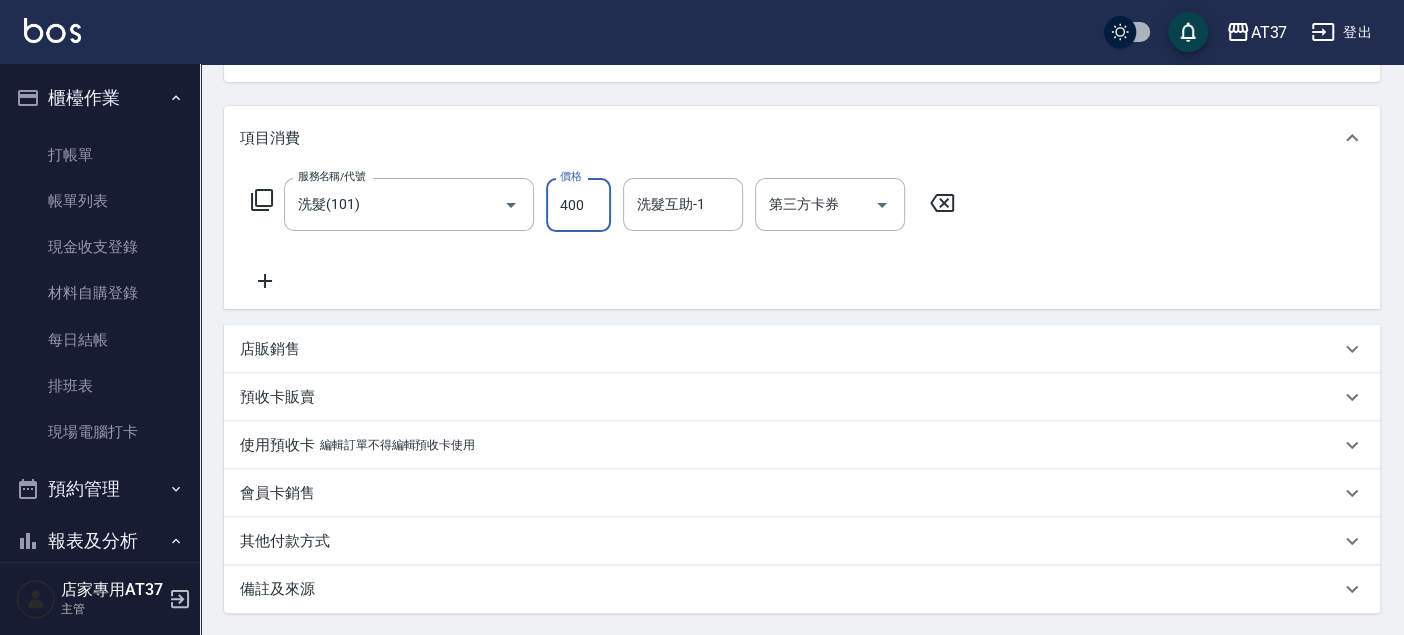 type on "400" 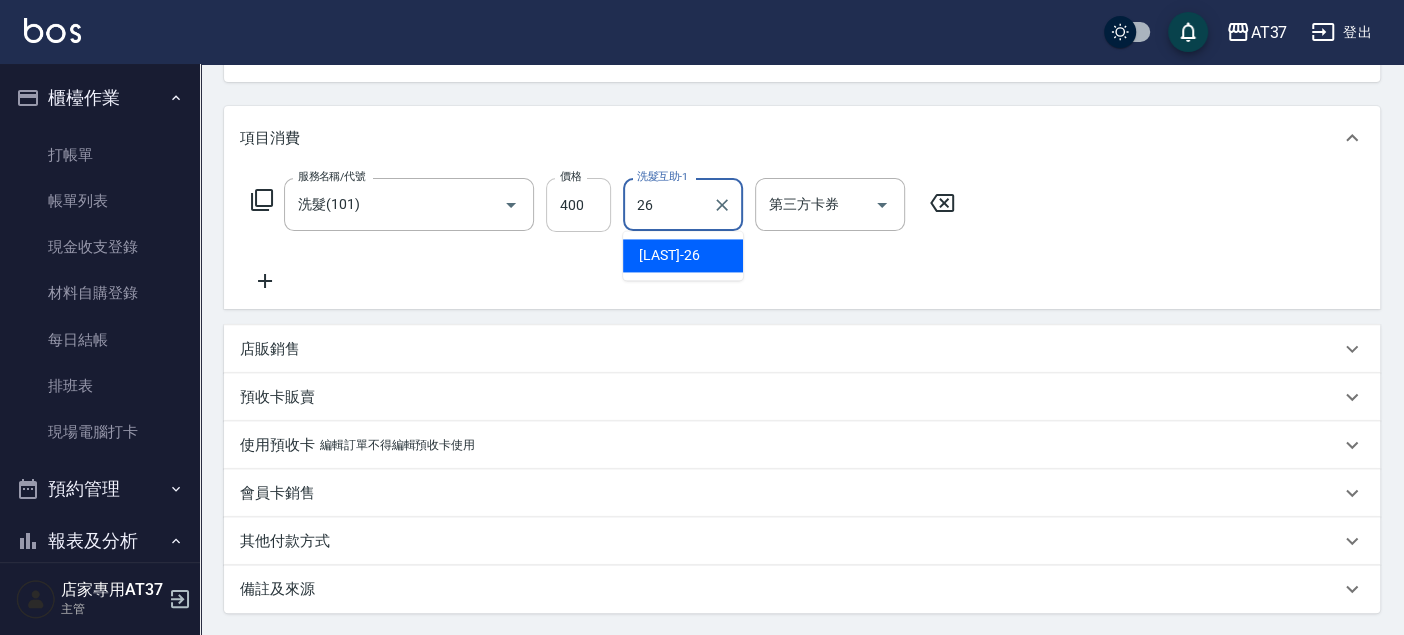 type on "[LAST] [FIRST]-26" 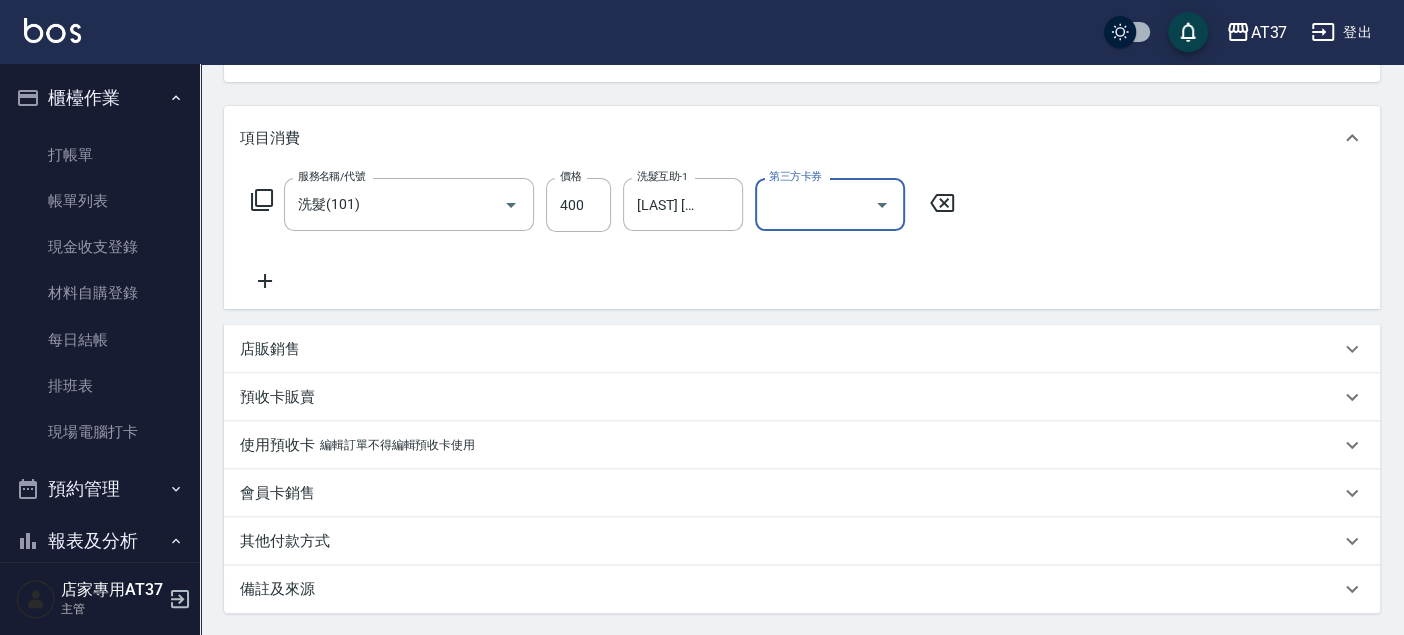 click 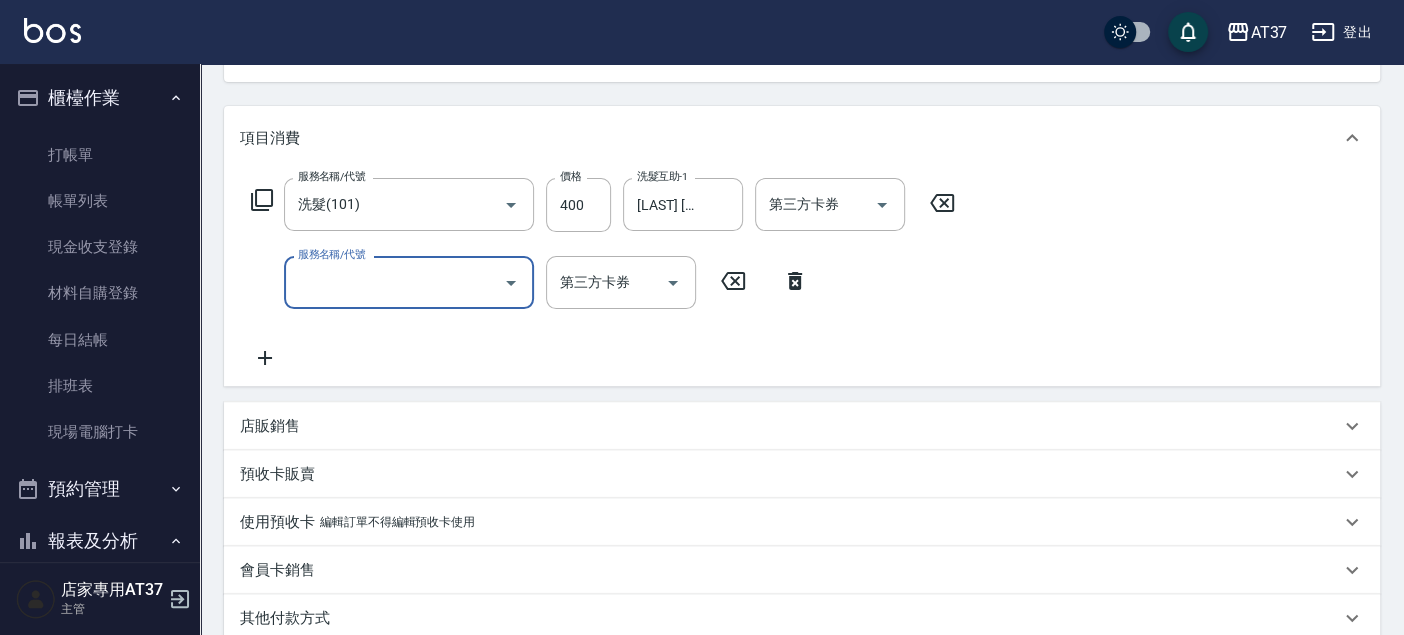 click on "服務名稱/代號" at bounding box center (394, 282) 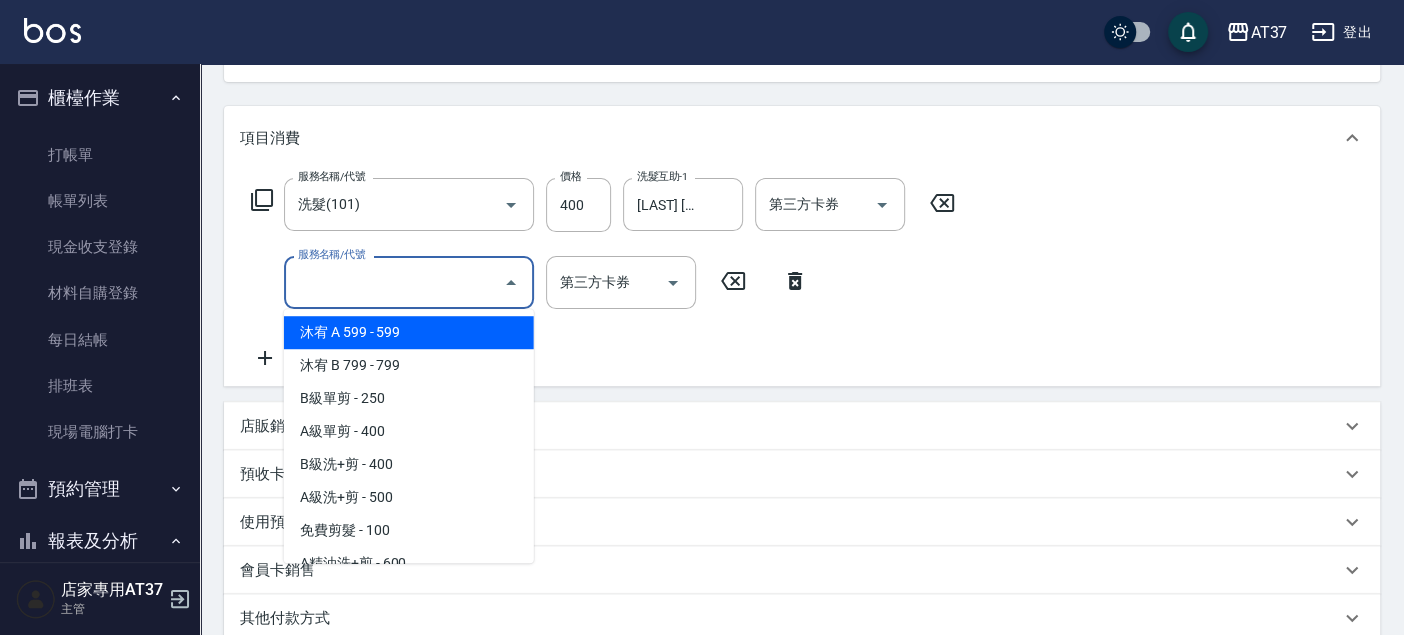 scroll, scrollTop: 444, scrollLeft: 0, axis: vertical 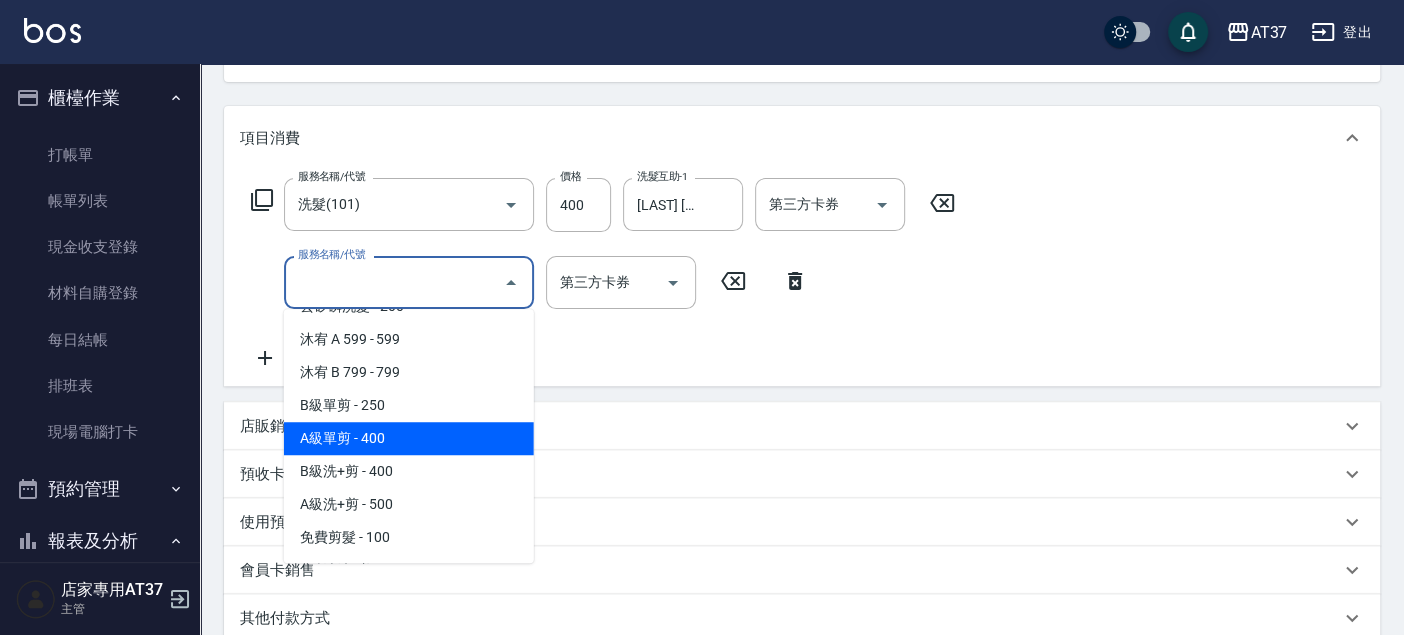 click on "B級洗+剪 - 400" at bounding box center (409, 471) 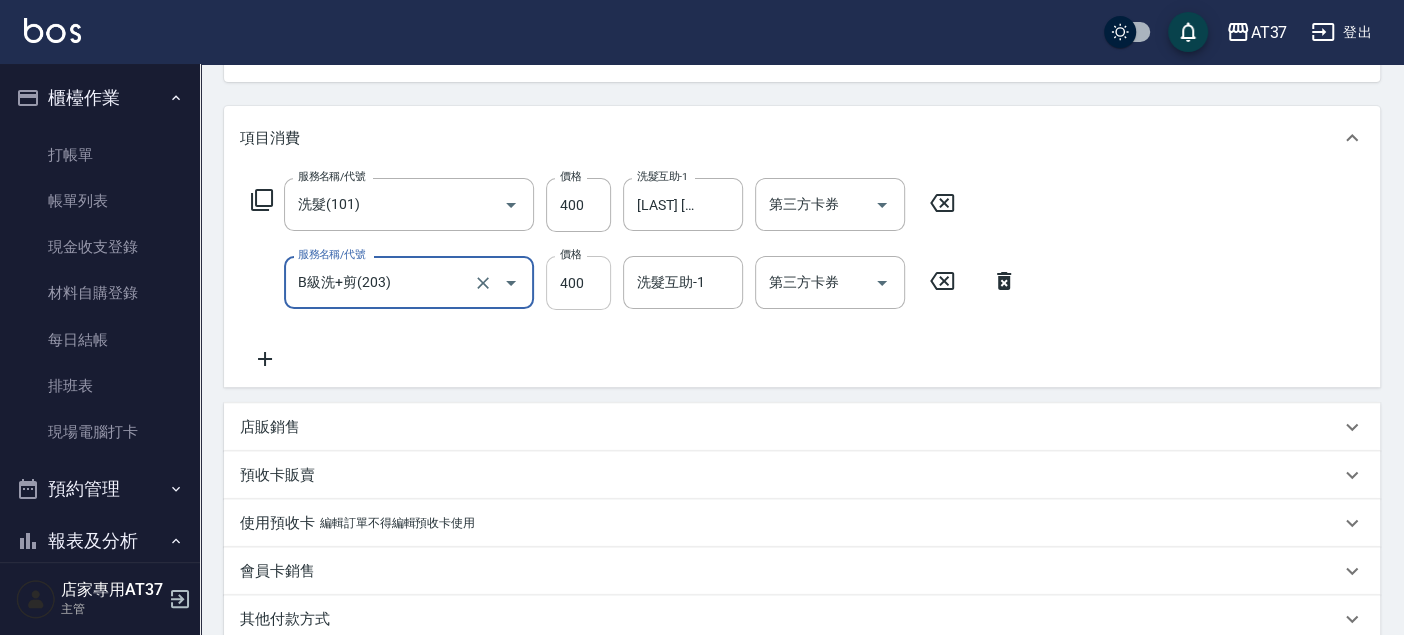 click on "400" at bounding box center (578, 283) 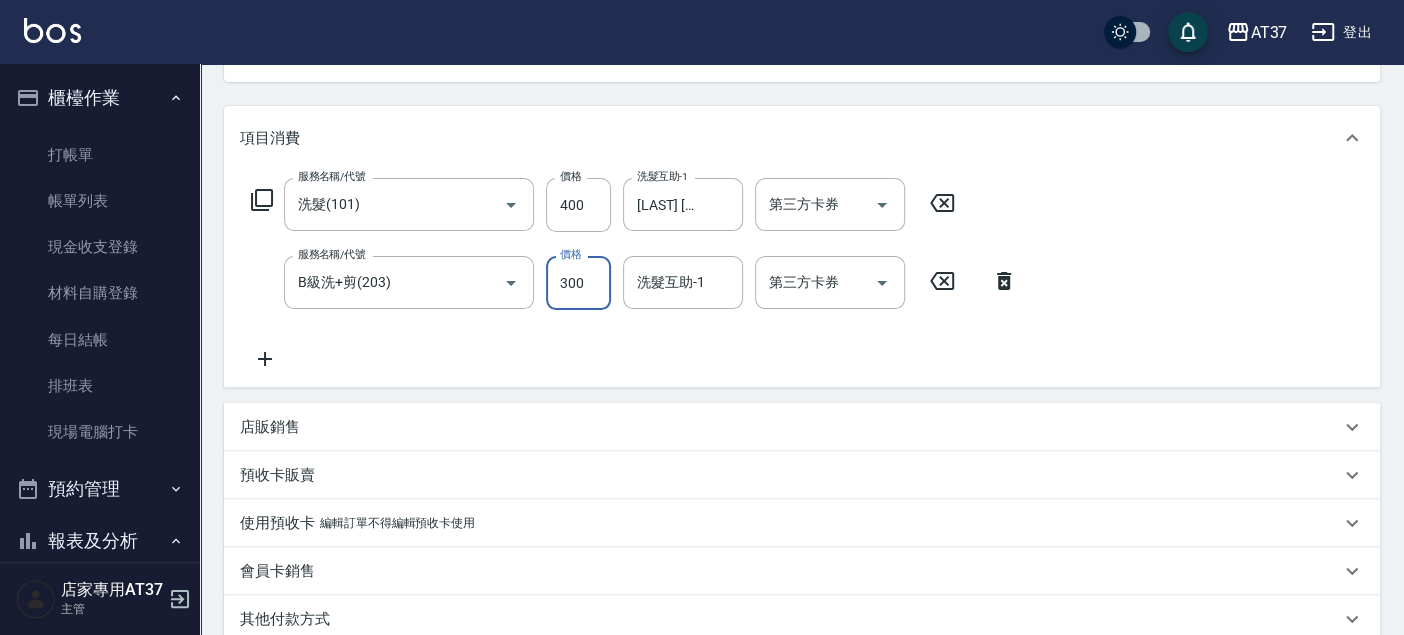 type on "300" 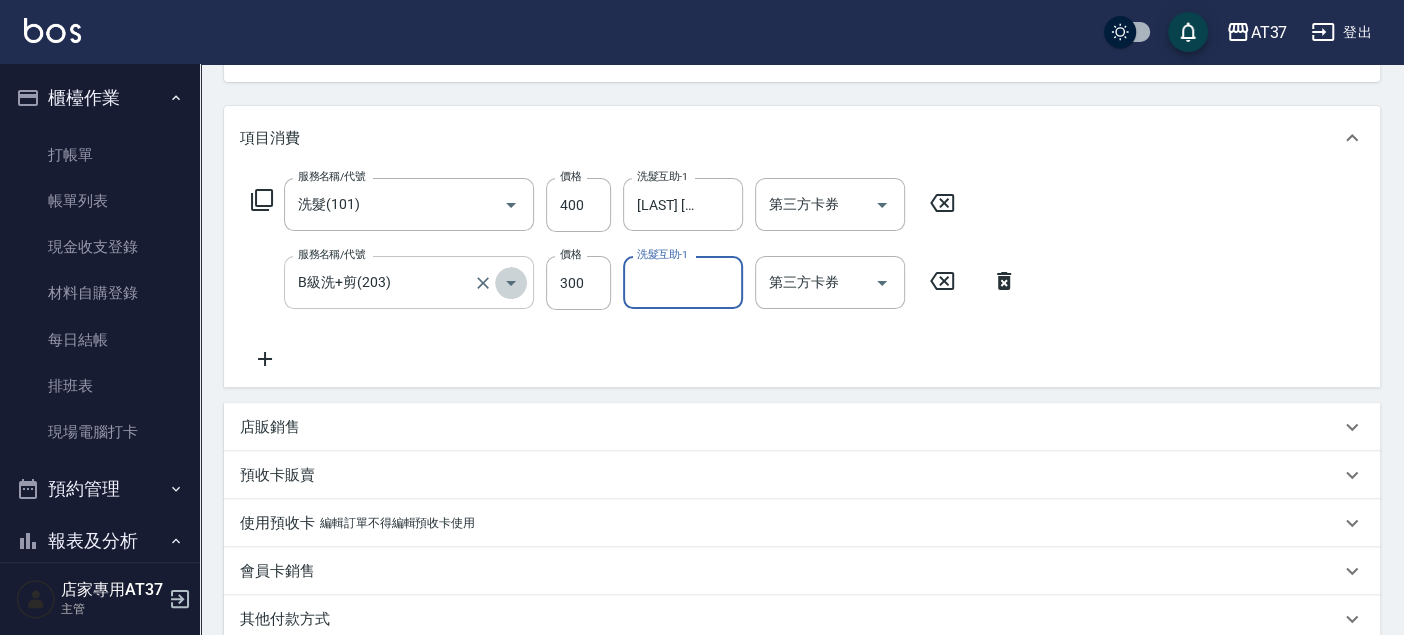 click 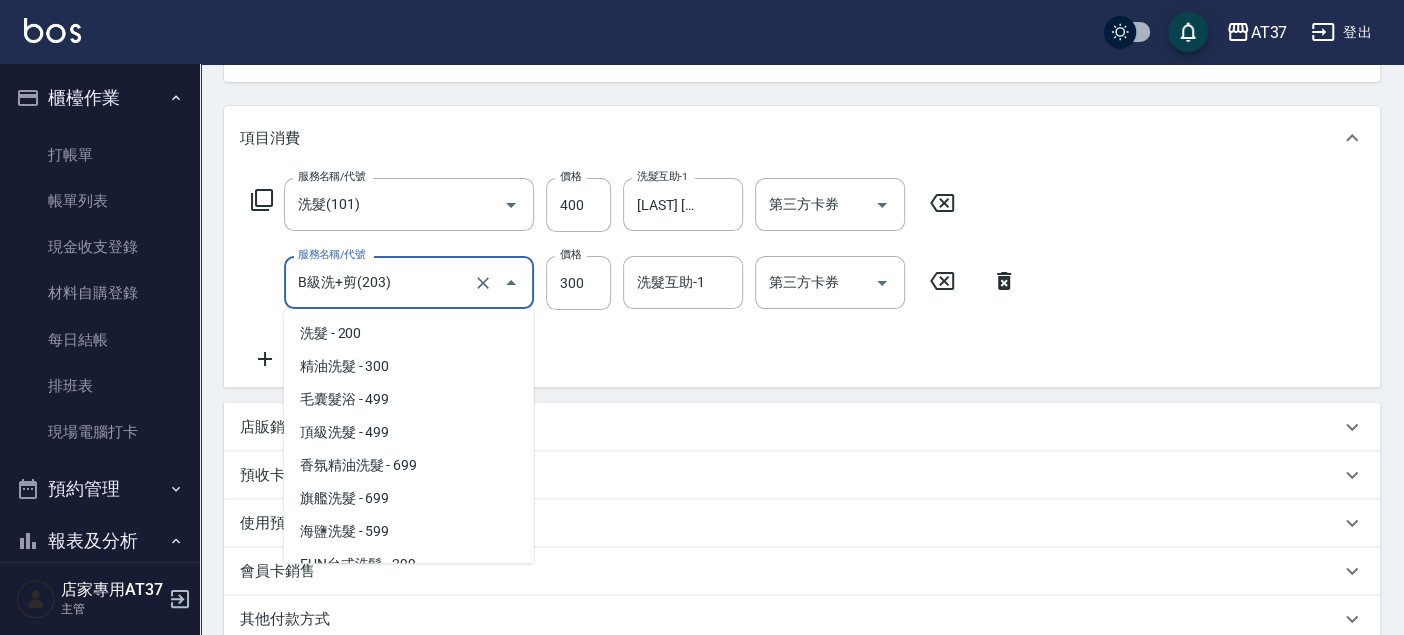 scroll, scrollTop: 368, scrollLeft: 0, axis: vertical 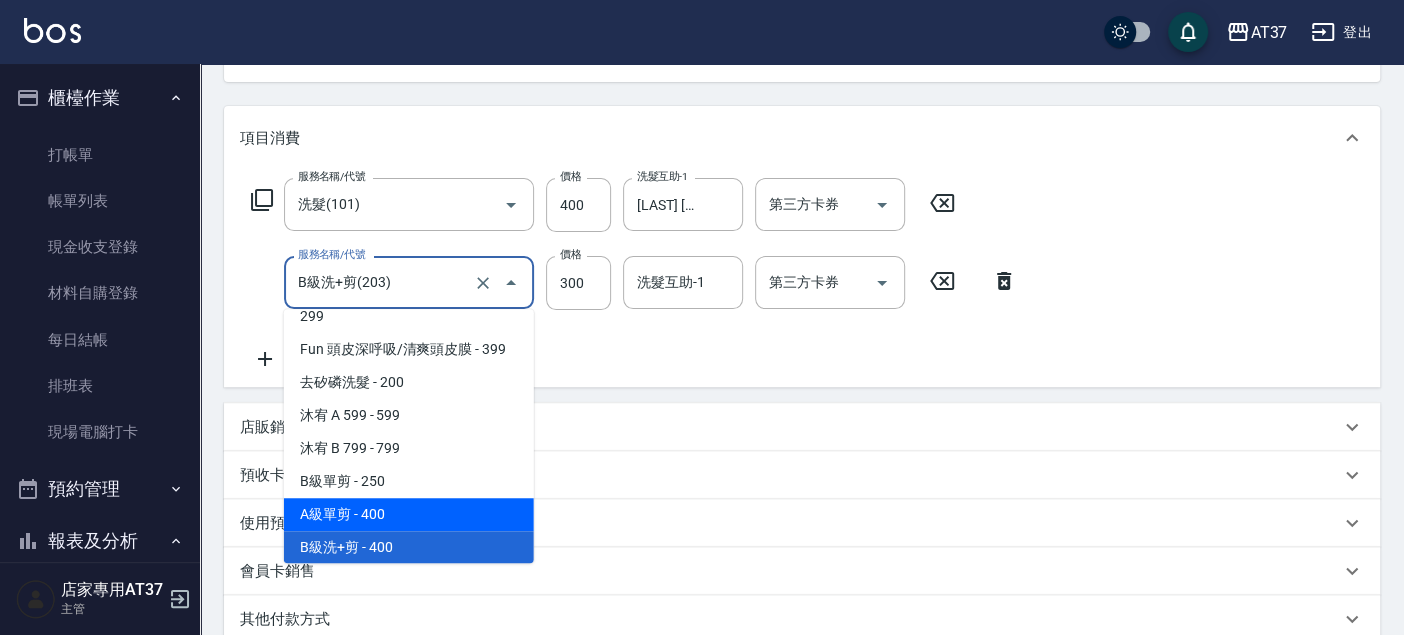 click on "A級單剪 - 400" at bounding box center (409, 514) 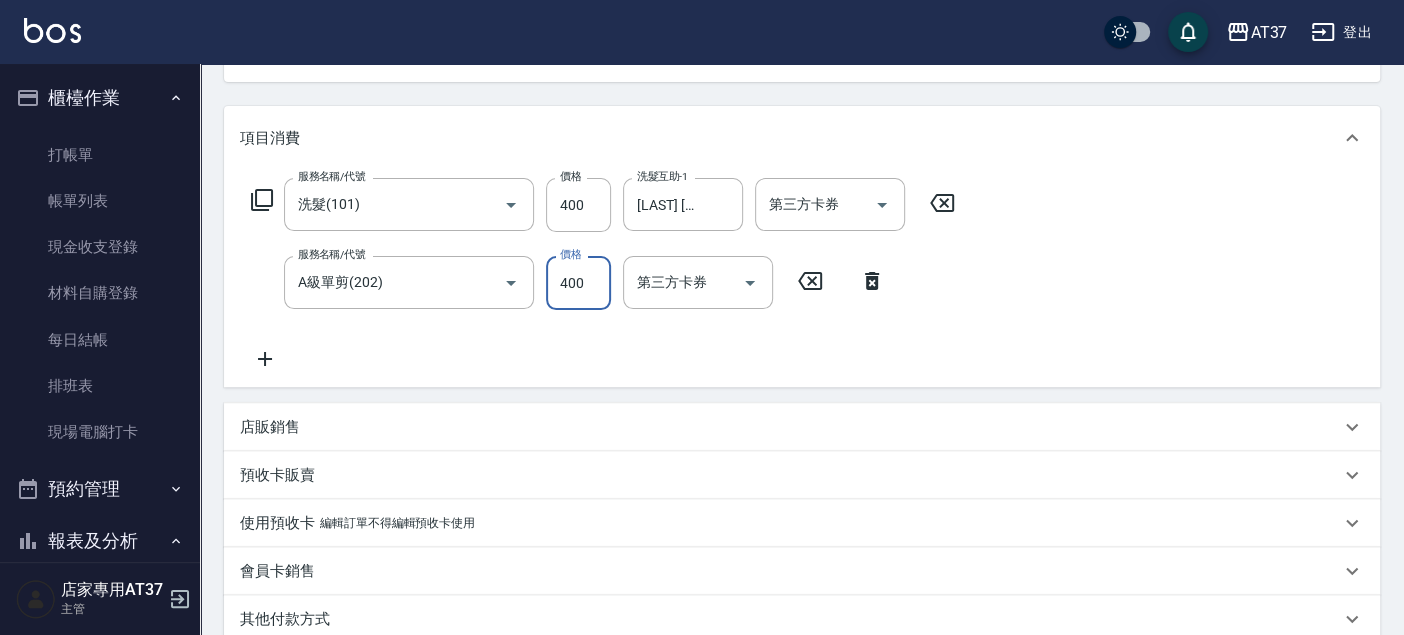 click on "400" at bounding box center [578, 283] 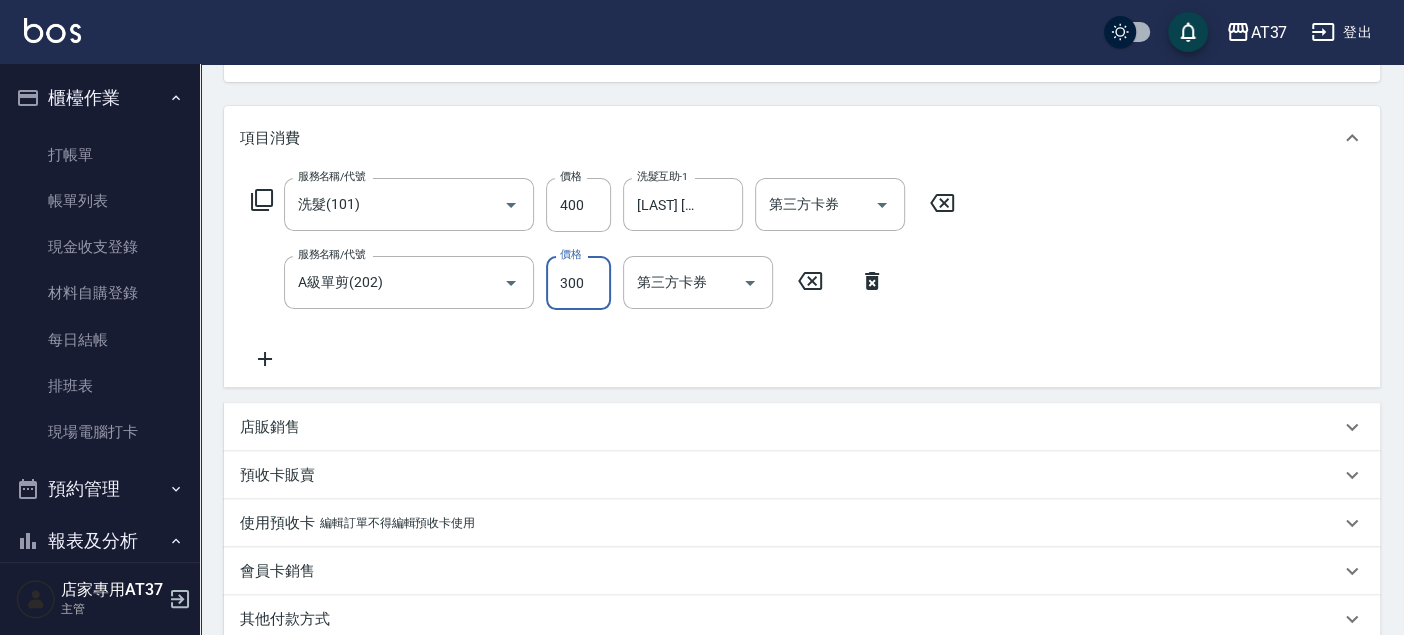 type on "300" 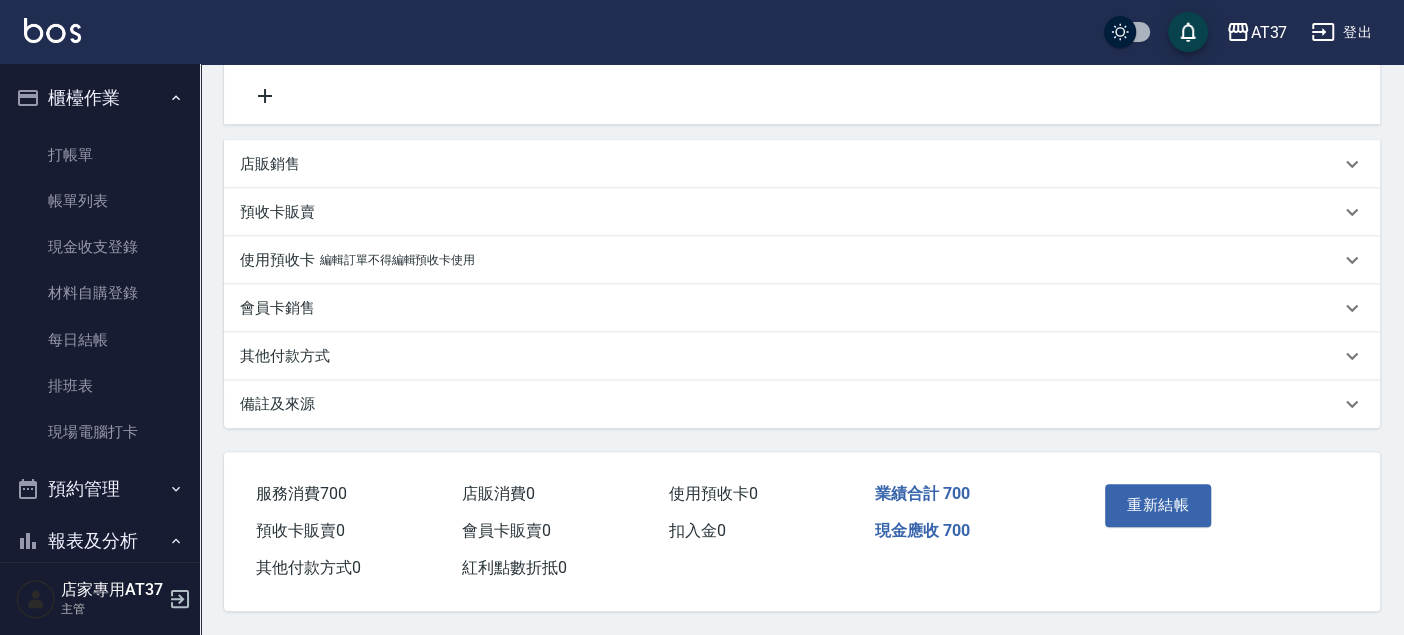scroll, scrollTop: 490, scrollLeft: 0, axis: vertical 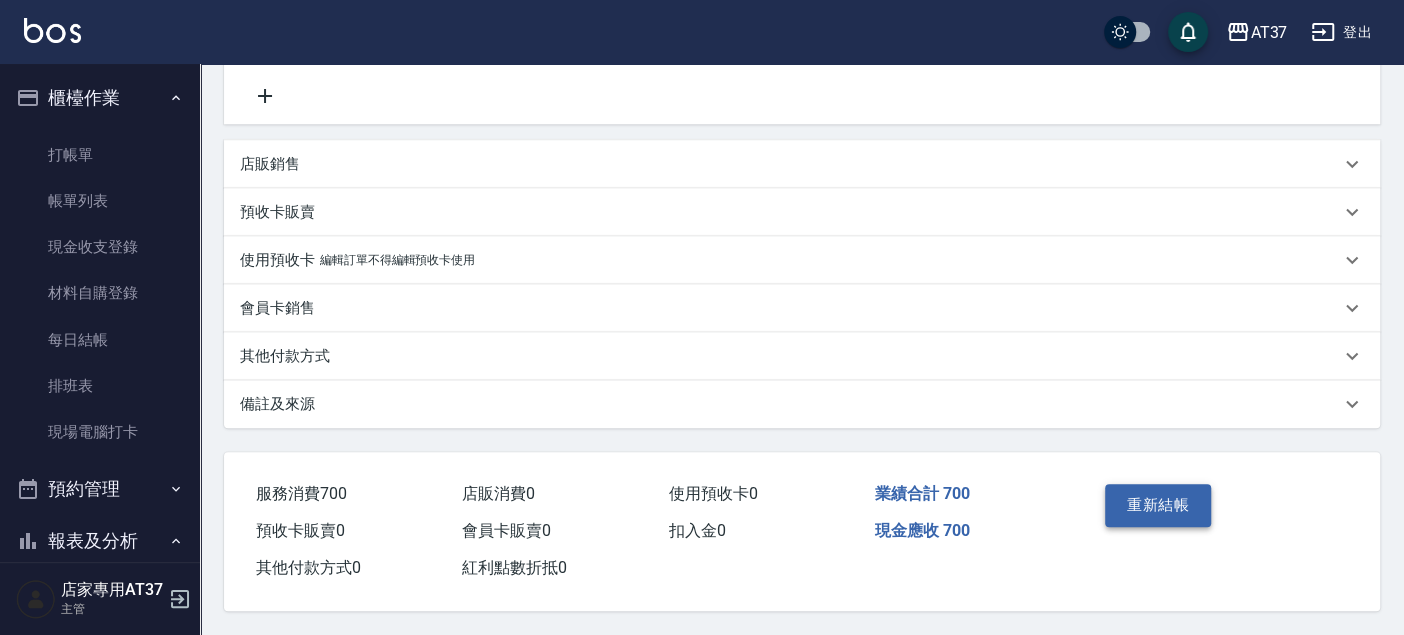 click on "重新結帳" at bounding box center [1158, 505] 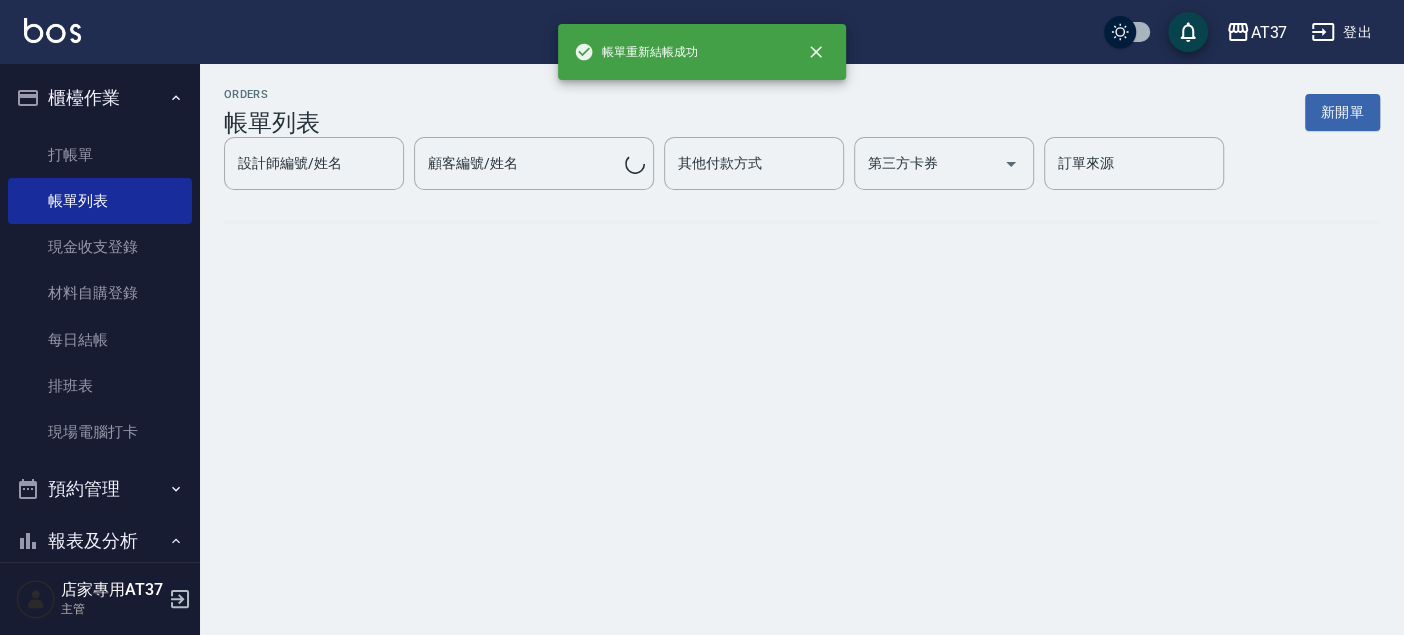 scroll, scrollTop: 0, scrollLeft: 0, axis: both 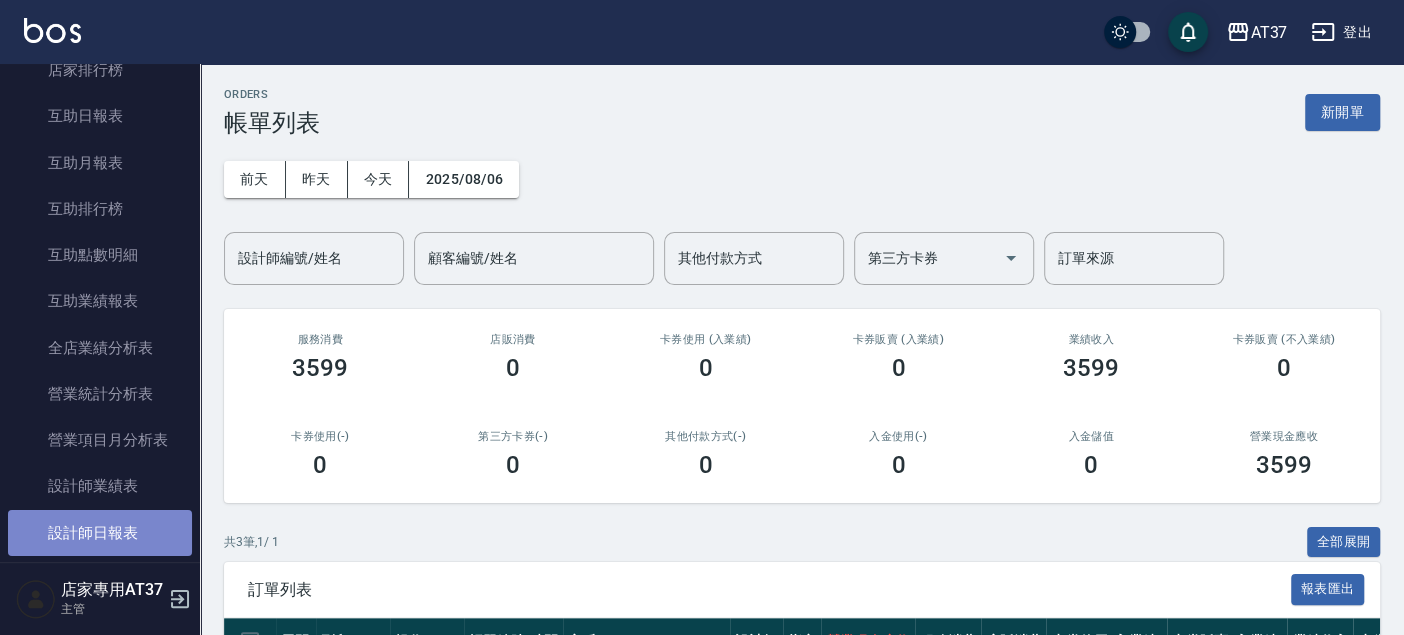 click on "設計師日報表" at bounding box center (100, 533) 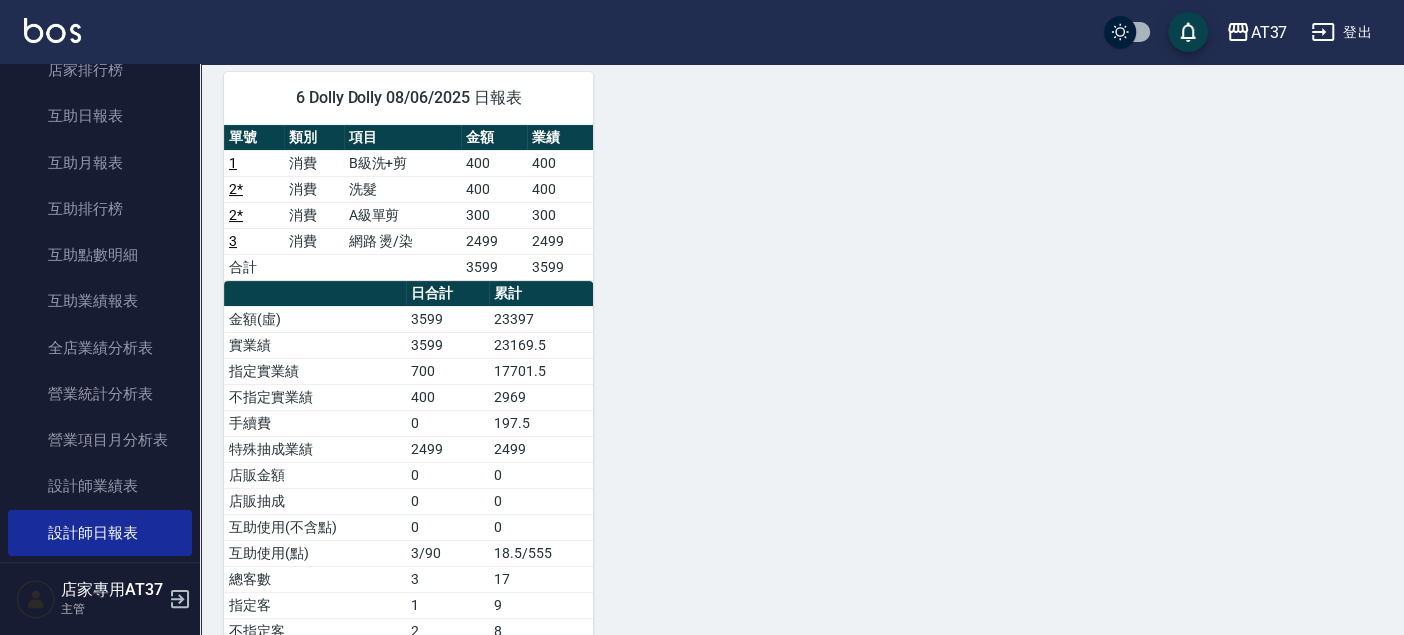 scroll, scrollTop: 0, scrollLeft: 0, axis: both 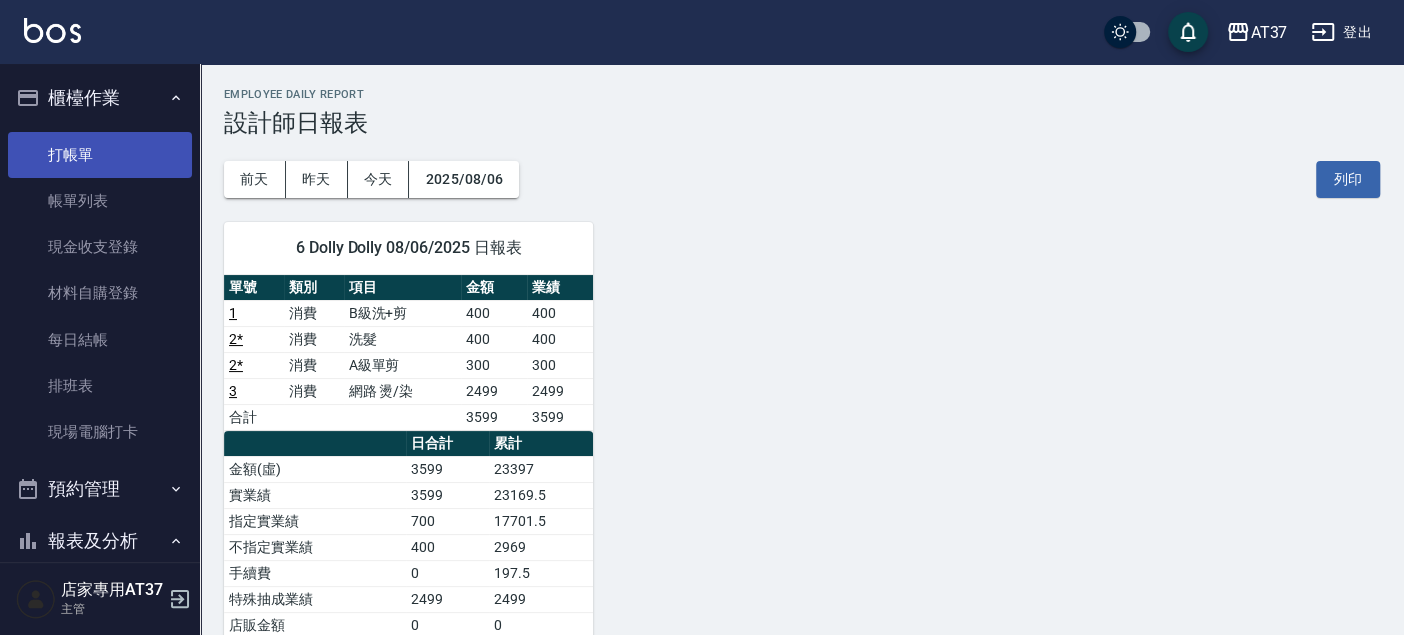 click on "打帳單" at bounding box center [100, 155] 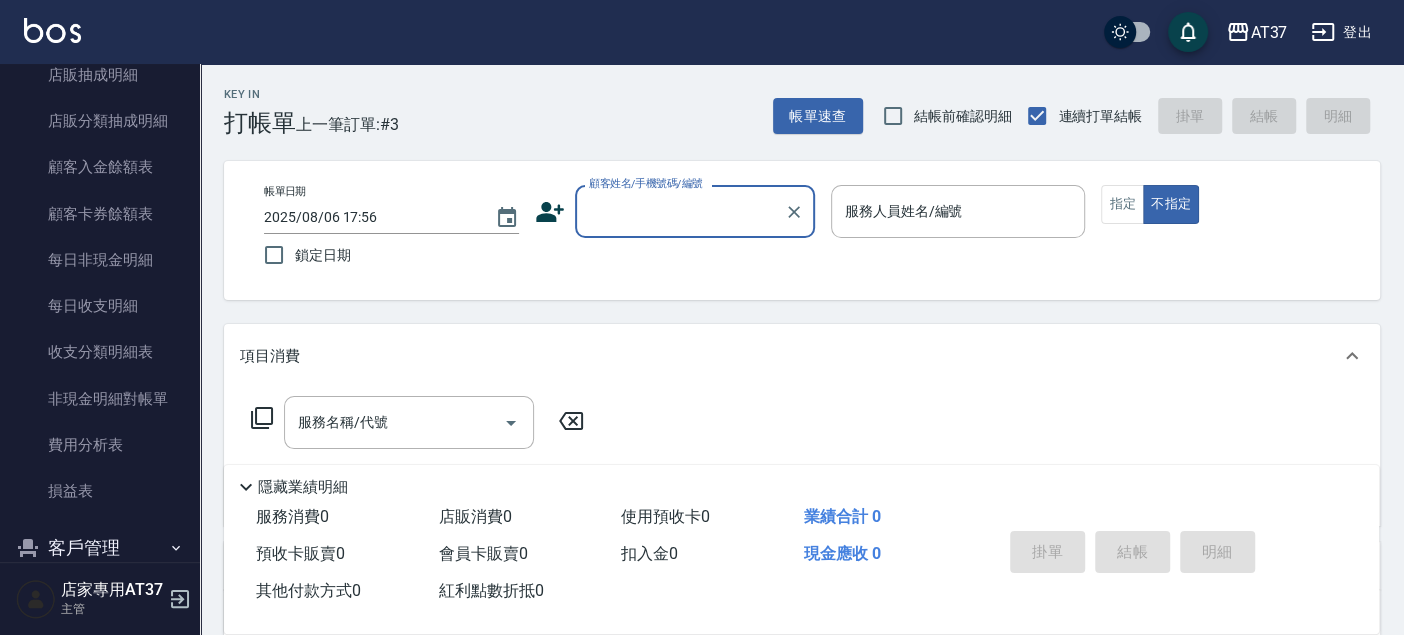 scroll, scrollTop: 1836, scrollLeft: 0, axis: vertical 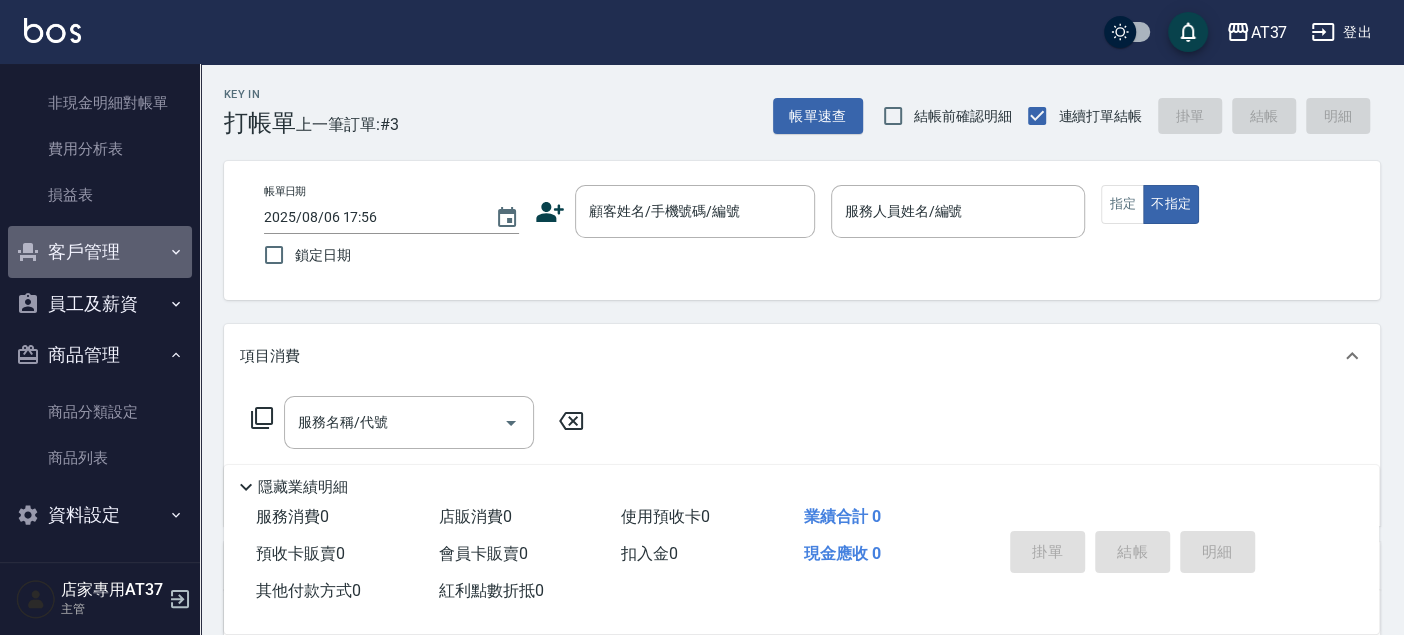 click on "客戶管理" at bounding box center (100, 252) 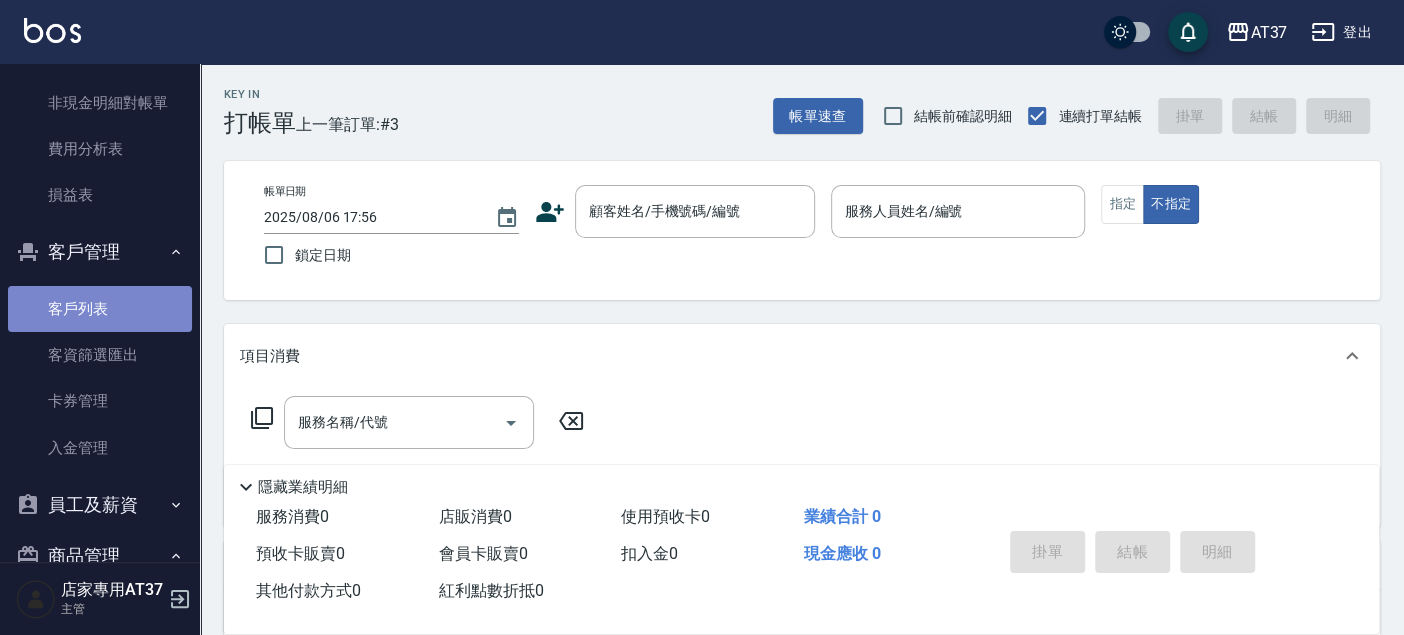 click on "客戶列表" at bounding box center (100, 309) 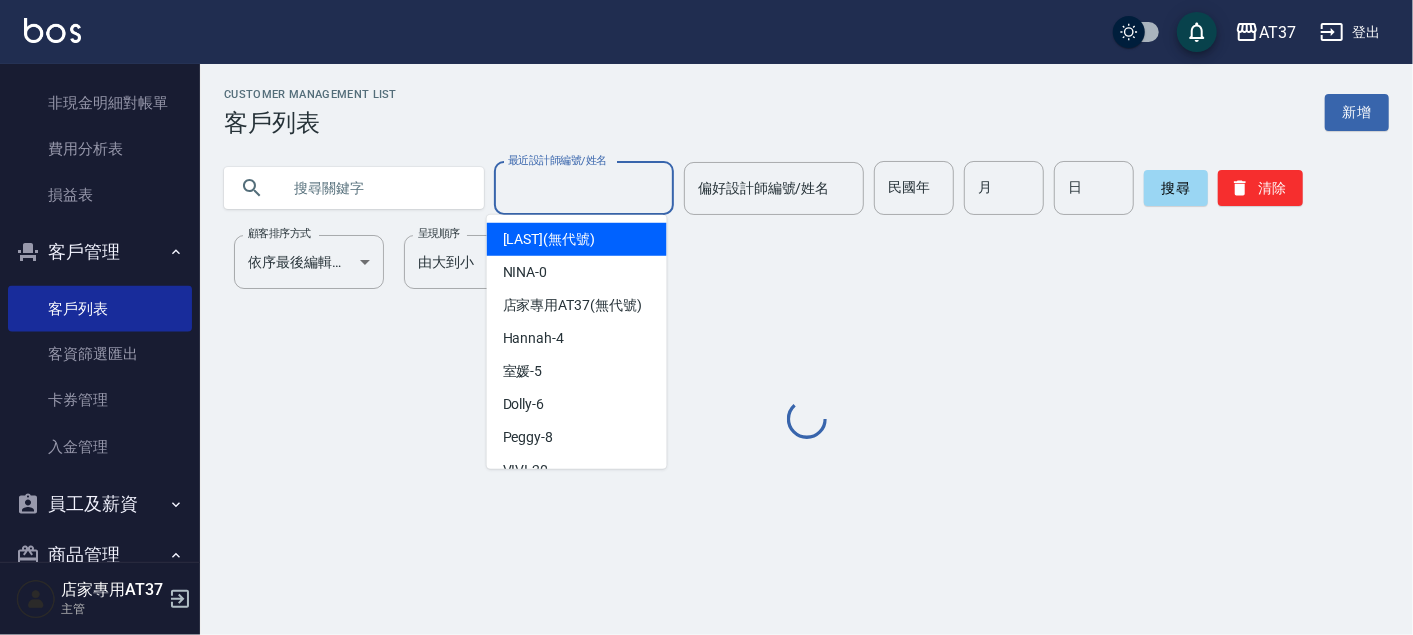 click on "最近設計師編號/姓名" at bounding box center (584, 188) 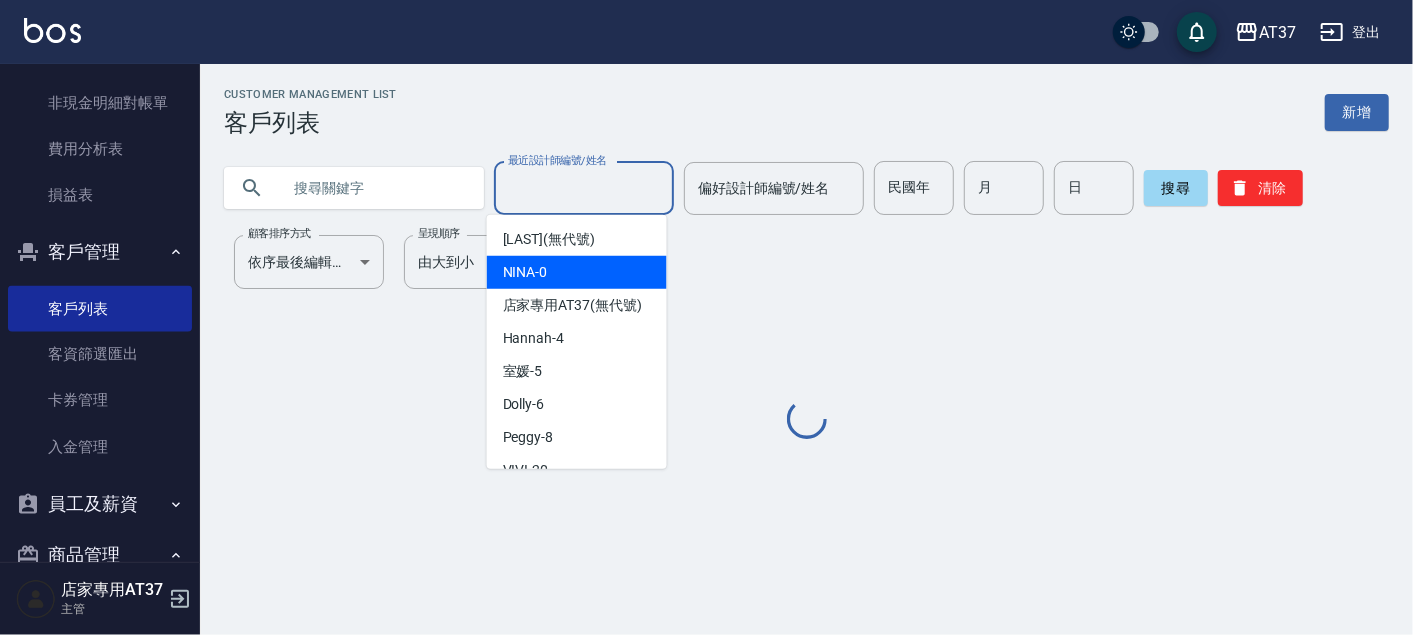 click on "Hannah -4" at bounding box center [577, 338] 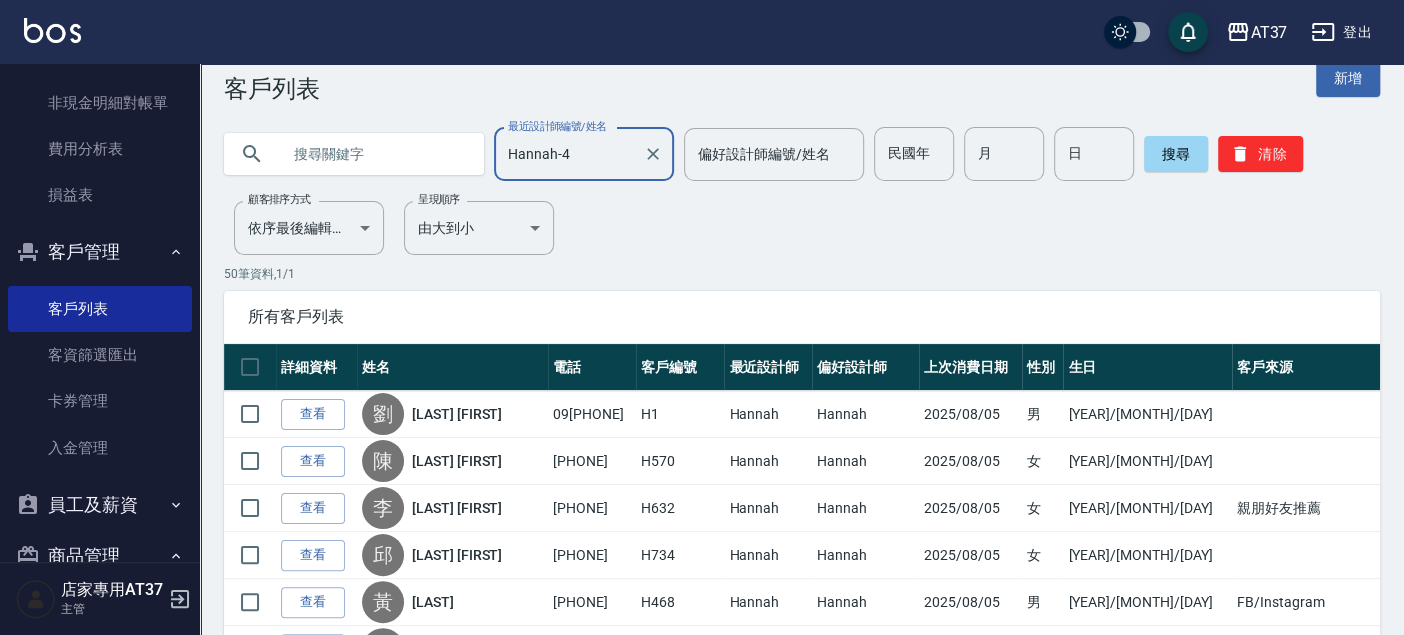scroll, scrollTop: 0, scrollLeft: 0, axis: both 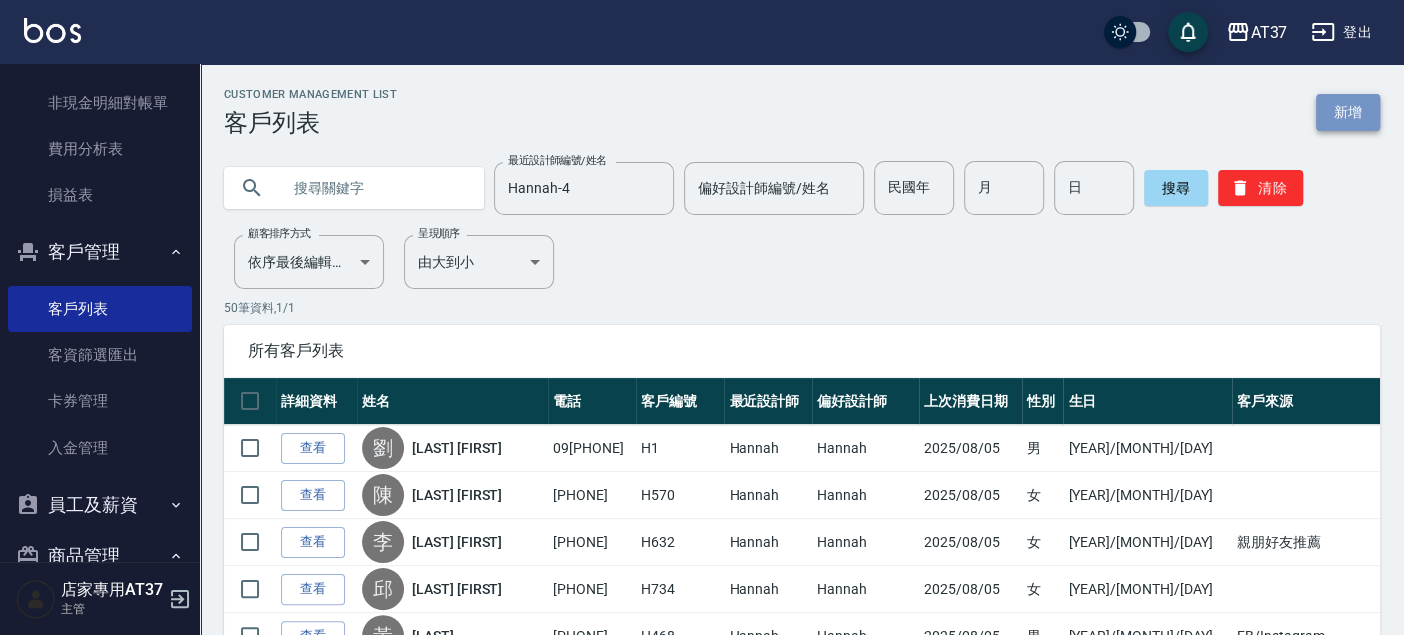 click on "新增" at bounding box center (1348, 112) 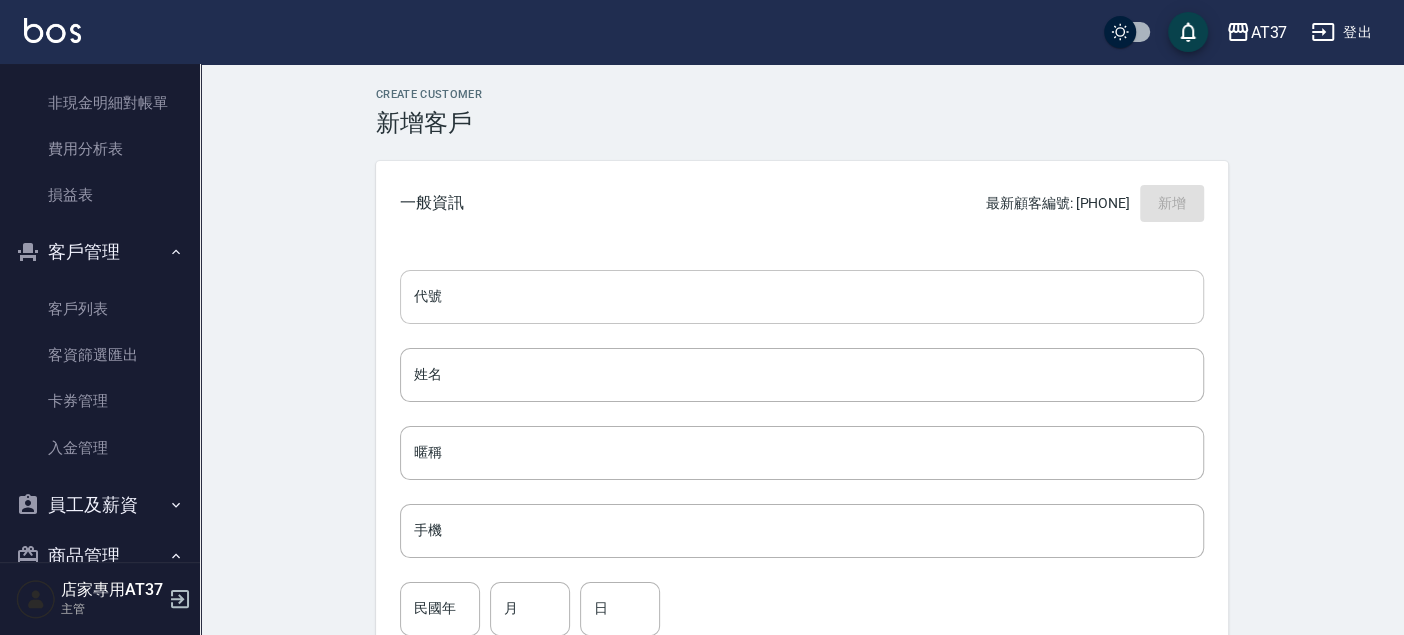 click on "代號" at bounding box center (802, 297) 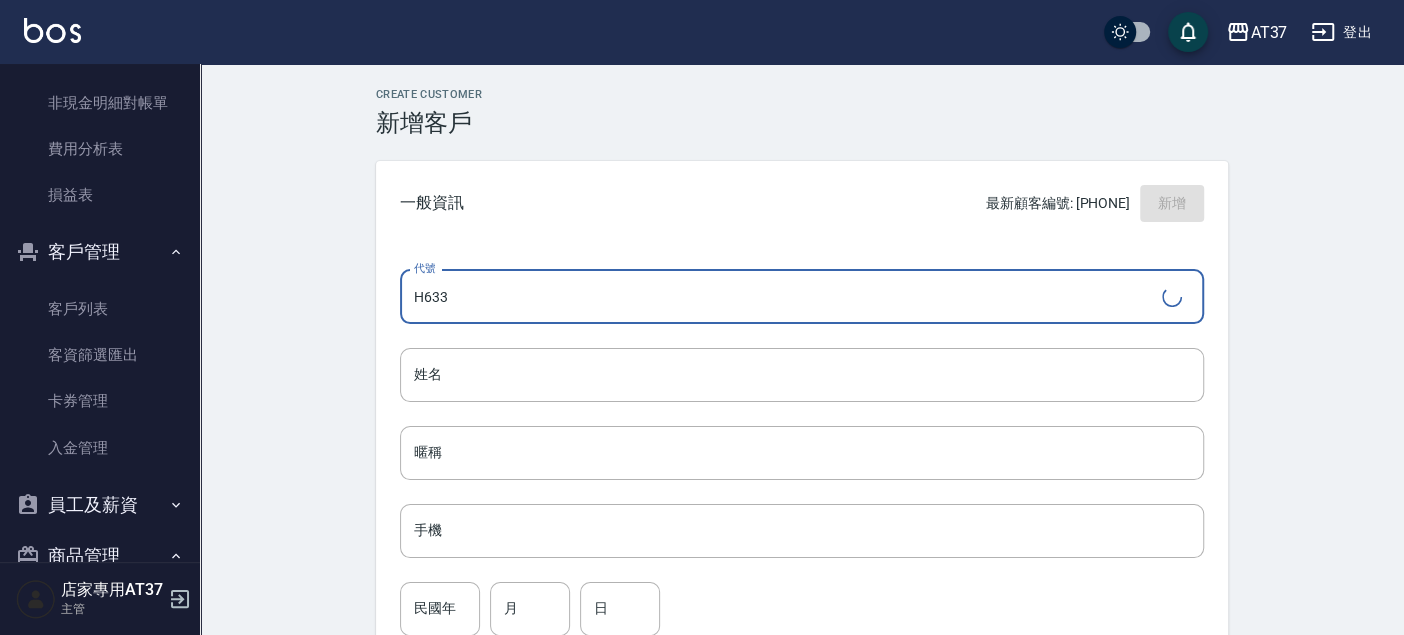 type on "H633" 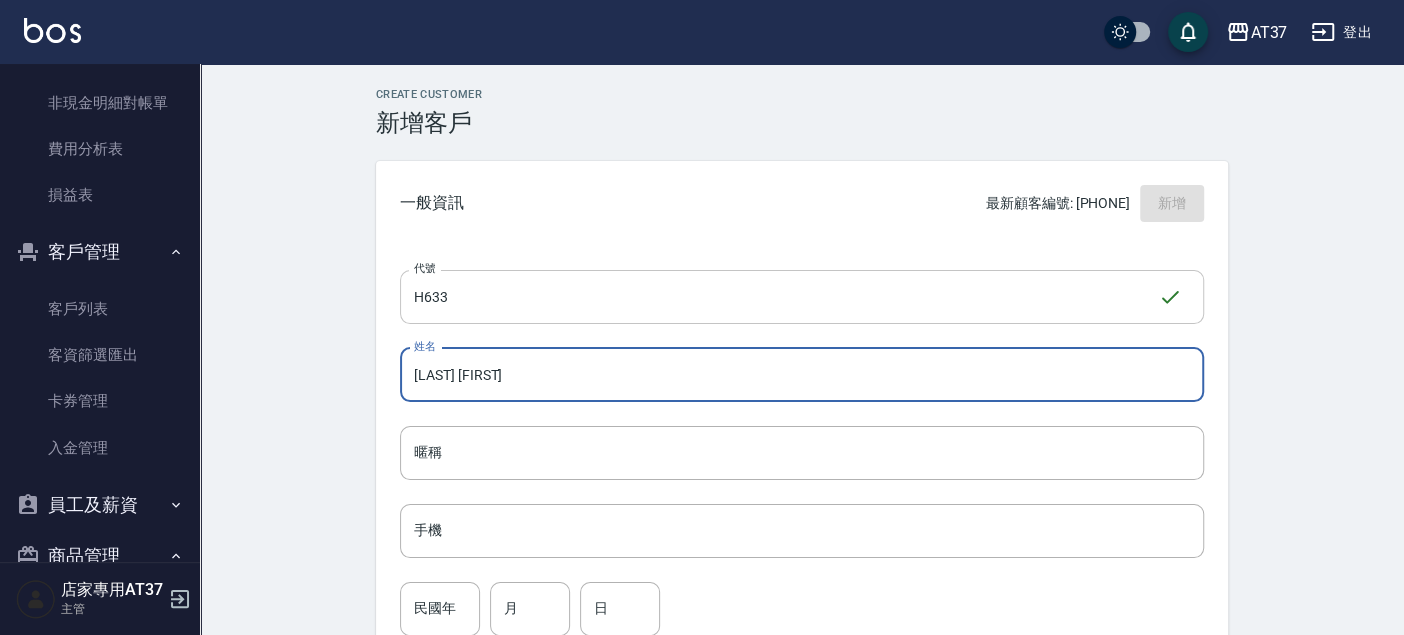 type on "[LAST] [FIRST]" 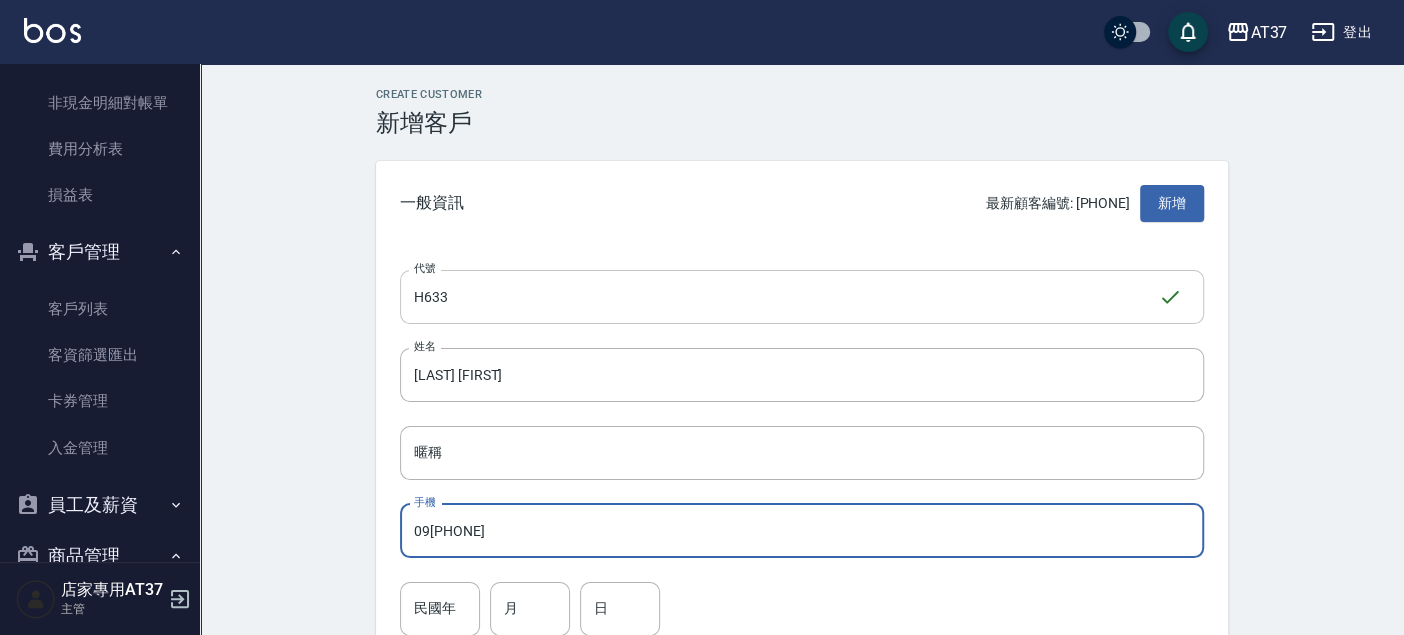 type on "09[PHONE]" 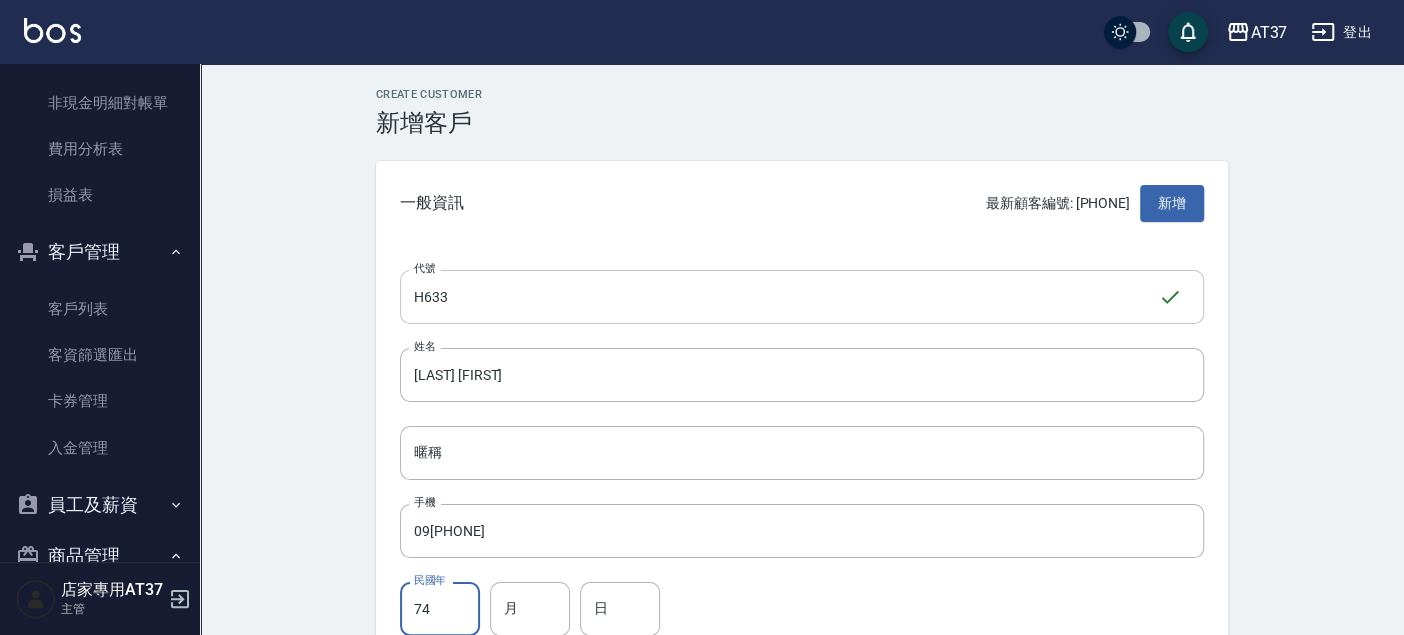 type on "74" 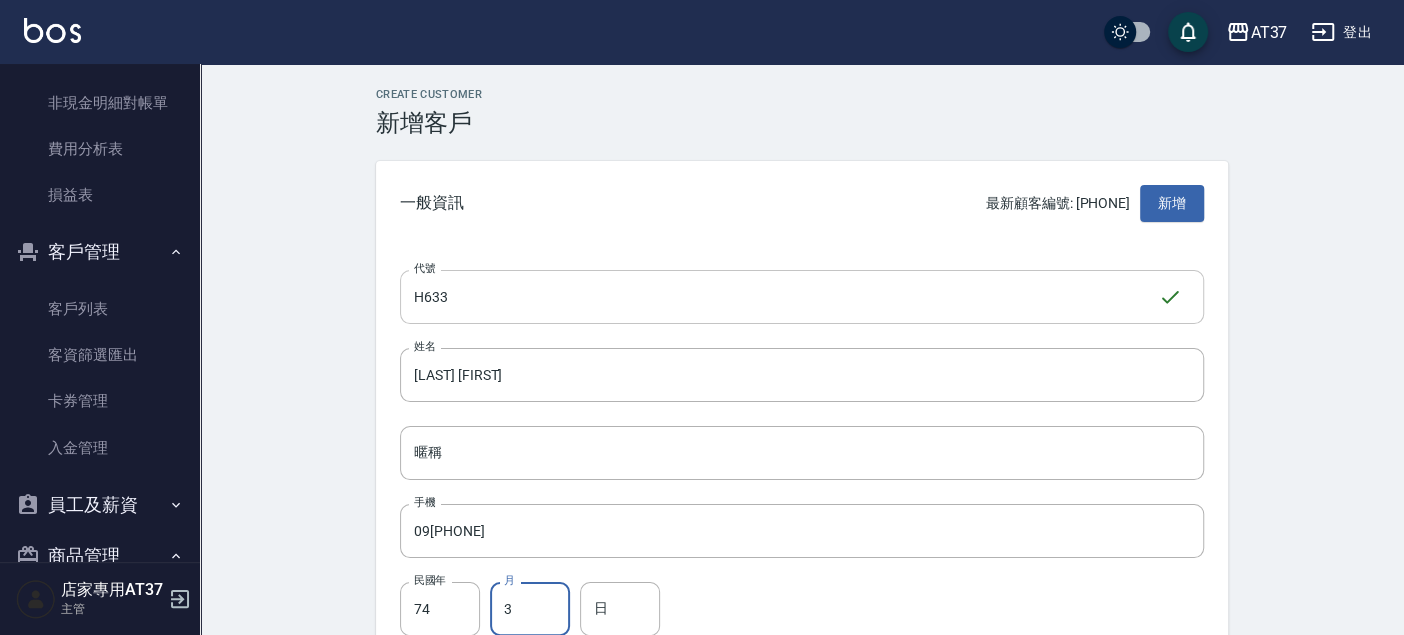 type on "3" 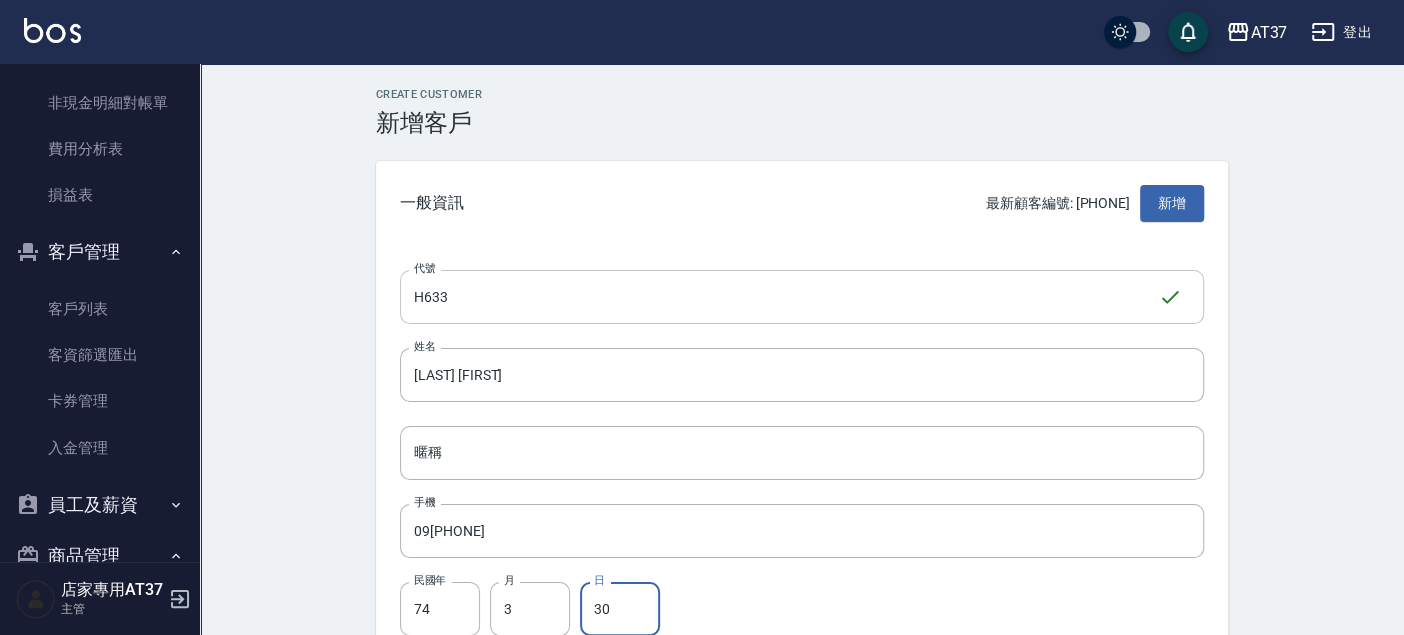 type on "30" 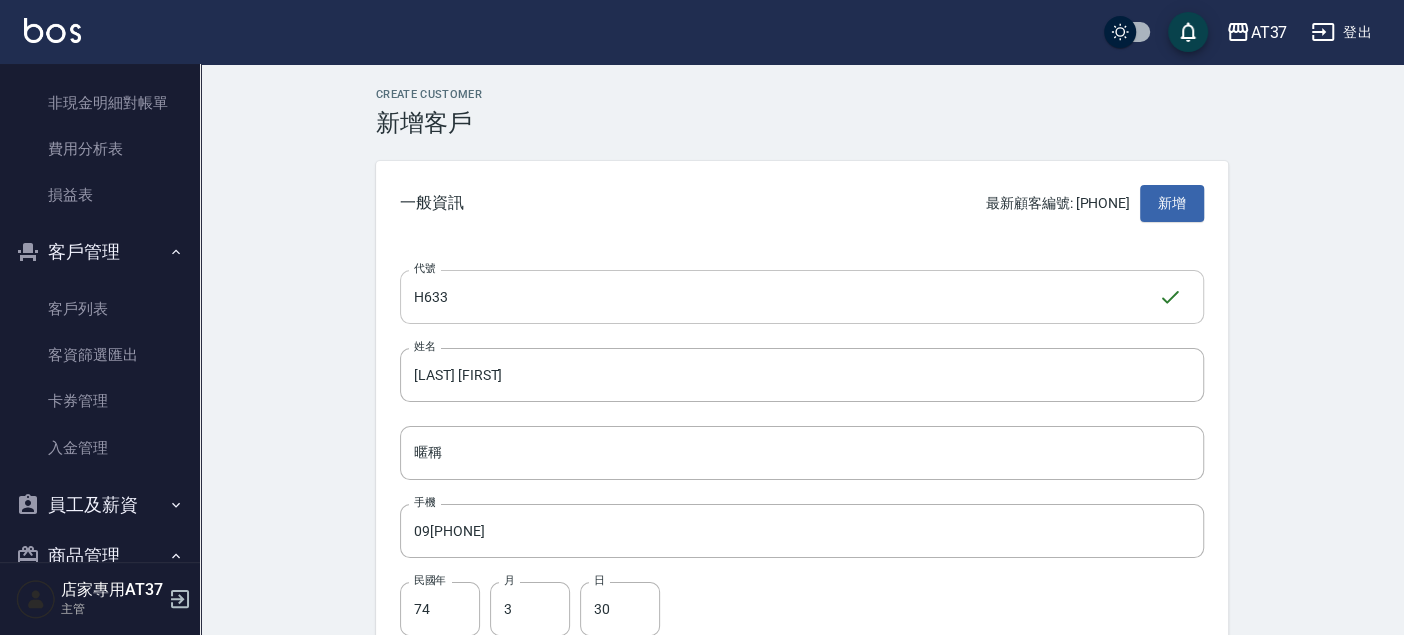 scroll, scrollTop: 368, scrollLeft: 0, axis: vertical 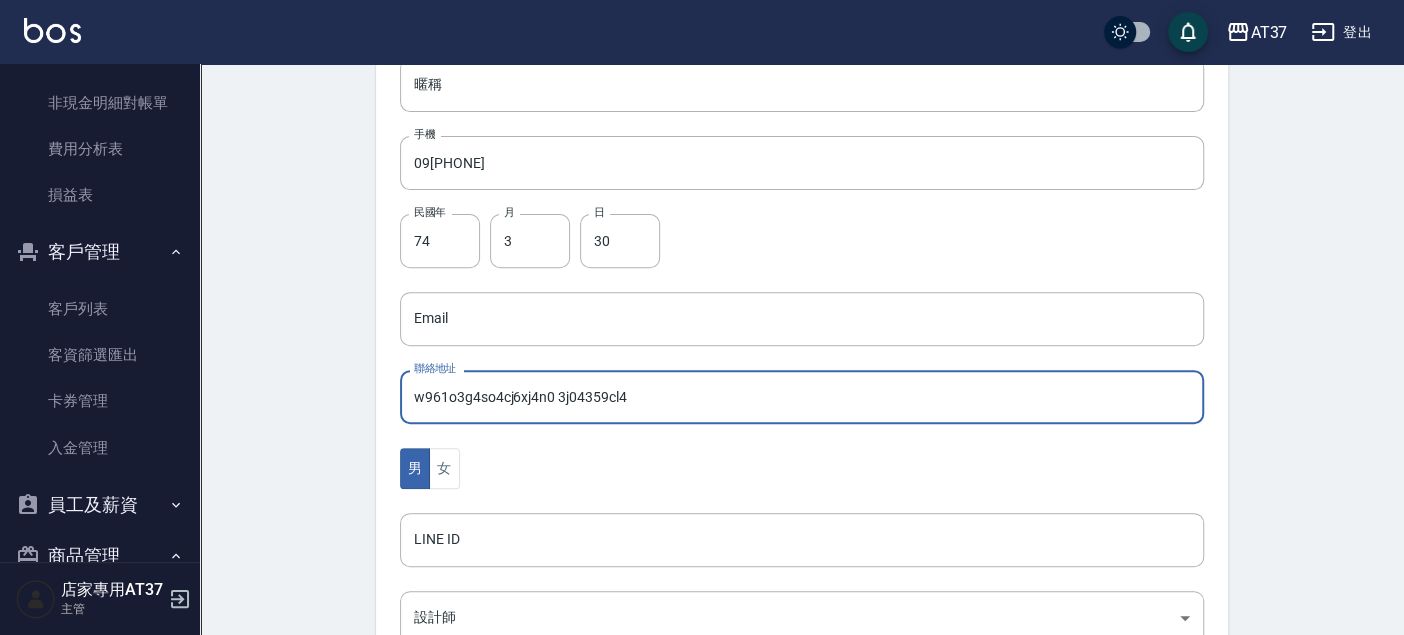 drag, startPoint x: 714, startPoint y: 396, endPoint x: 0, endPoint y: 456, distance: 716.5166 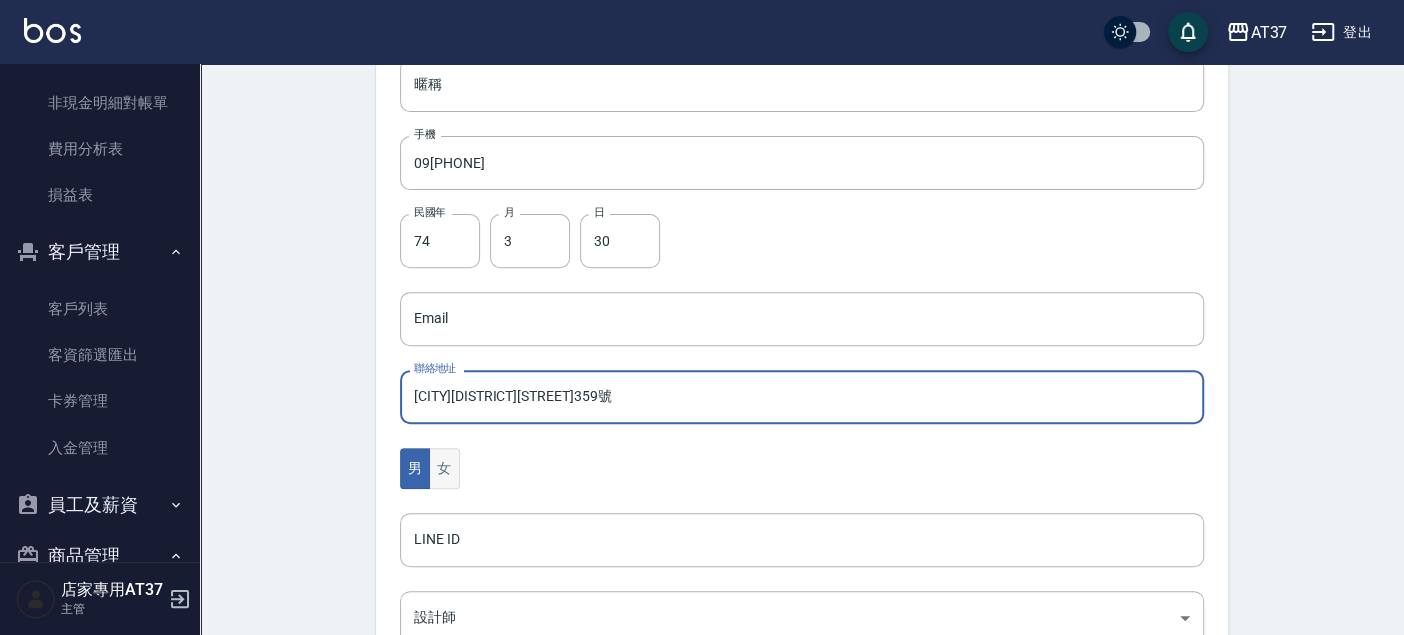 type on "[CITY][DISTRICT][STREET]359號" 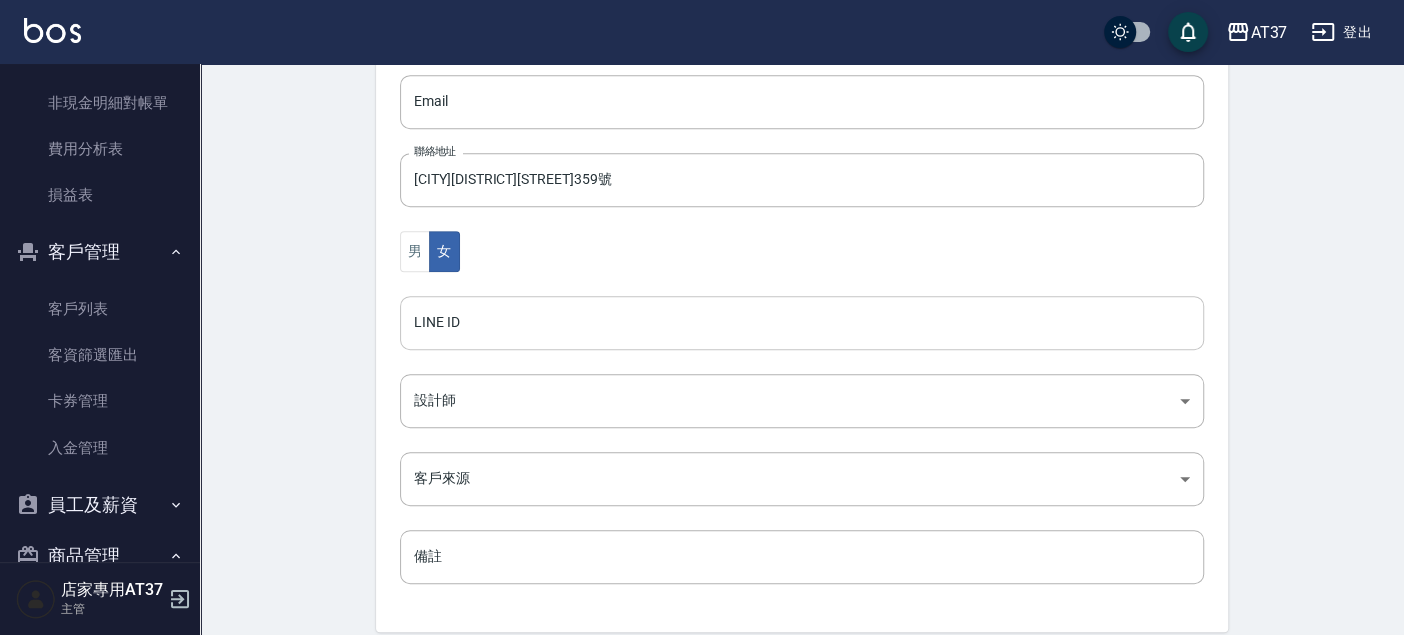 scroll, scrollTop: 591, scrollLeft: 0, axis: vertical 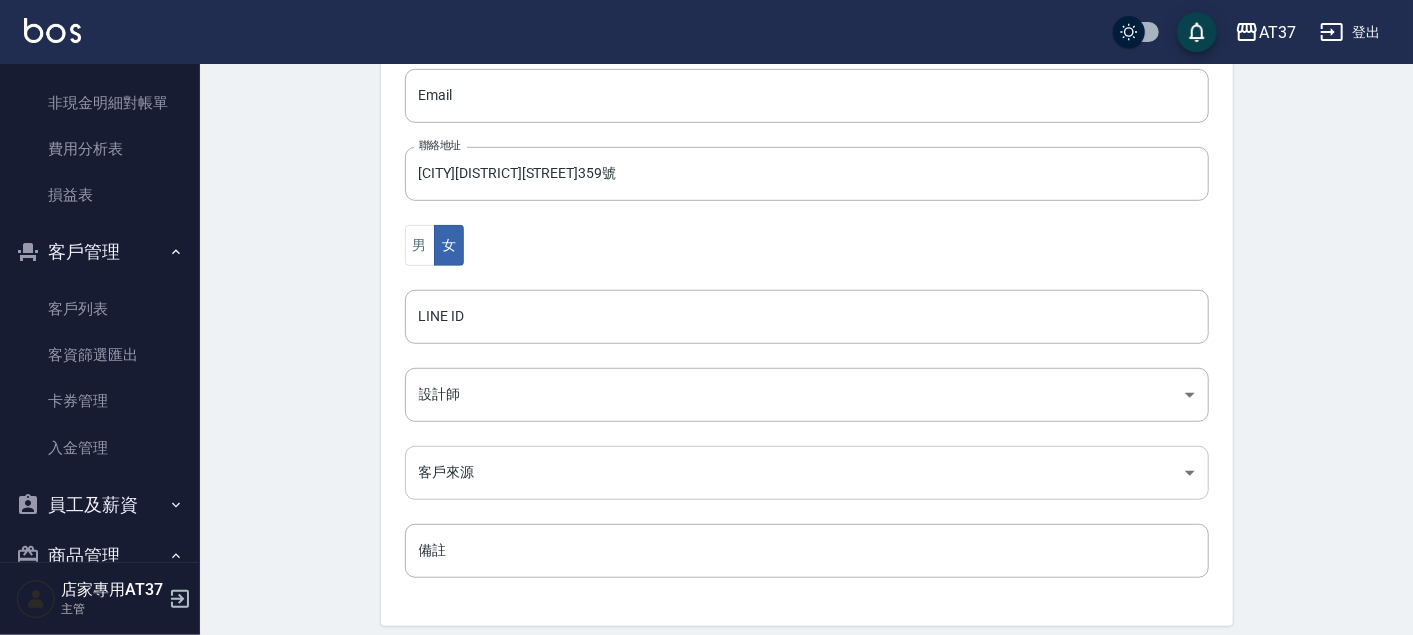 click on "AT37 登出 櫃檯作業 打帳單 帳單列表 現金收支登錄 材料自購登錄 每日結帳 排班表 現場電腦打卡 預約管理 預約管理 單日預約紀錄 單週預約紀錄 報表及分析 報表目錄 店家區間累計表 店家日報表 店家排行榜 互助日報表 互助月報表 互助排行榜 互助點數明細 互助業績報表 全店業績分析表 營業統計分析表 營業項目月分析表 設計師業績表 設計師日報表 設計師業績分析表 設計師業績月報表 設計師抽成報表 設計師排行榜 商品銷售排行榜 商品消耗明細 服務扣項明細表 單一服務項目查詢 店販抽成明細 店販分類抽成明細 顧客入金餘額表 顧客卡券餘額表 每日非現金明細 每日收支明細 收支分類明細表 非現金明細對帳單 費用分析表 損益表 客戶管理 客戶列表 客資篩選匯出 卡券管理 入金管理 員工及薪資 員工列表 全店打卡記錄 考勤排班總表 薪資條 薪資明細表 主管 H633" at bounding box center (706, 60) 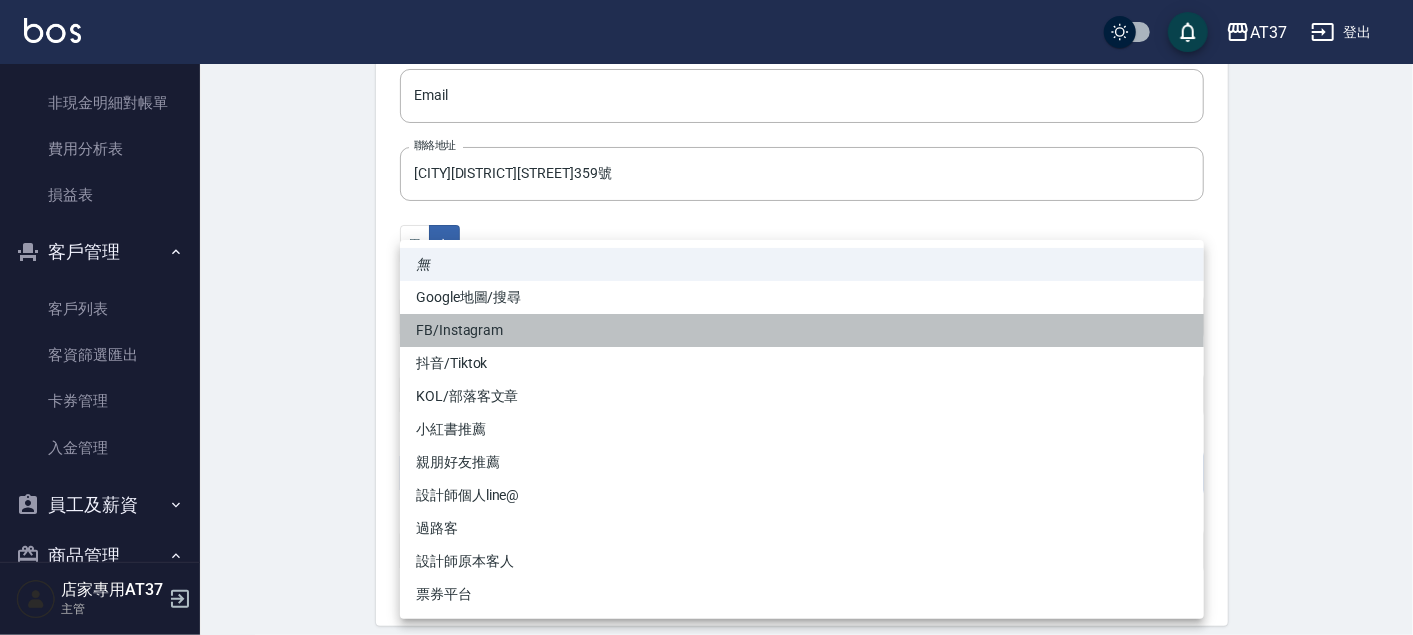 click on "FB/Instagram" at bounding box center [802, 330] 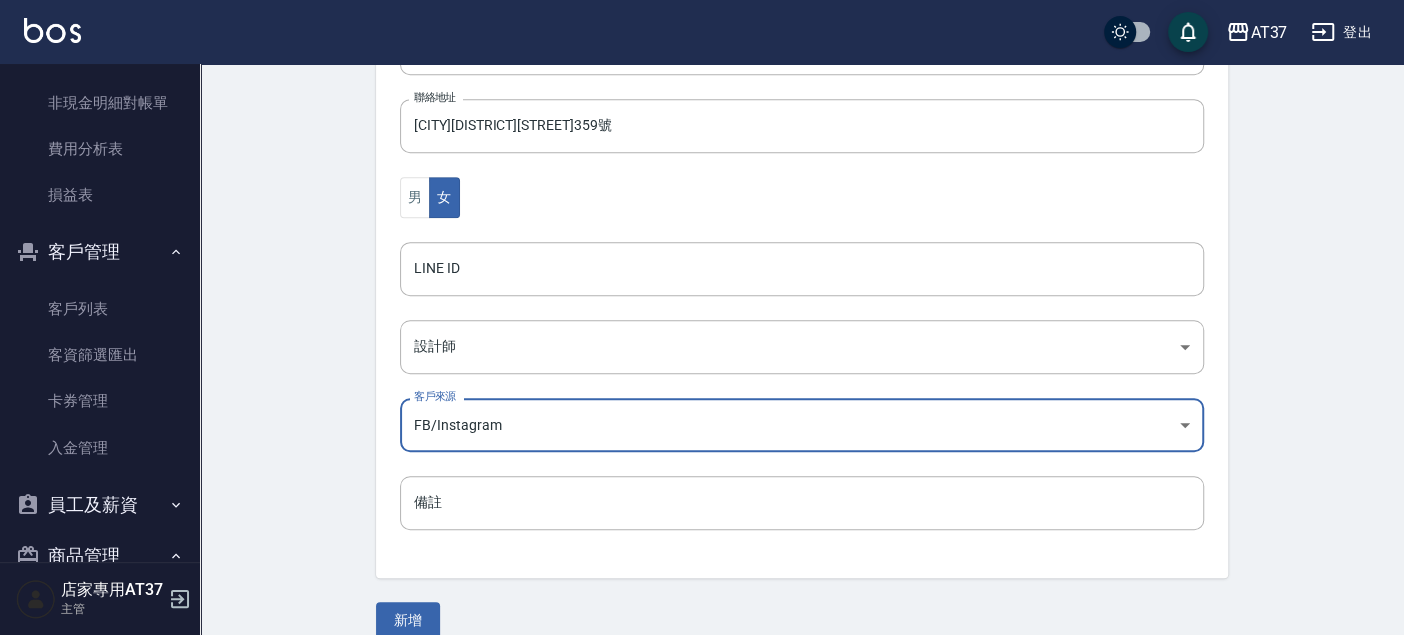 scroll, scrollTop: 665, scrollLeft: 0, axis: vertical 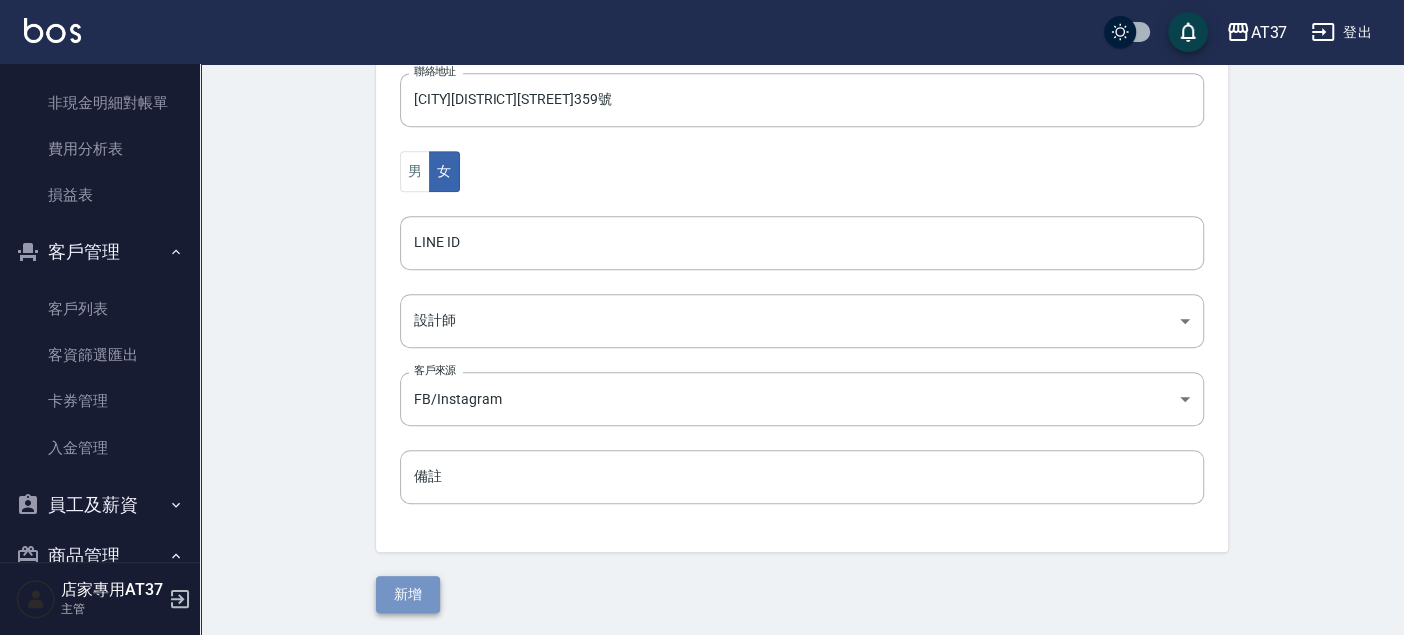 click on "新增" at bounding box center (408, 594) 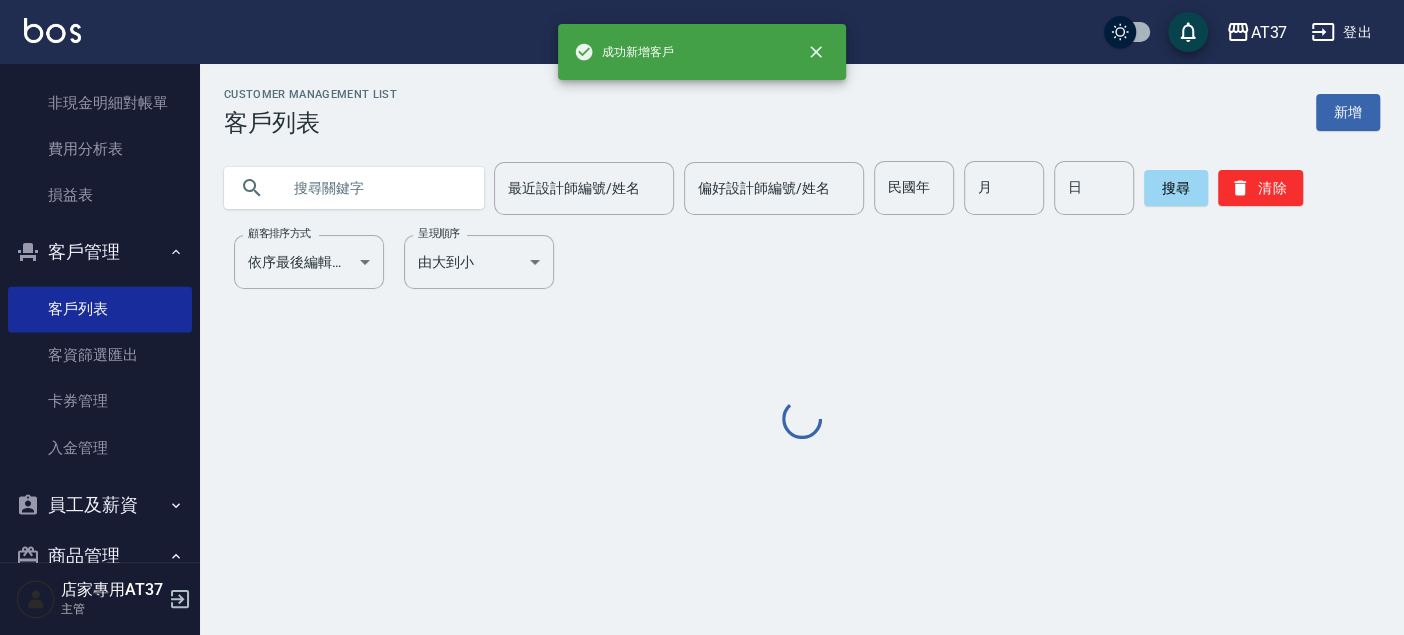 scroll, scrollTop: 0, scrollLeft: 0, axis: both 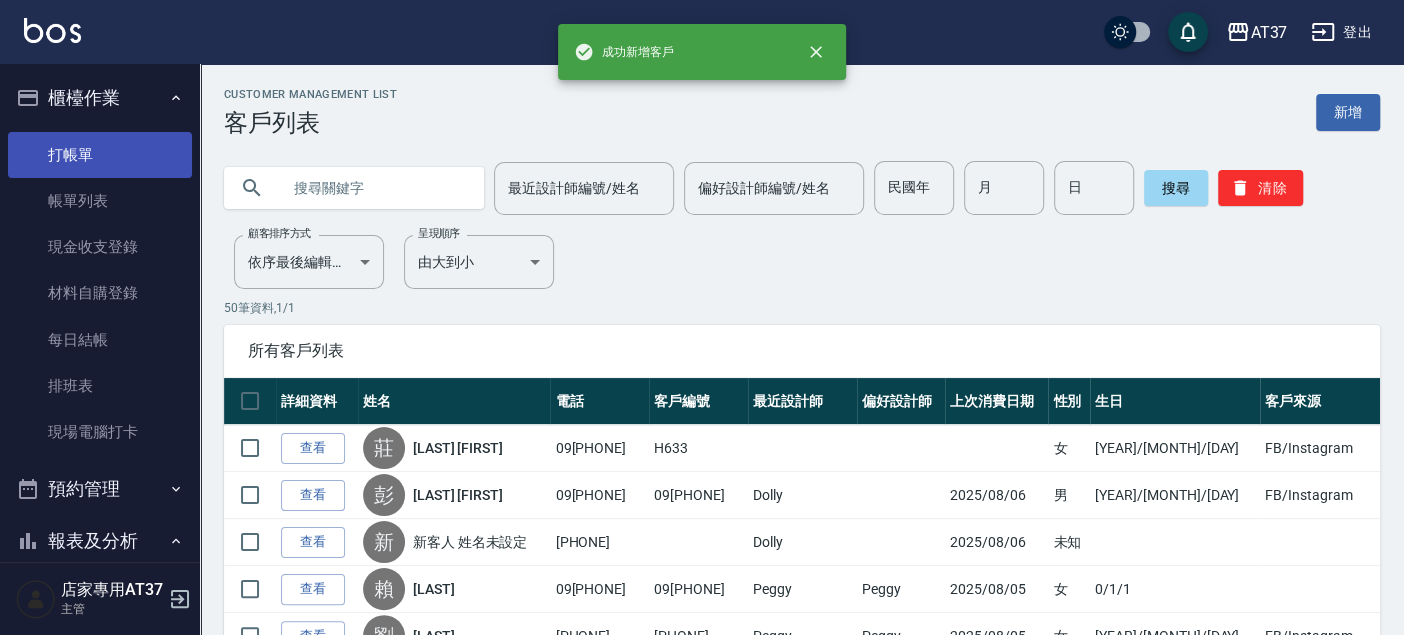 click on "打帳單" at bounding box center [100, 155] 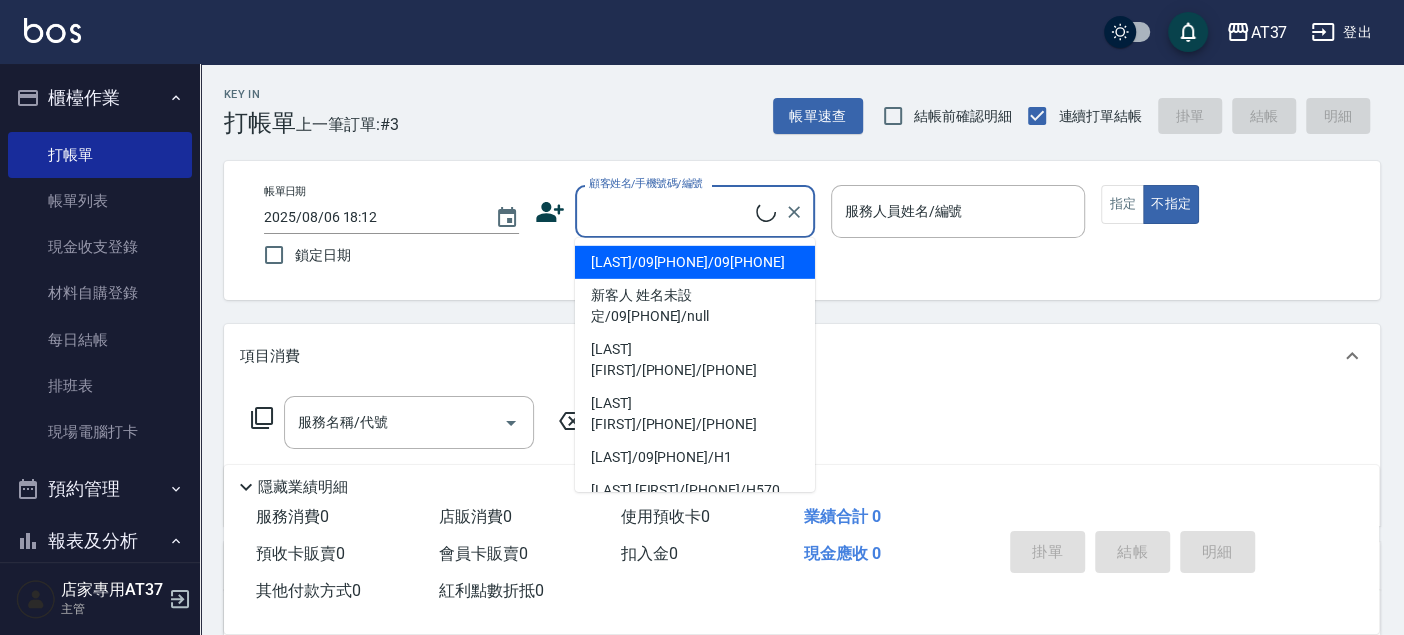 click on "顧客姓名/手機號碼/編號" at bounding box center [670, 211] 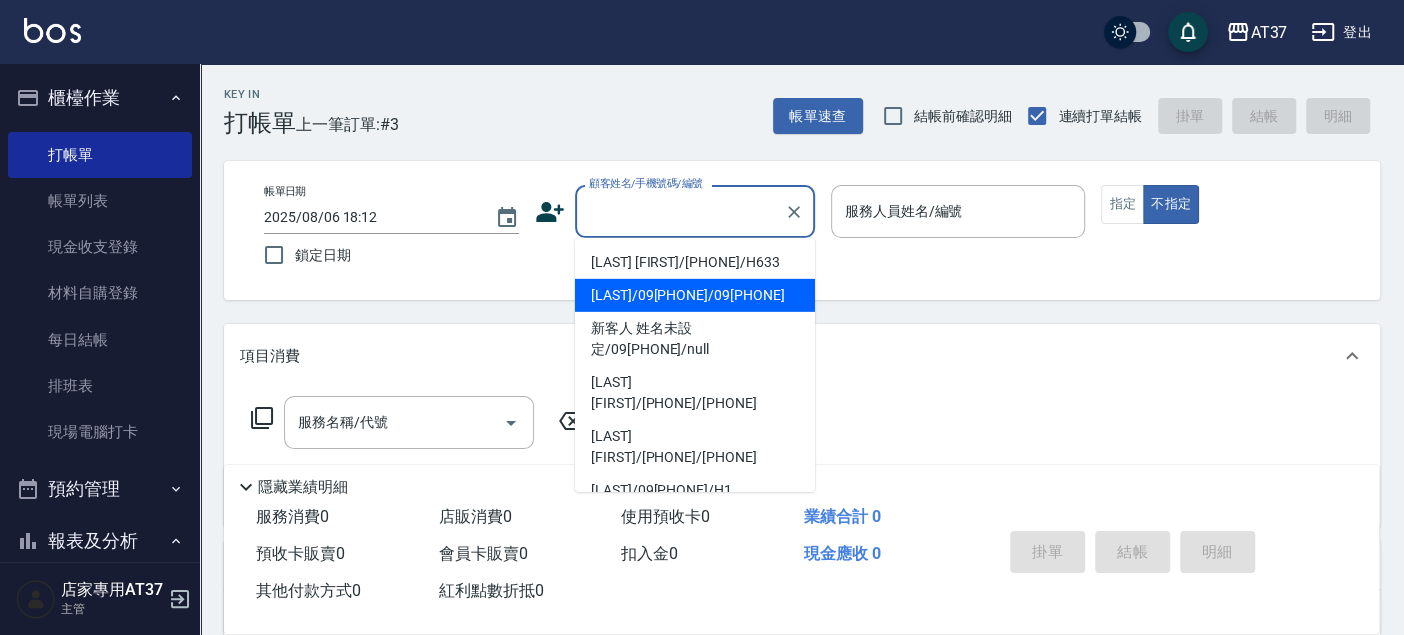 click on "[LAST] [FIRST]/[PHONE]/H633" at bounding box center (695, 262) 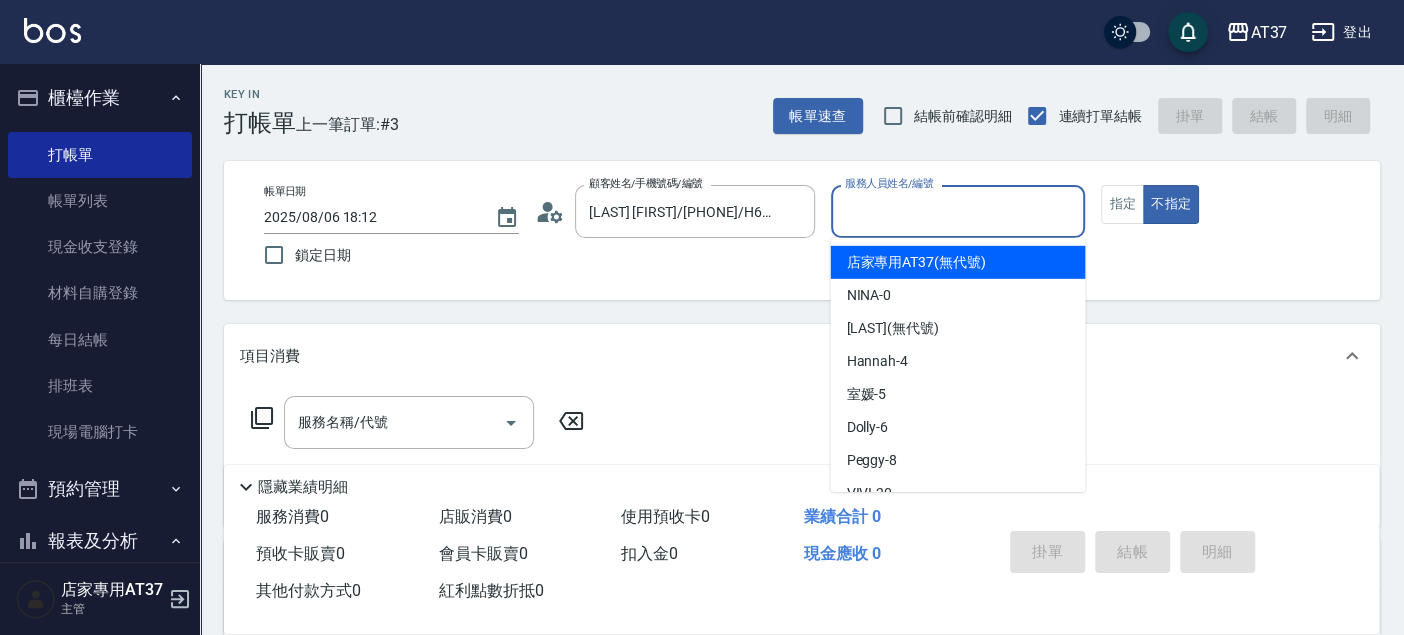 click on "服務人員姓名/編號" at bounding box center [958, 211] 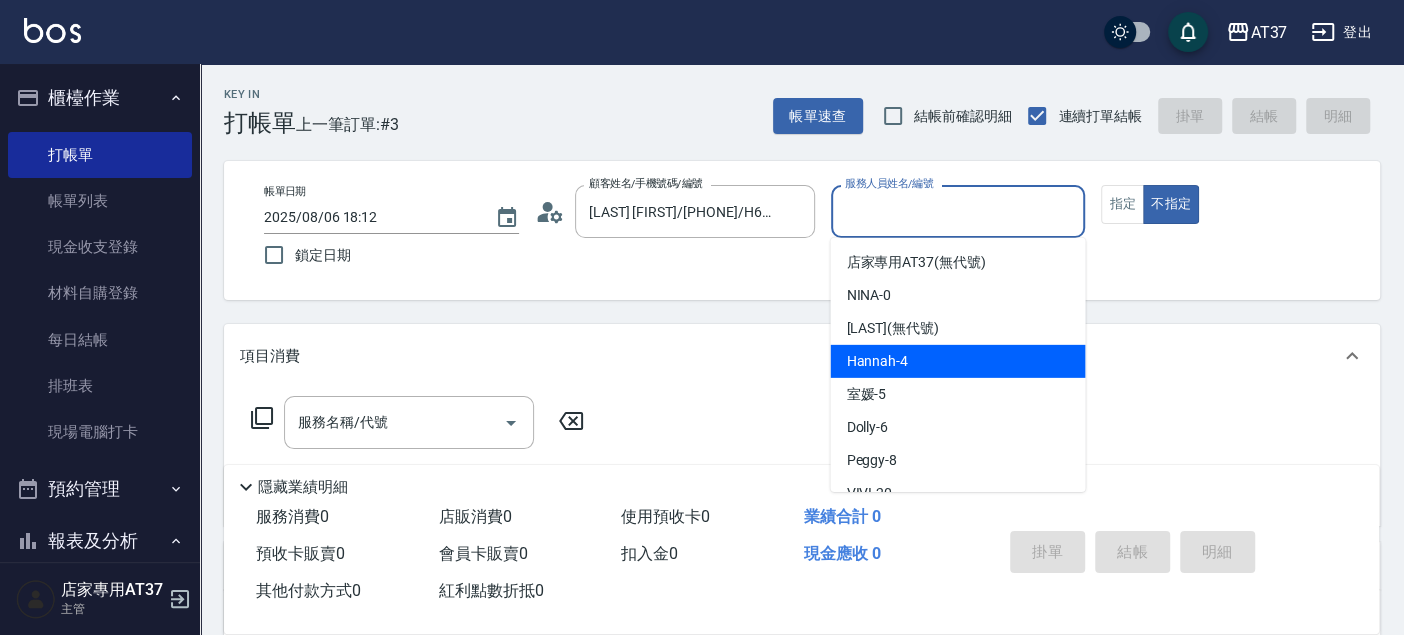click on "Hannah -4" at bounding box center (957, 361) 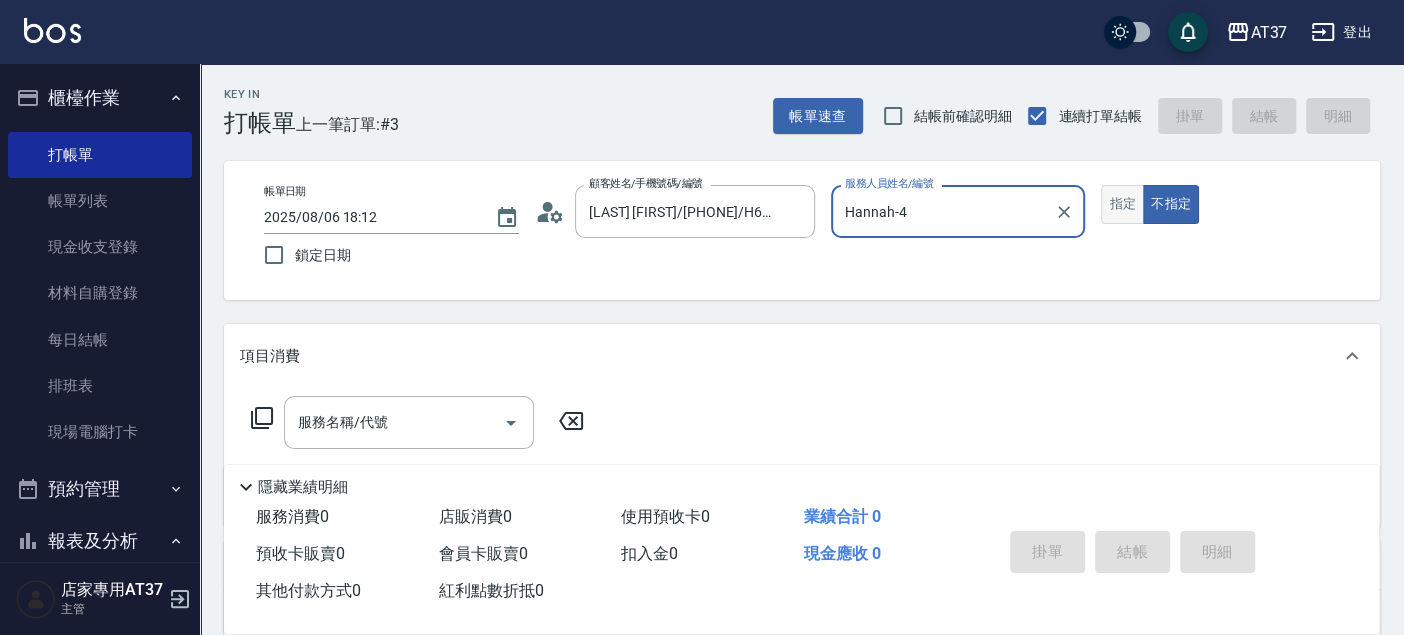 click on "指定" at bounding box center (1122, 204) 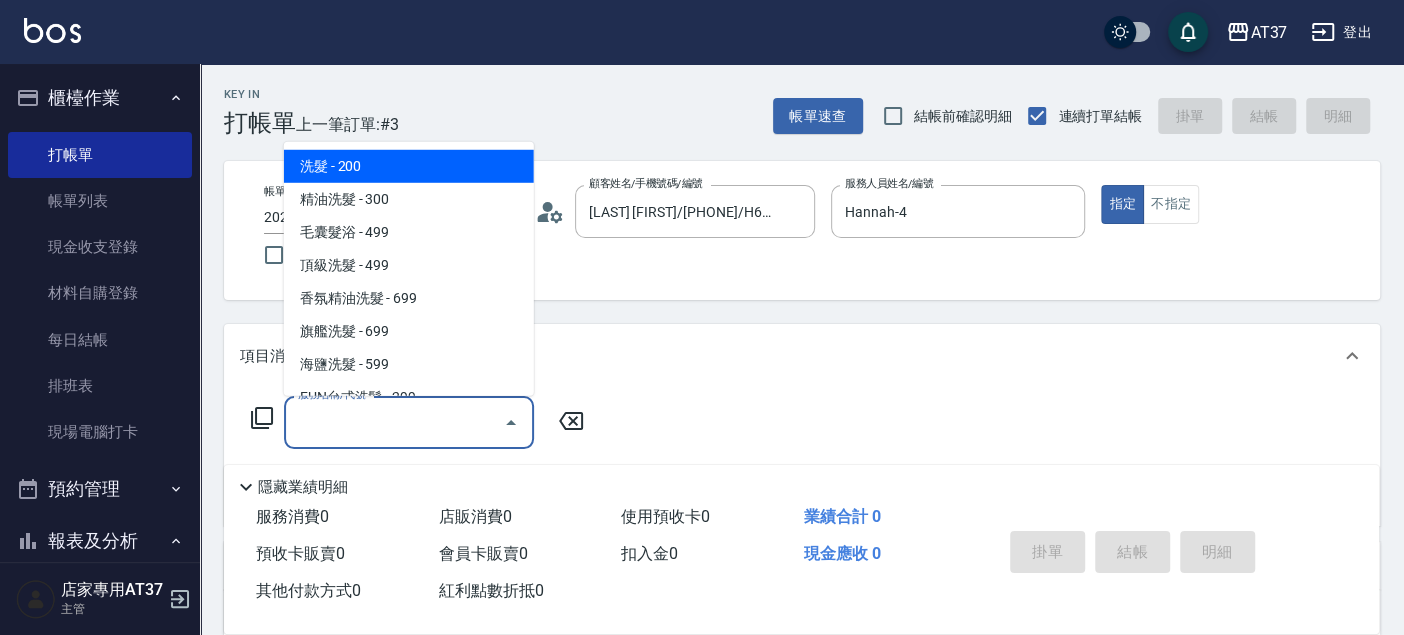 click on "服務名稱/代號" at bounding box center (394, 422) 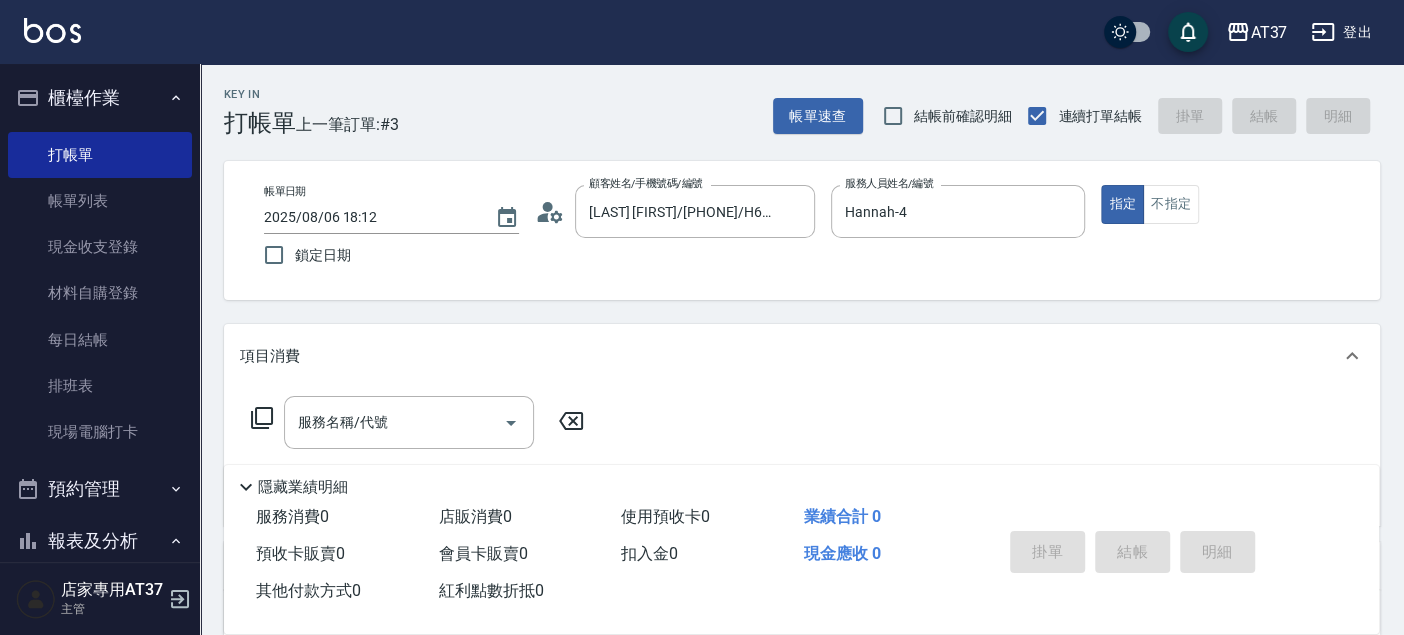 click 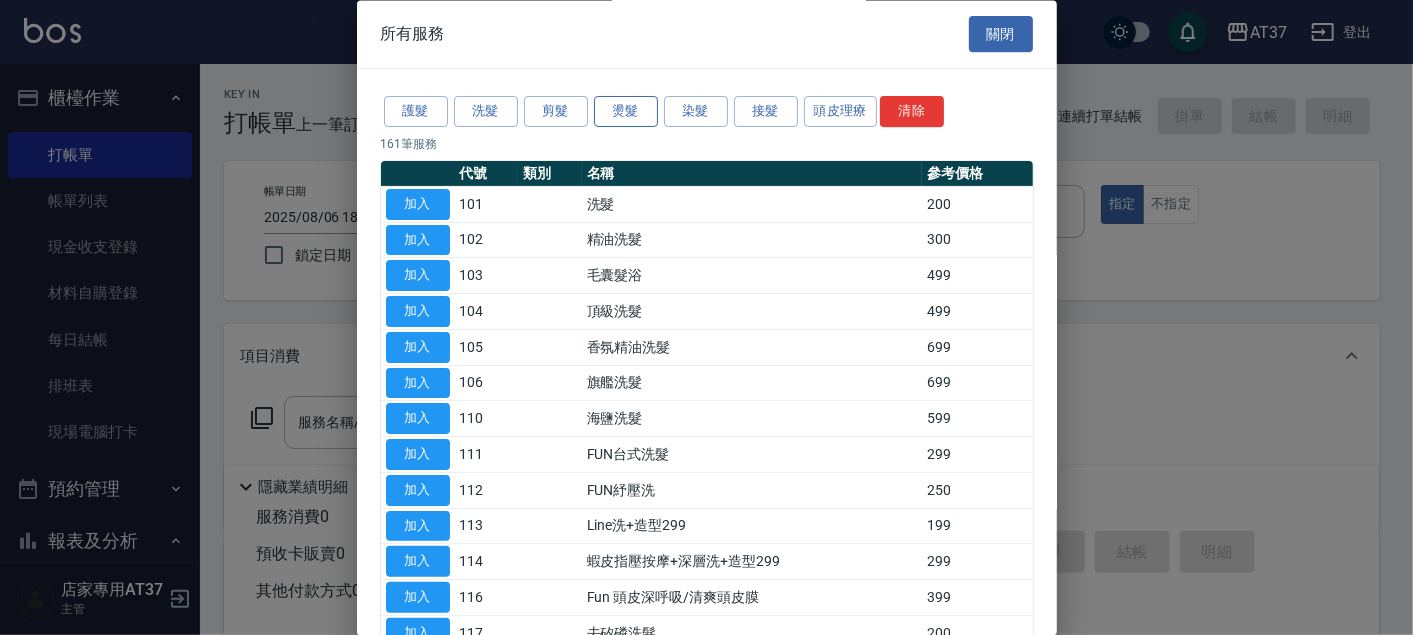 click on "燙髮" at bounding box center [626, 112] 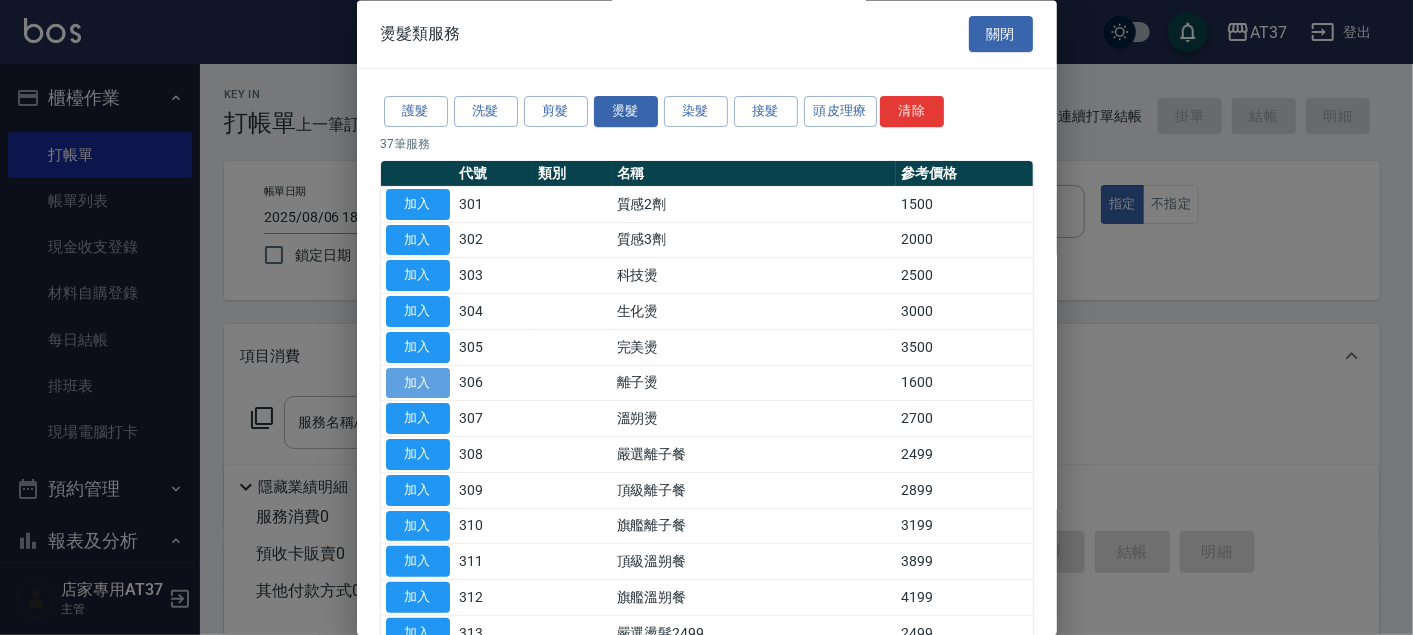 click on "加入" at bounding box center [418, 383] 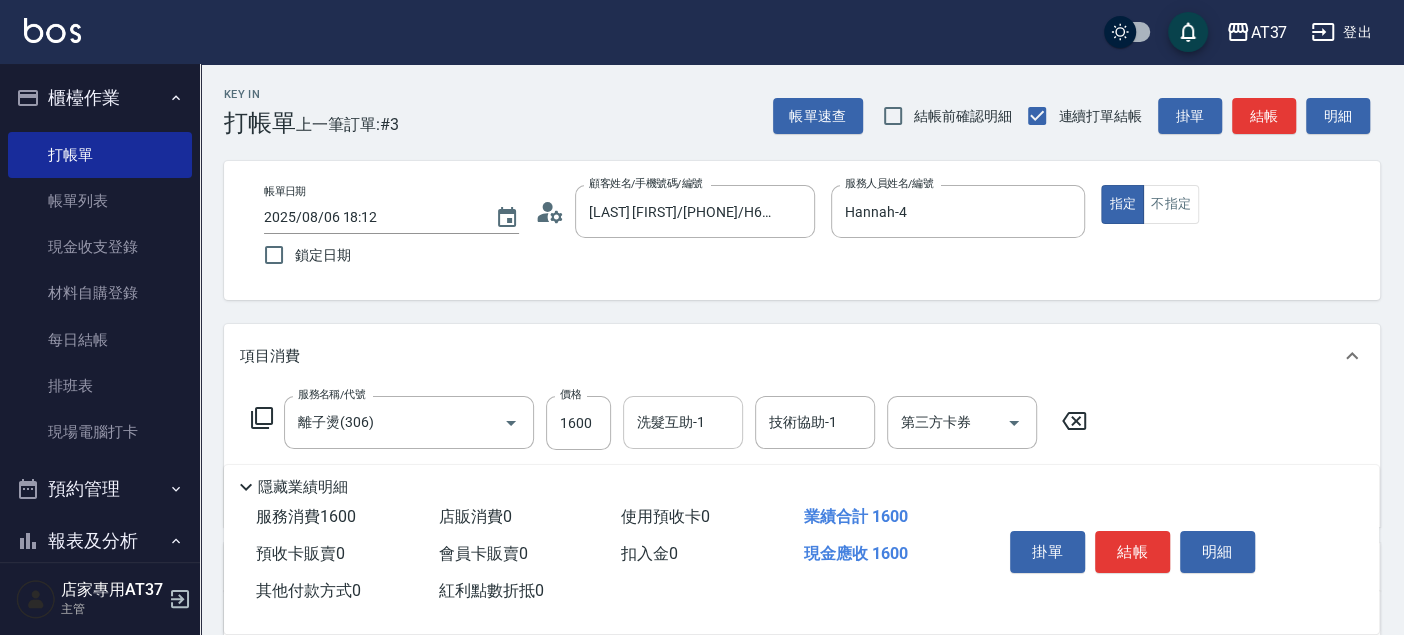 click on "洗髮互助-1" at bounding box center (683, 422) 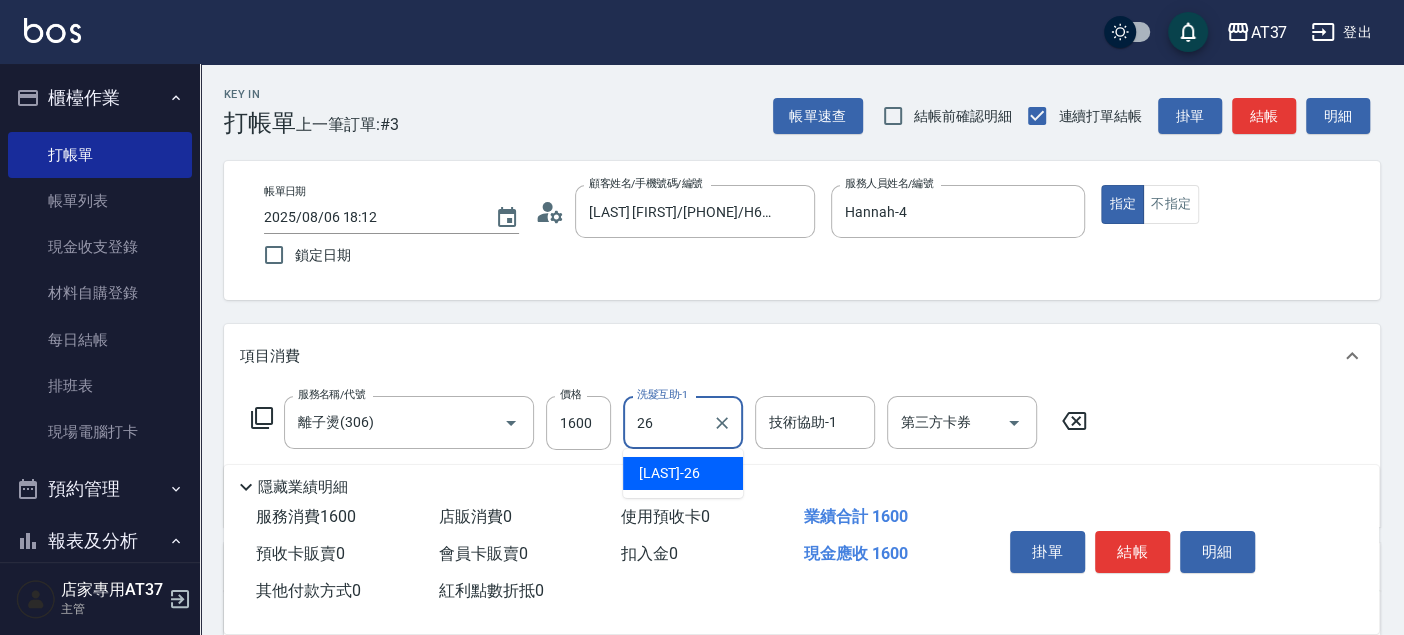 type on "[LAST] [FIRST]-26" 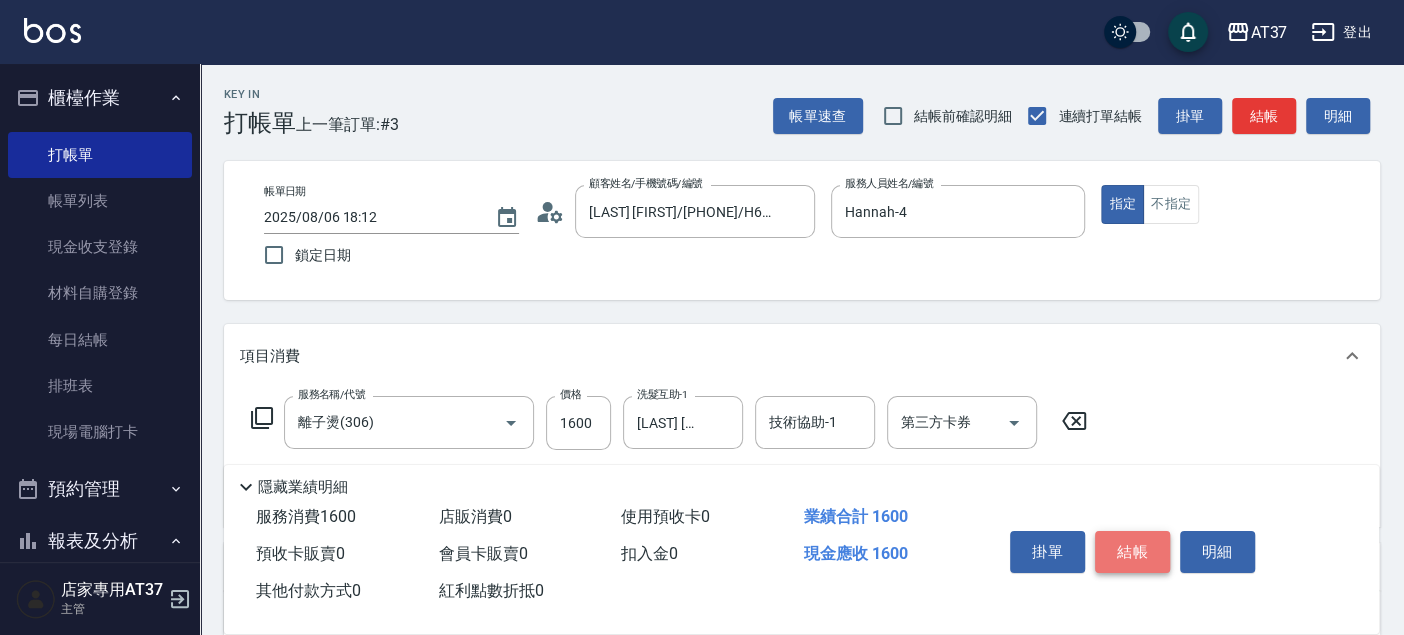 click on "結帳" at bounding box center (1132, 552) 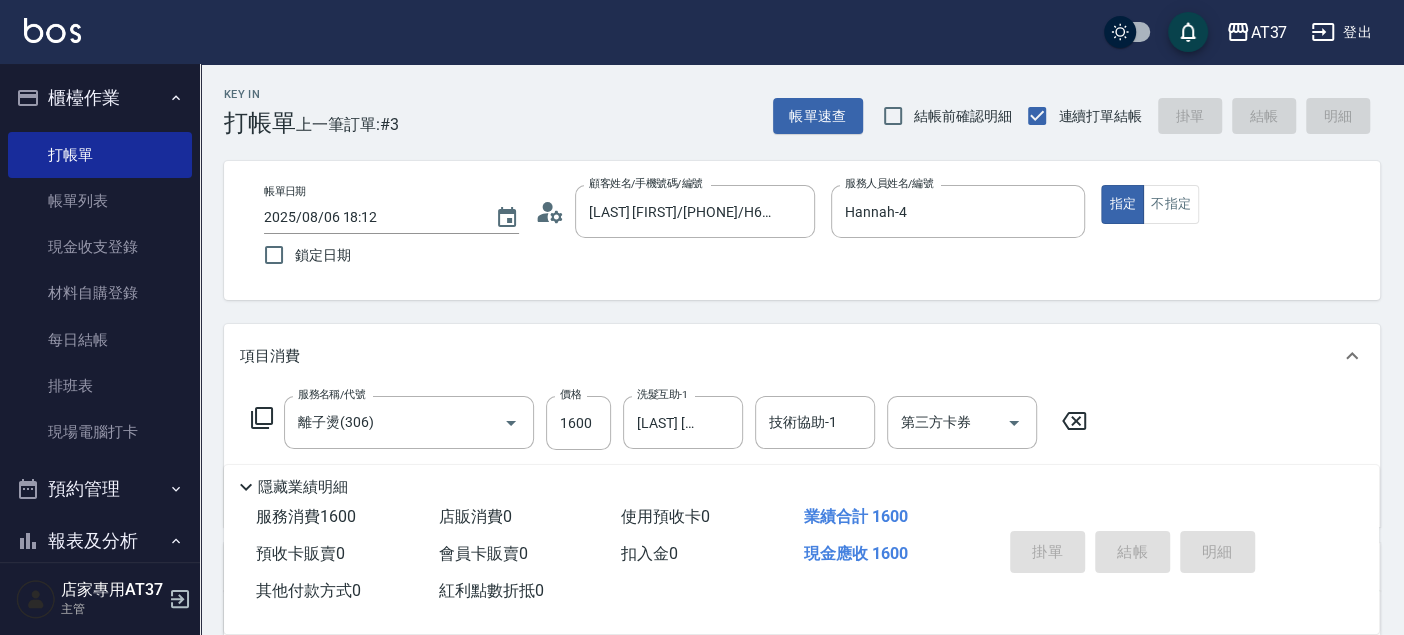 type on "2025/08/06 18:13" 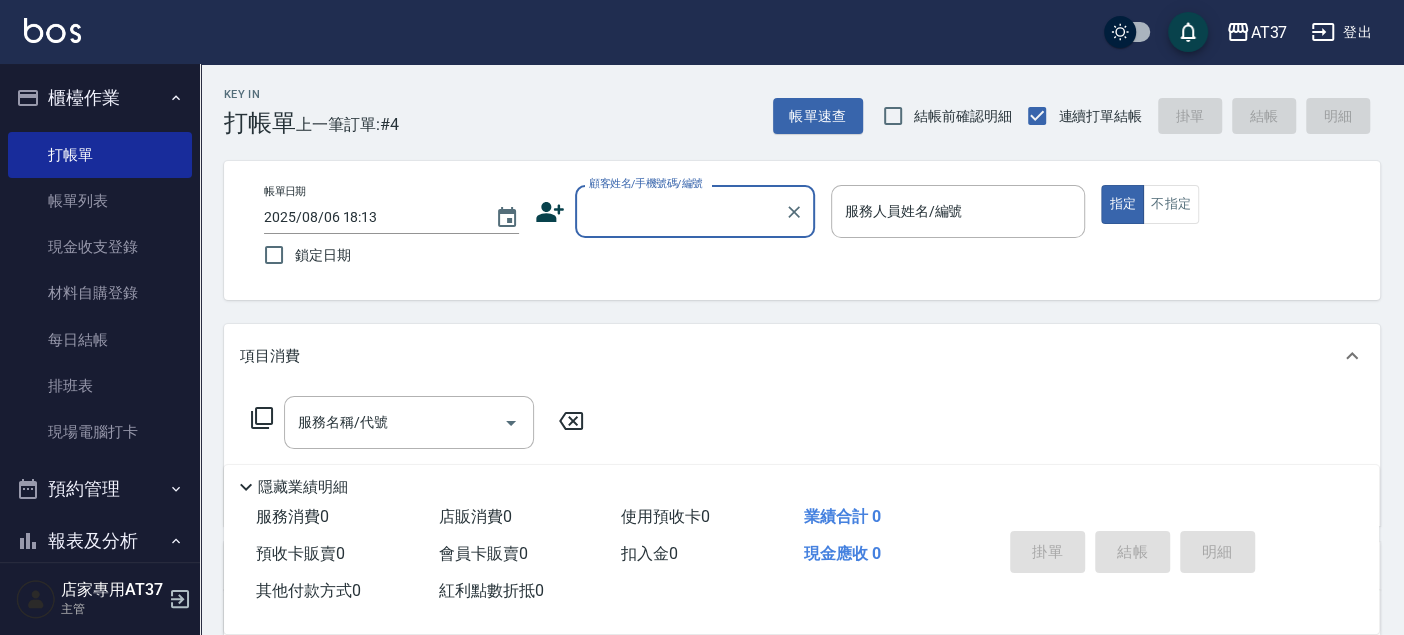 click on "顧客姓名/手機號碼/編號" at bounding box center (680, 211) 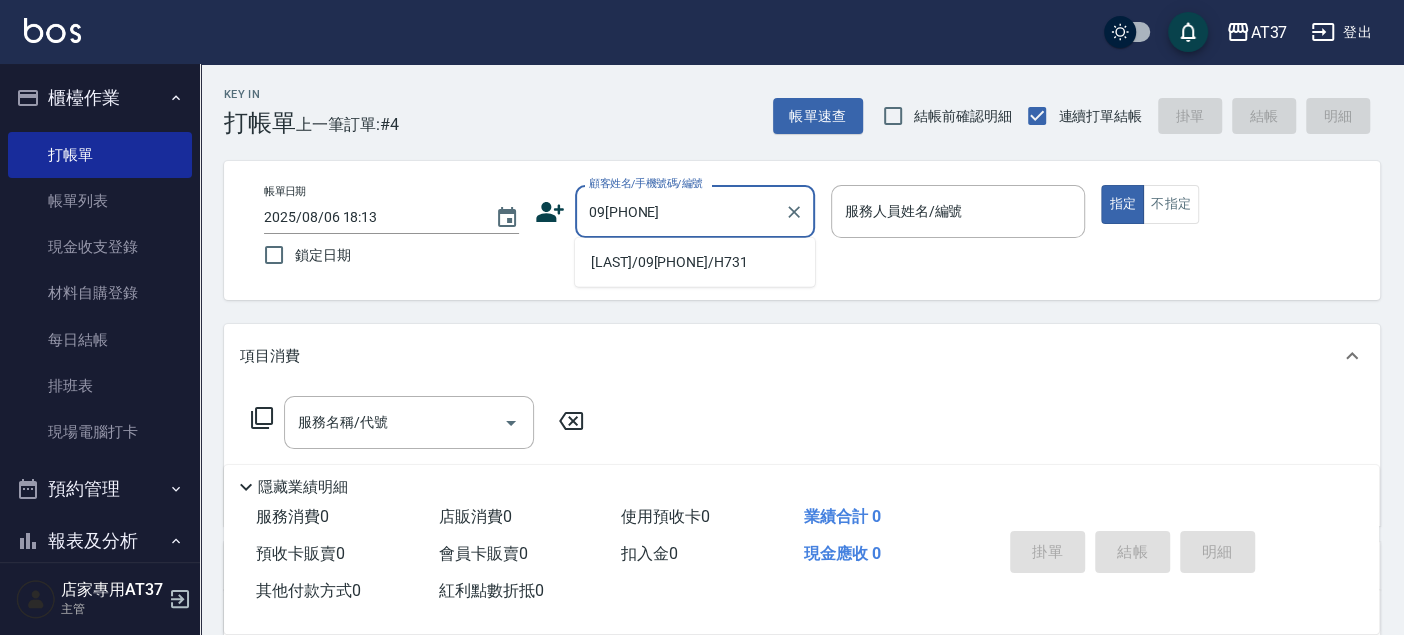 click on "[LAST]/09[PHONE]/H731" at bounding box center (695, 262) 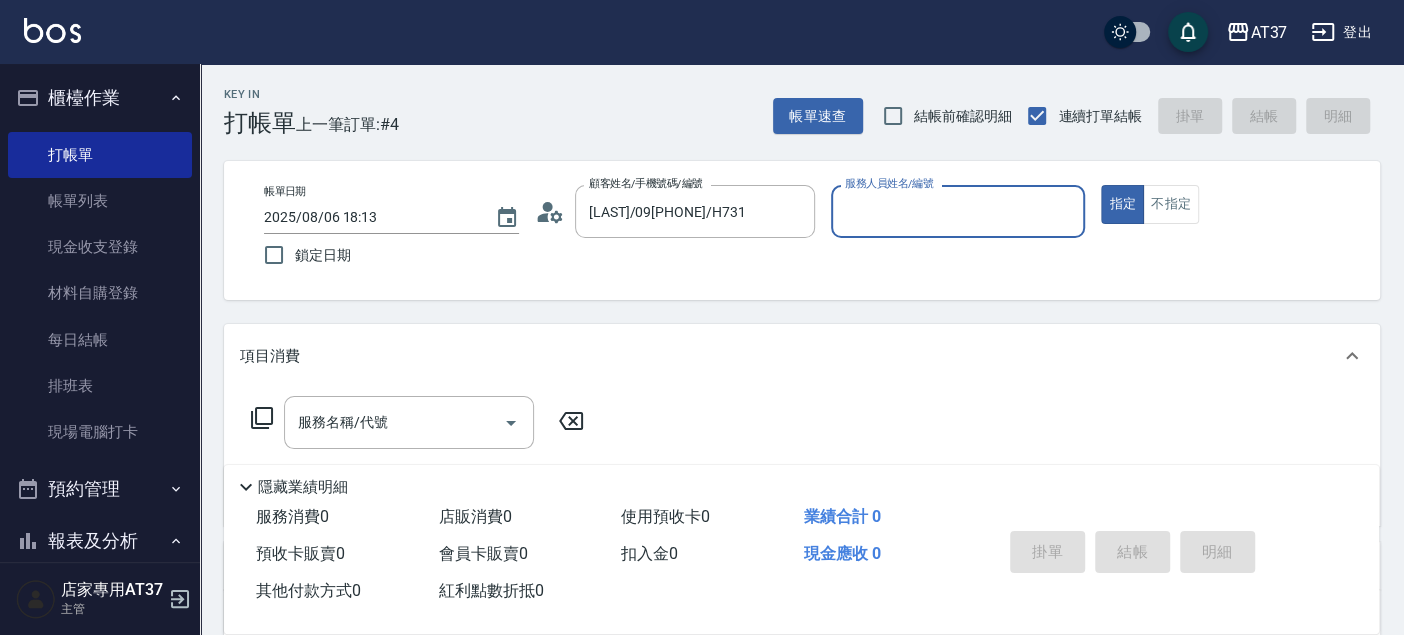 type on "Hannah-4" 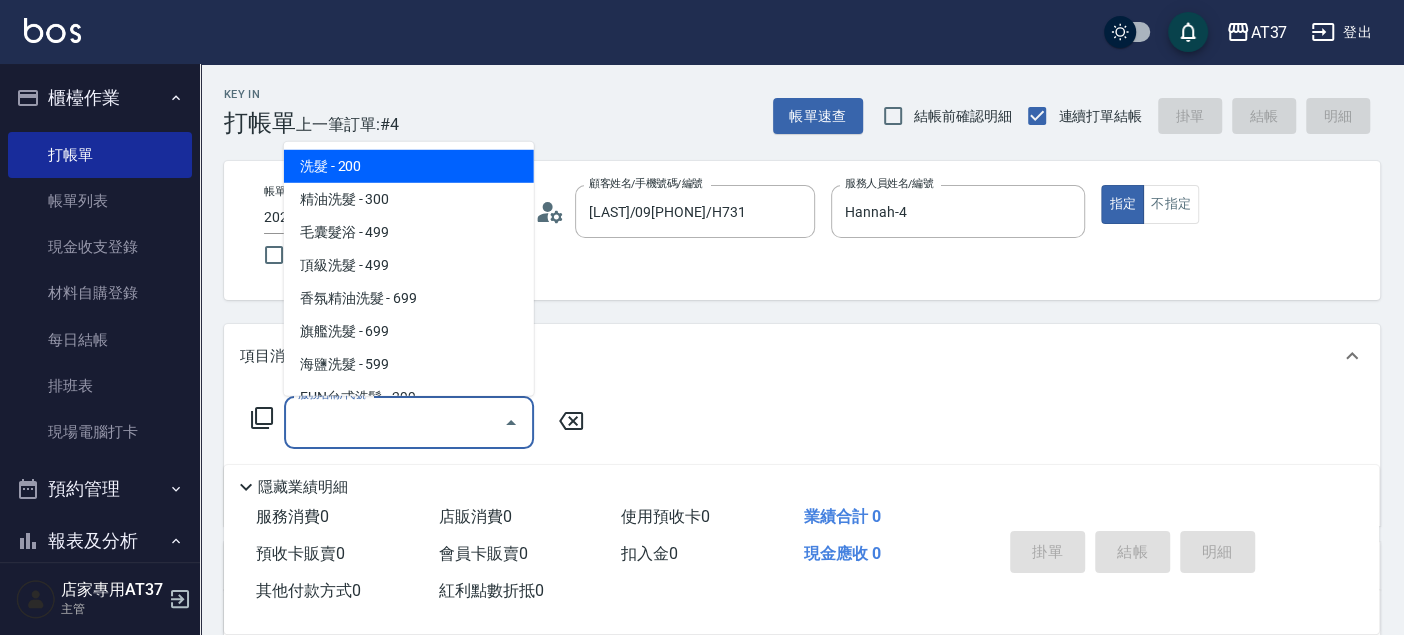 click on "服務名稱/代號" at bounding box center (394, 422) 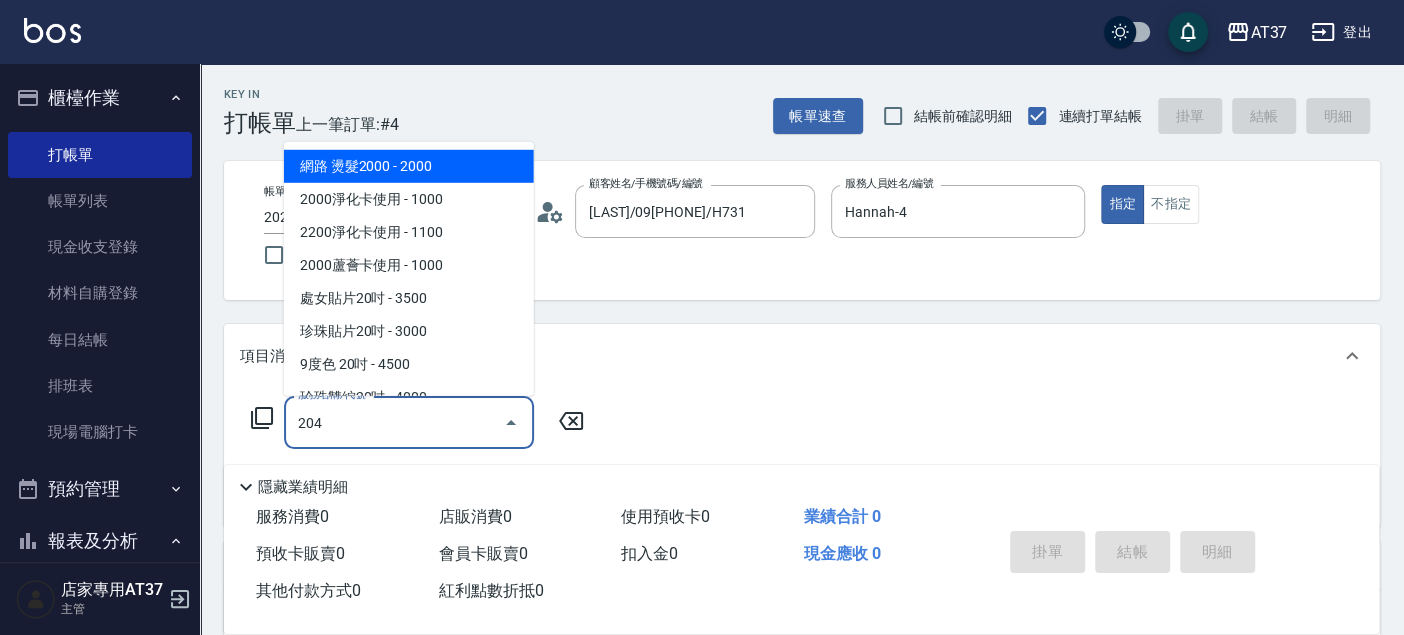 type on "A級洗+剪(204)" 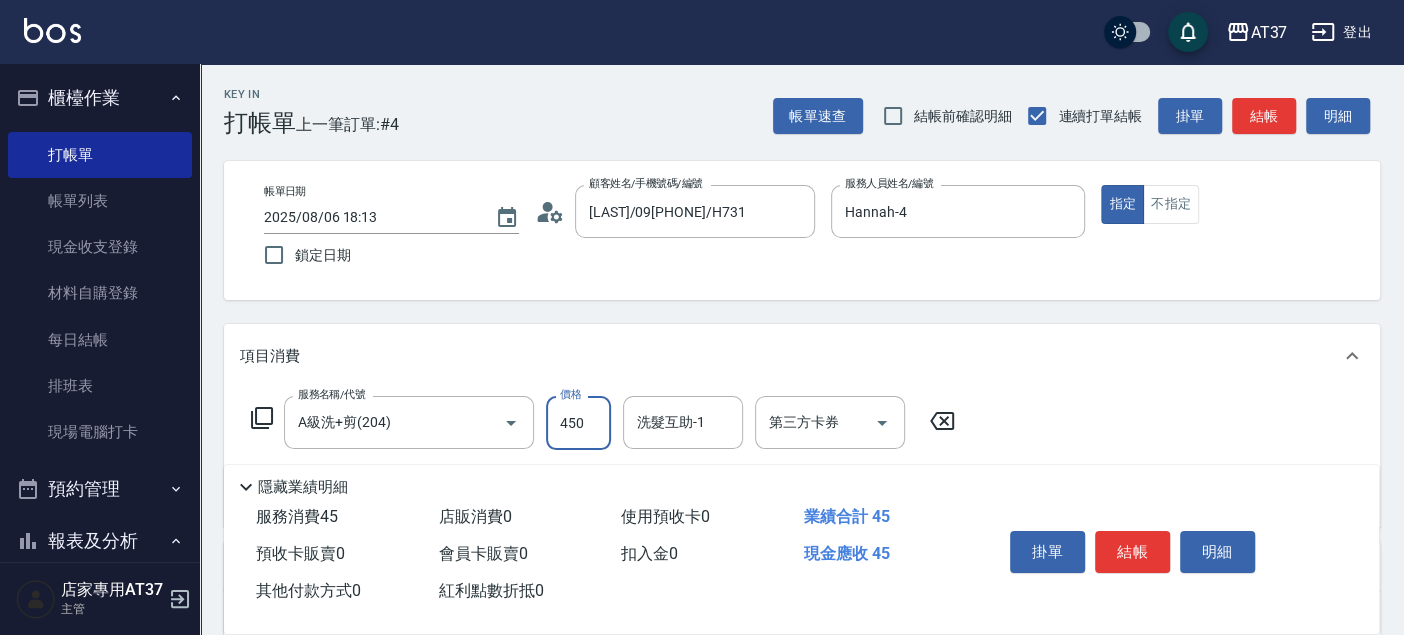 type on "450" 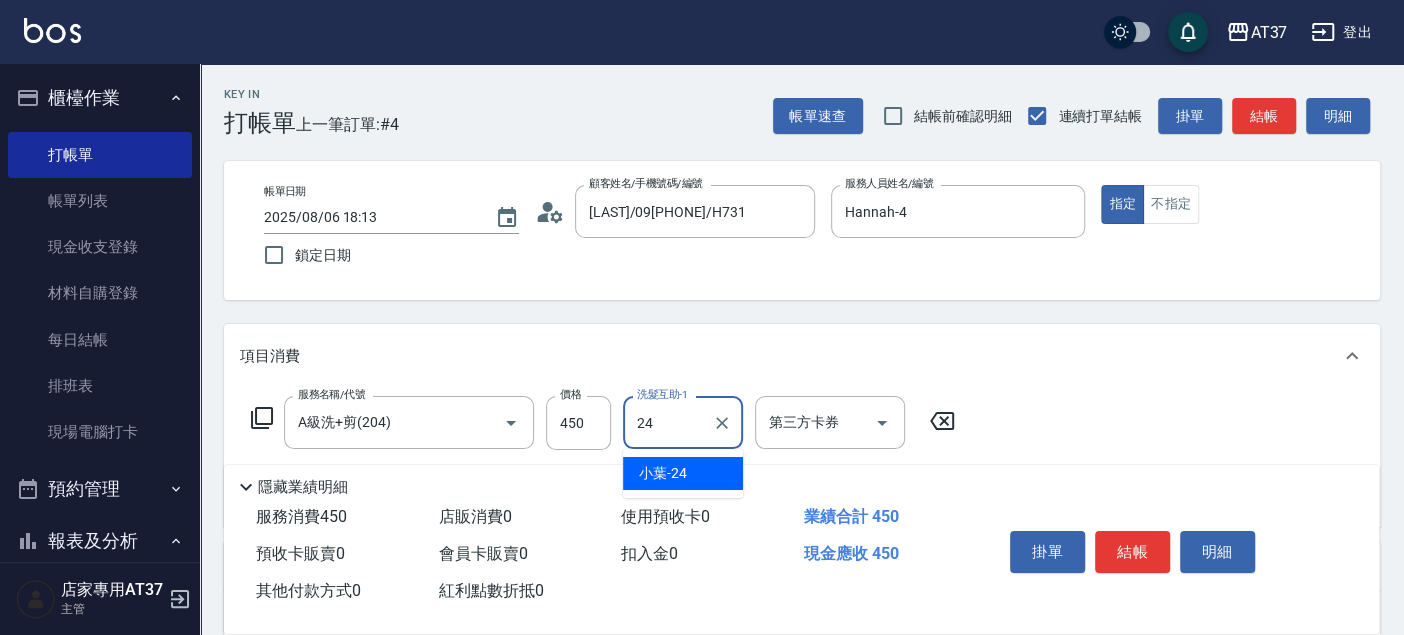 type on "小葉-24" 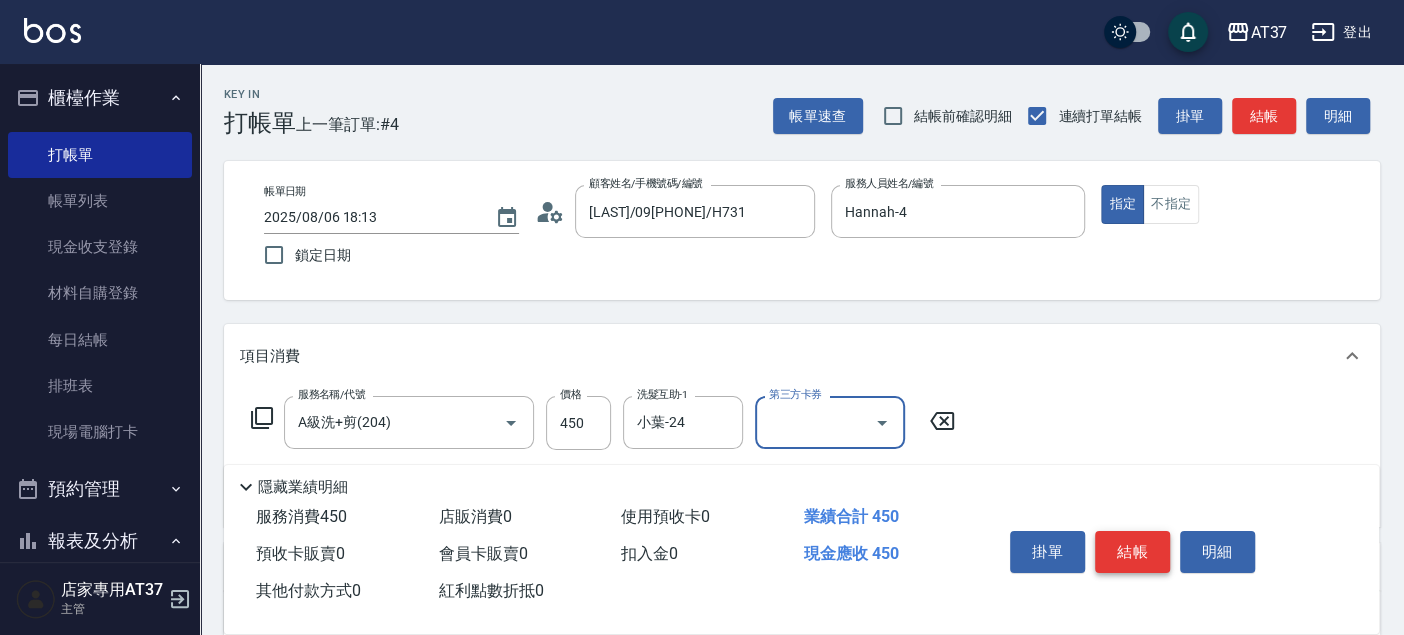 click on "結帳" at bounding box center [1132, 552] 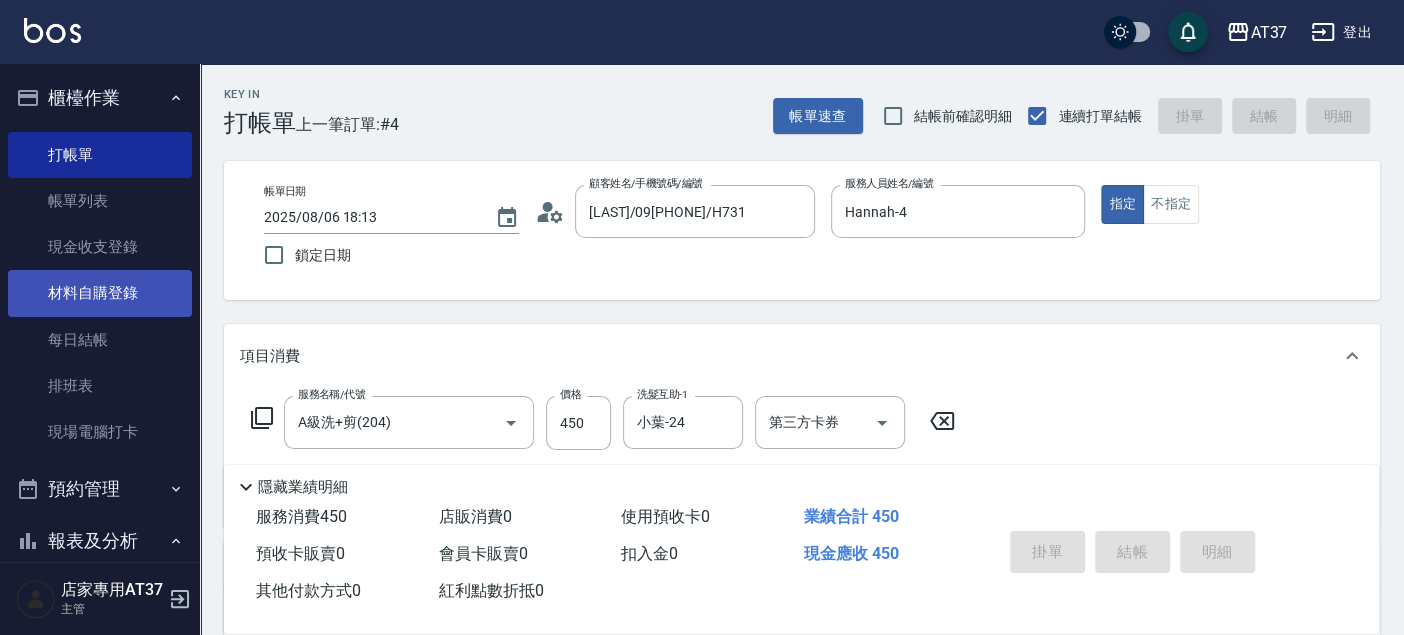 type on "2025/08/06 18:28" 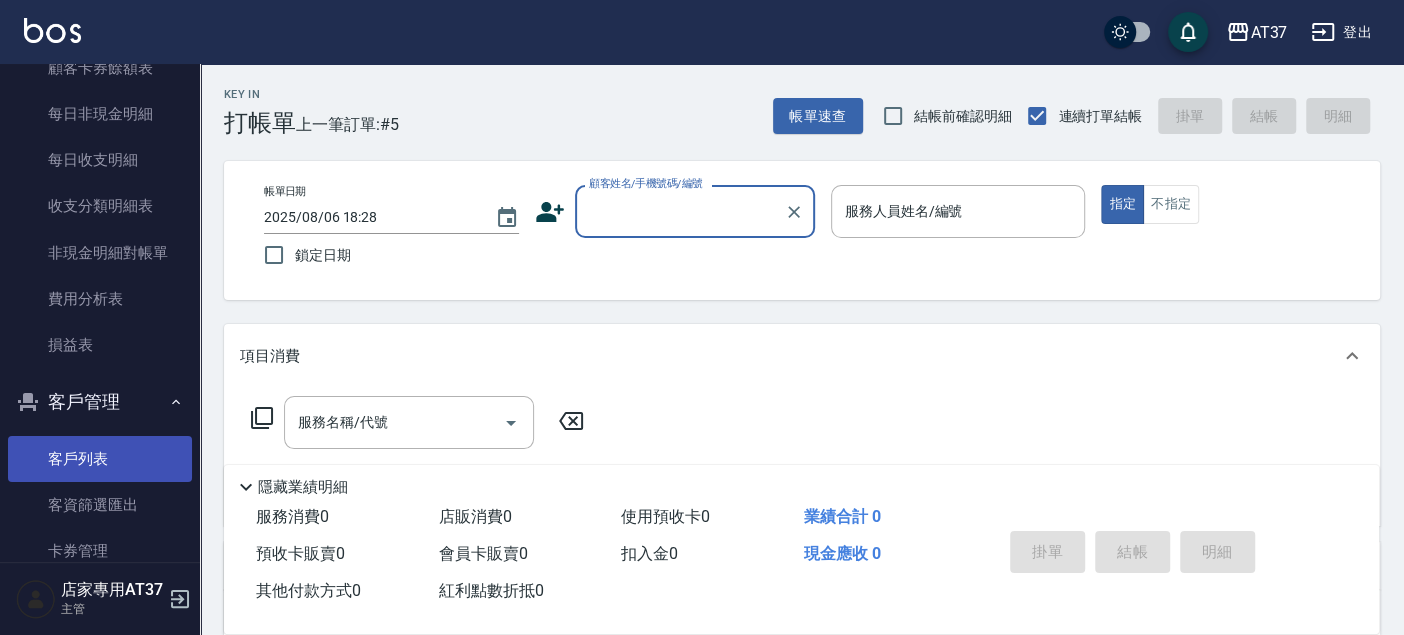 scroll, scrollTop: 1777, scrollLeft: 0, axis: vertical 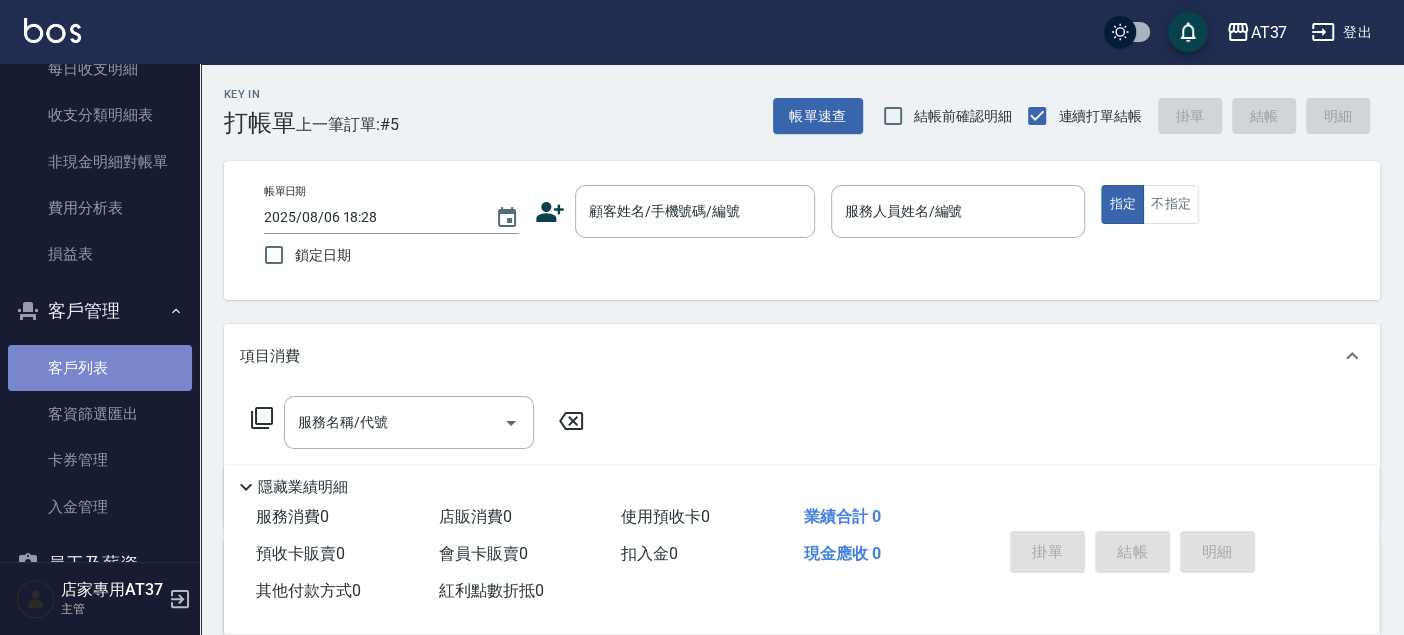 click on "客戶列表" at bounding box center (100, 368) 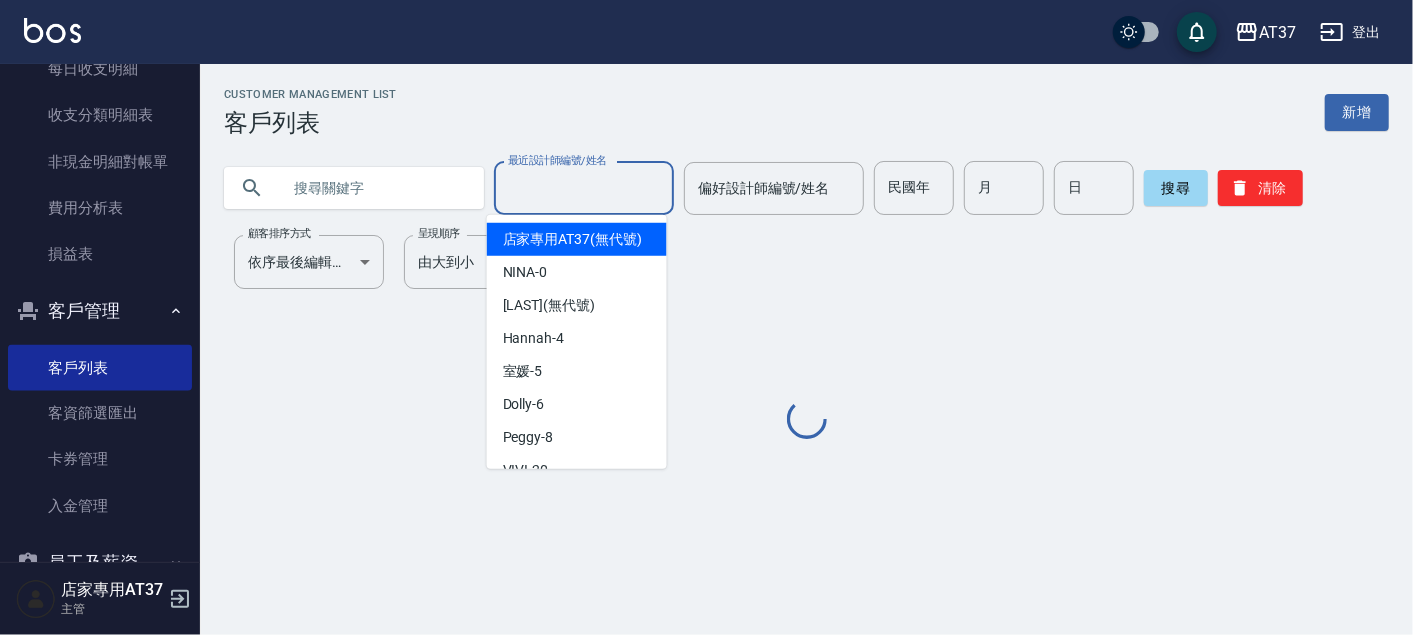 click on "最近設計師編號/姓名" at bounding box center (584, 188) 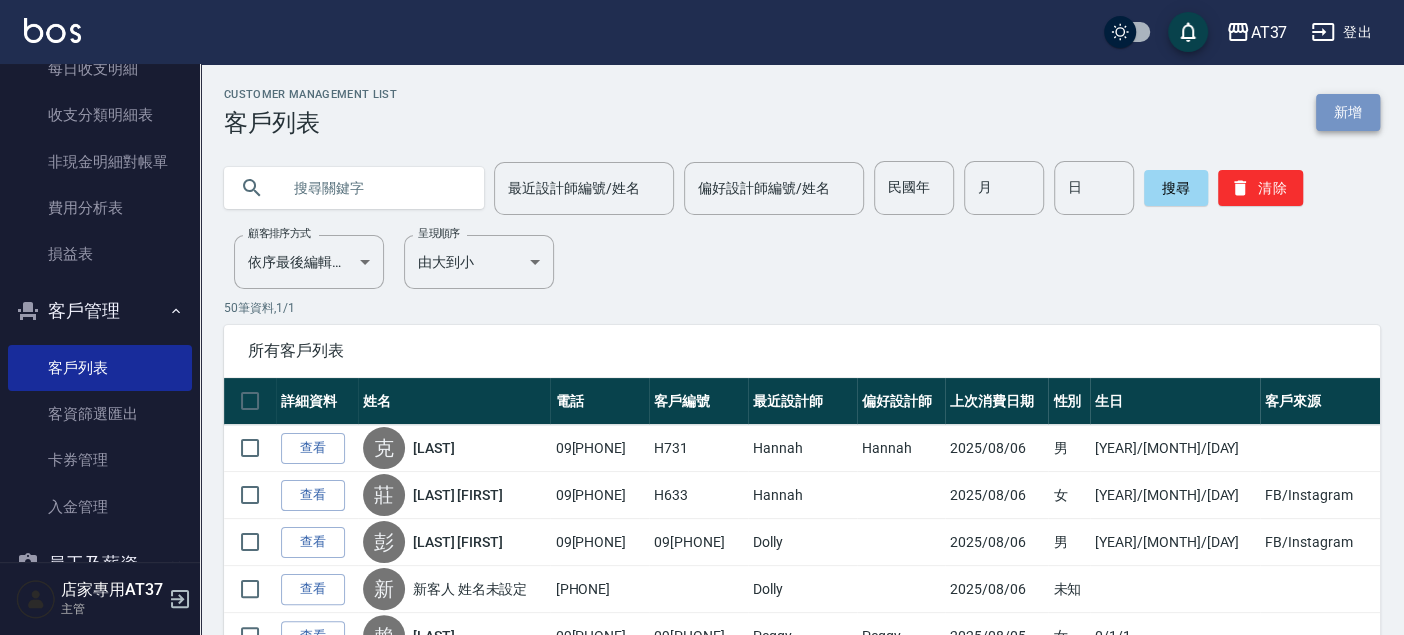 click on "新增" at bounding box center (1348, 112) 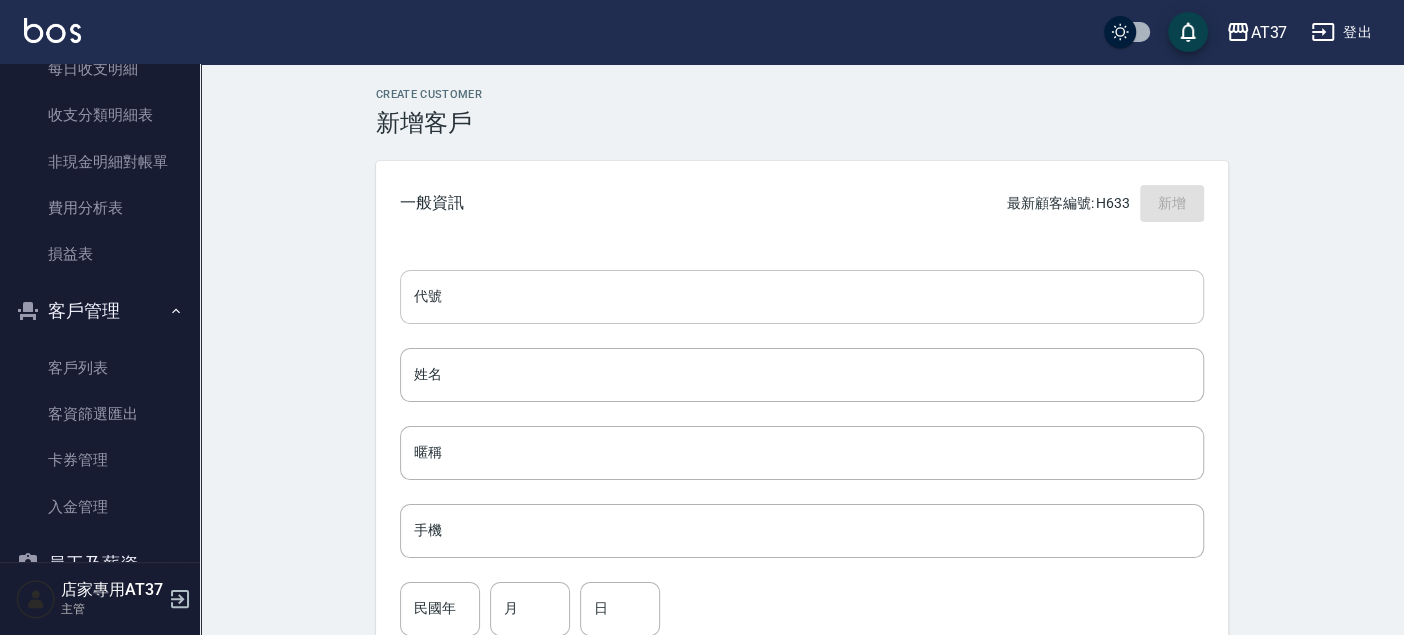 click on "代號" at bounding box center [802, 297] 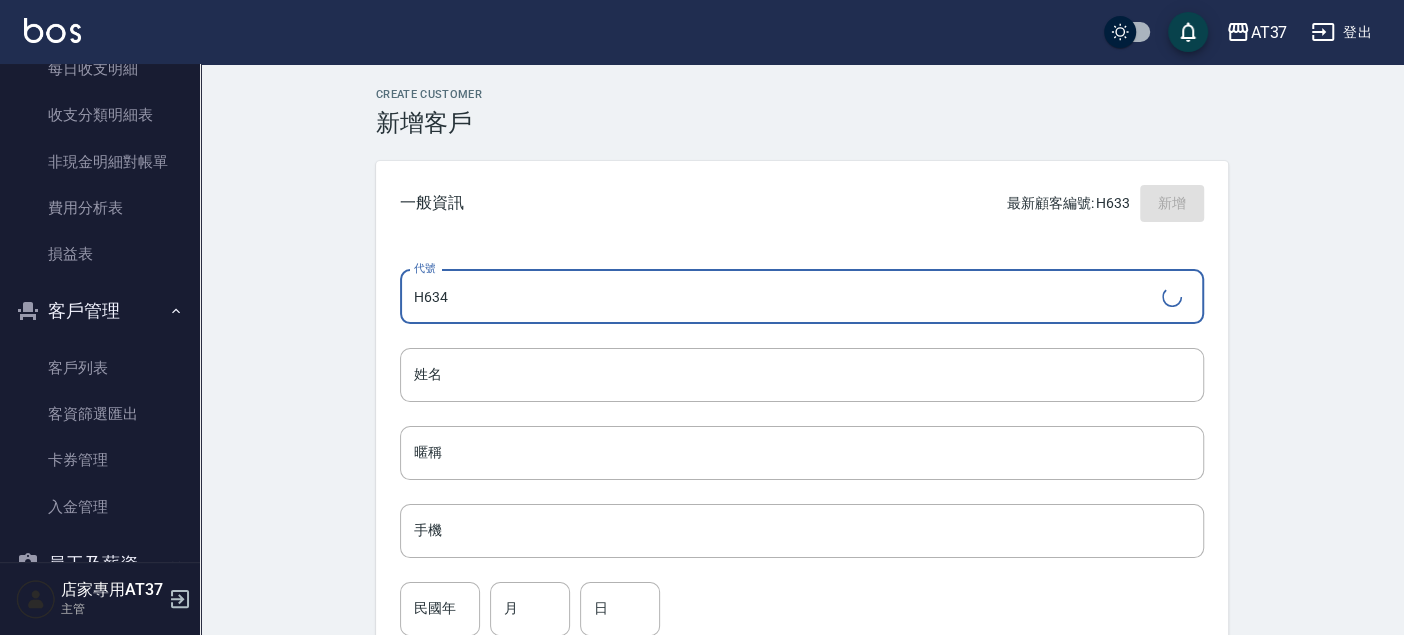 type on "H634" 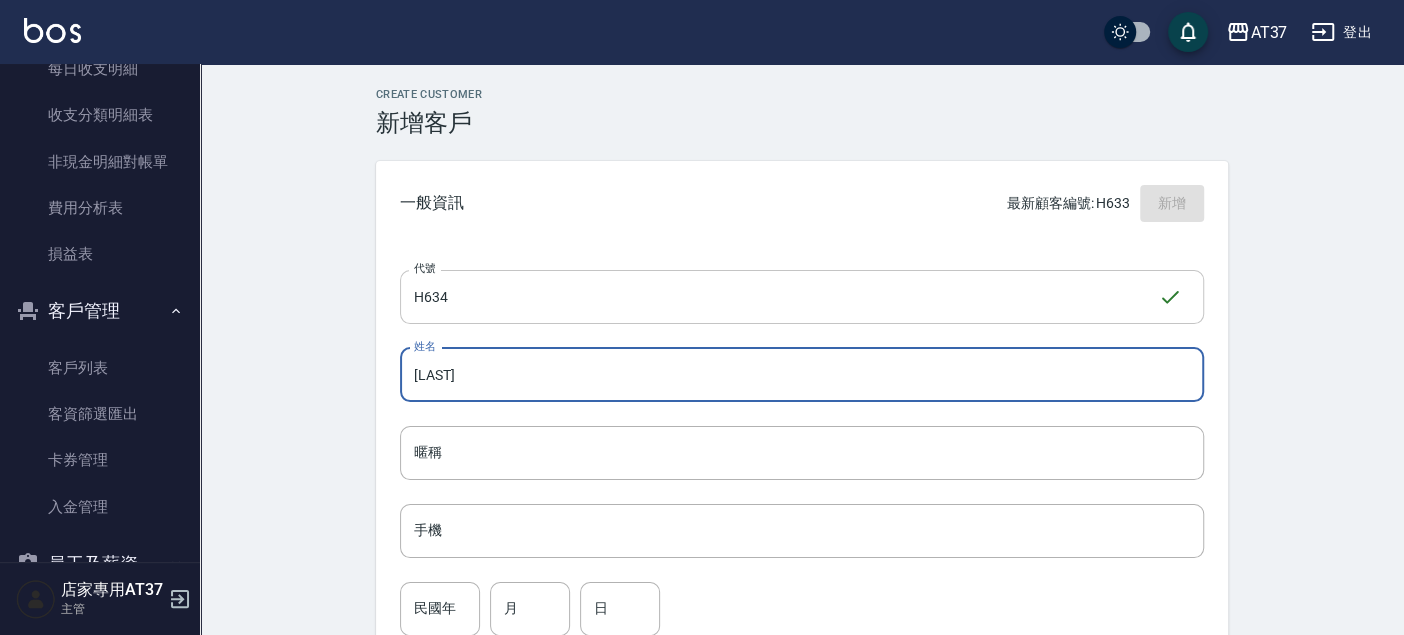 type on "[LAST]" 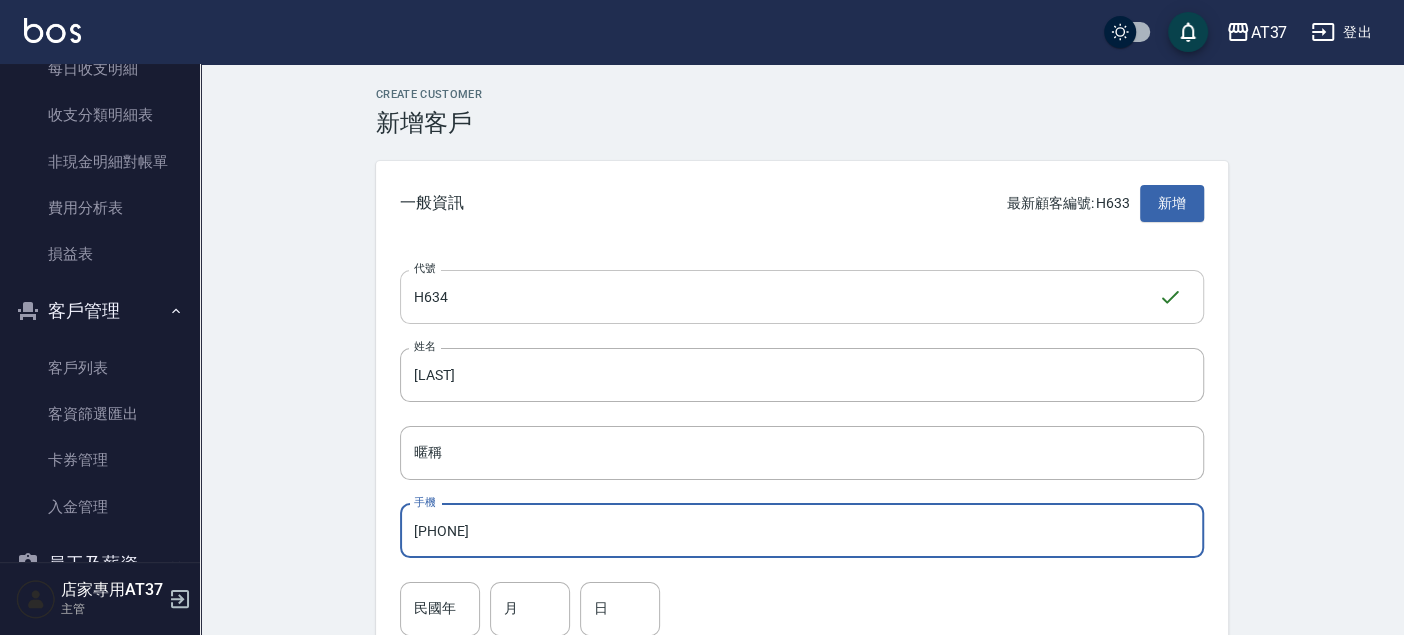 type on "[PHONE]" 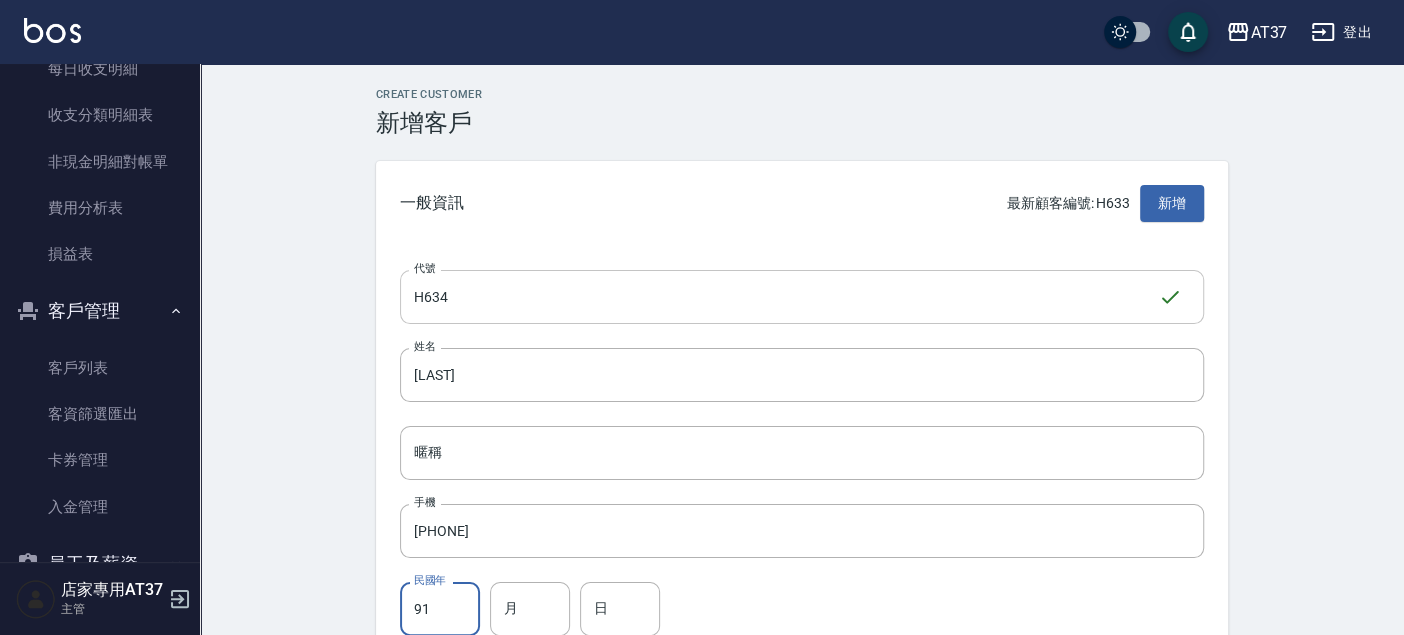 type on "91" 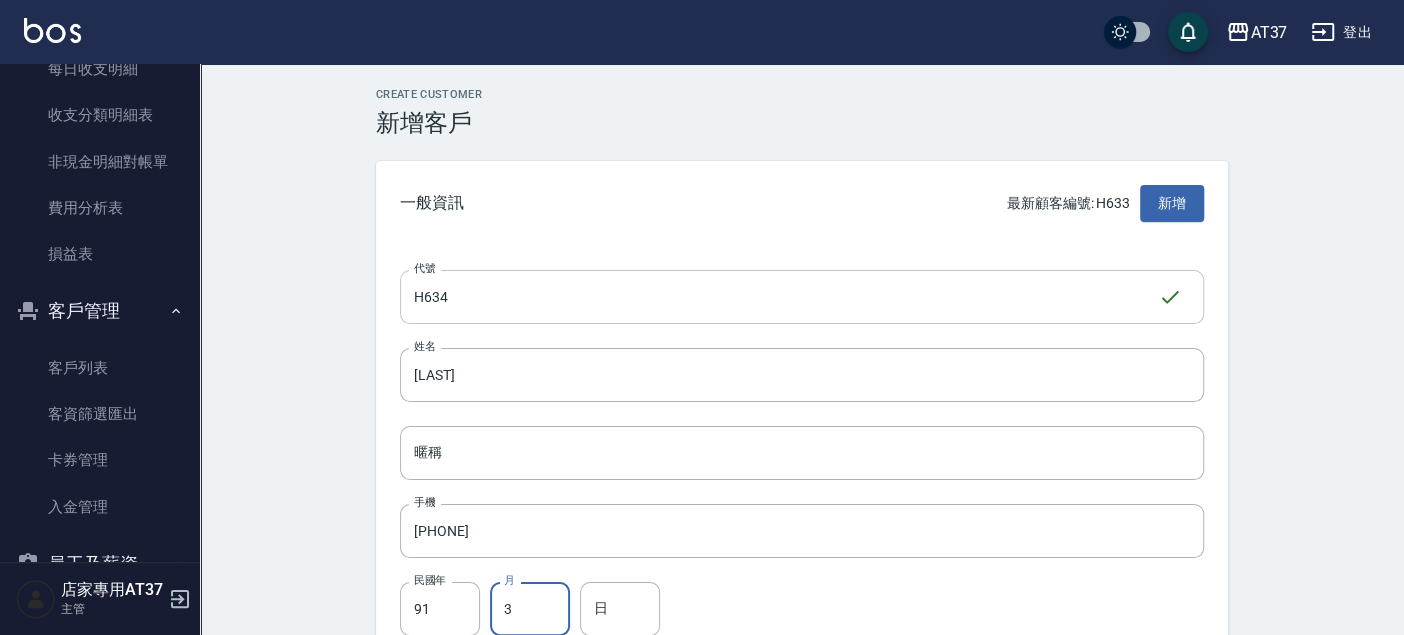 type on "3" 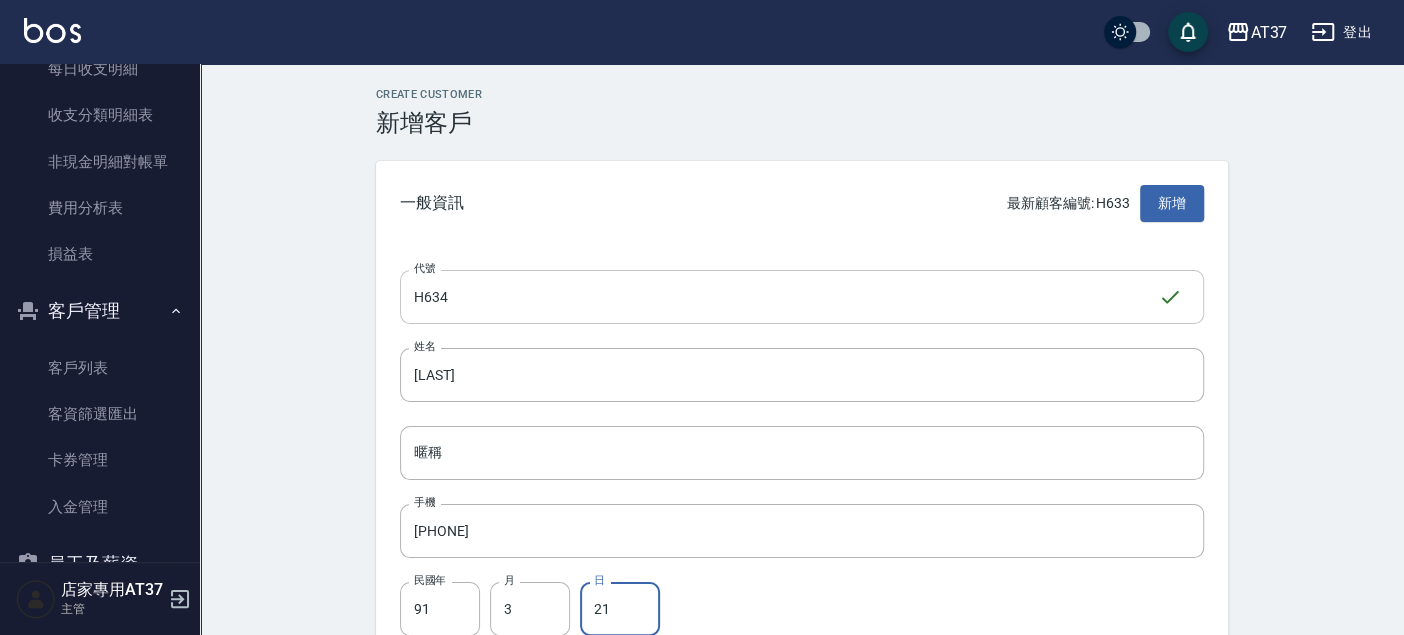 type on "21" 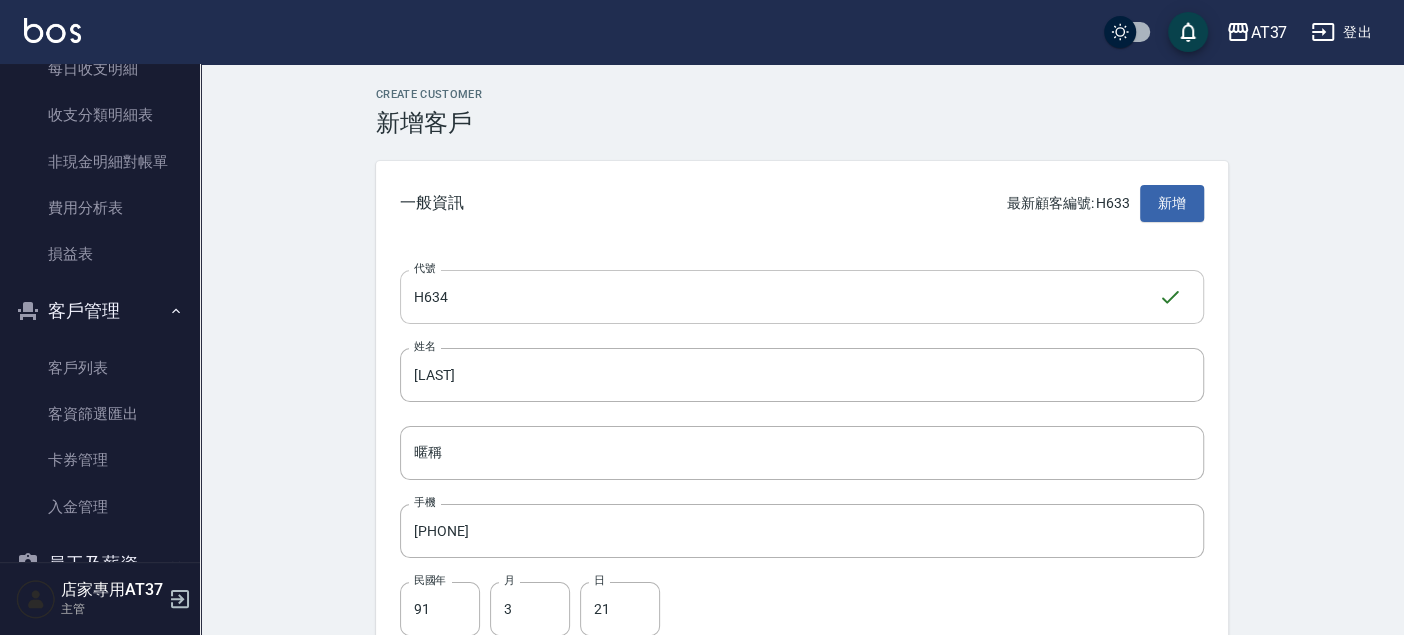 scroll, scrollTop: 368, scrollLeft: 0, axis: vertical 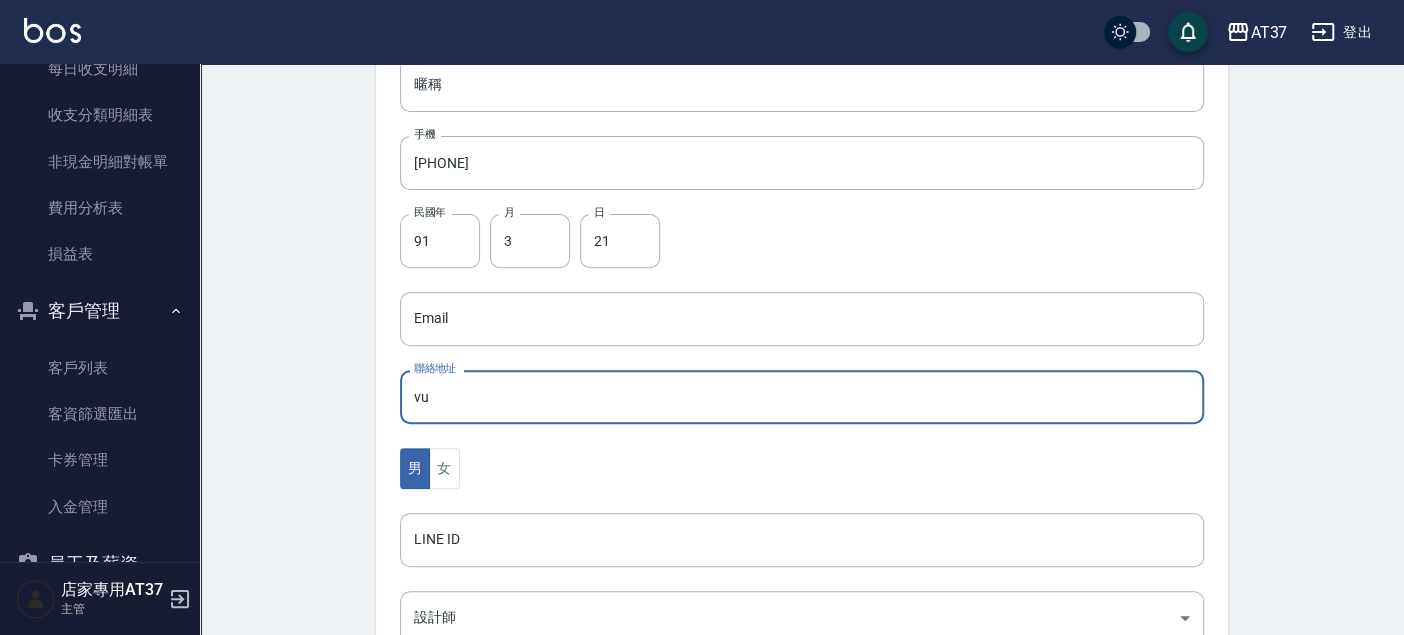 type on "v" 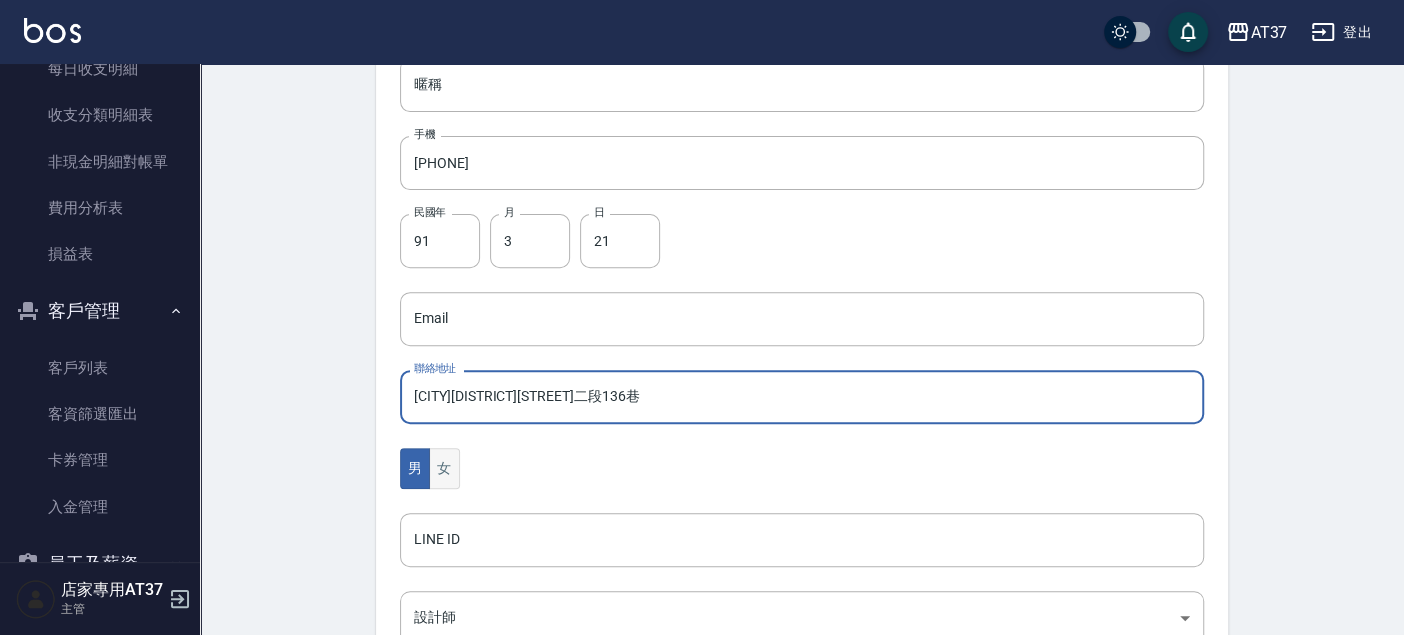 type on "[CITY][DISTRICT][STREET]二段136巷" 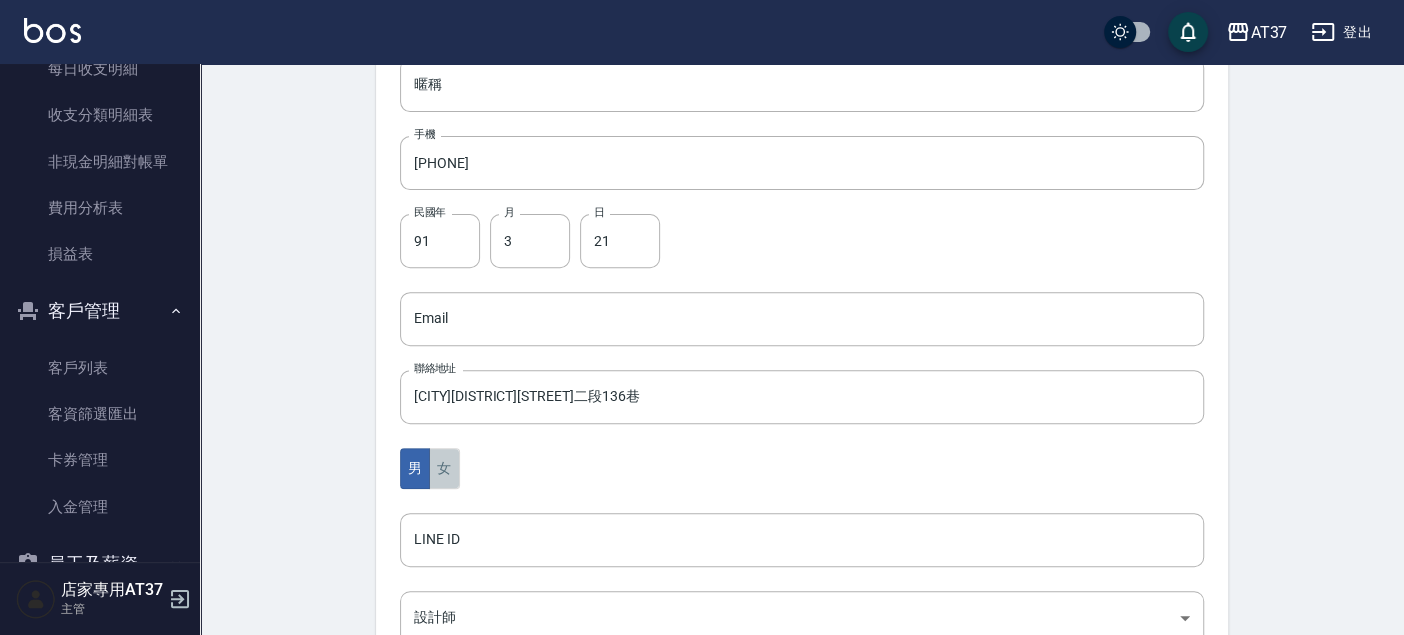 click on "女" at bounding box center (444, 468) 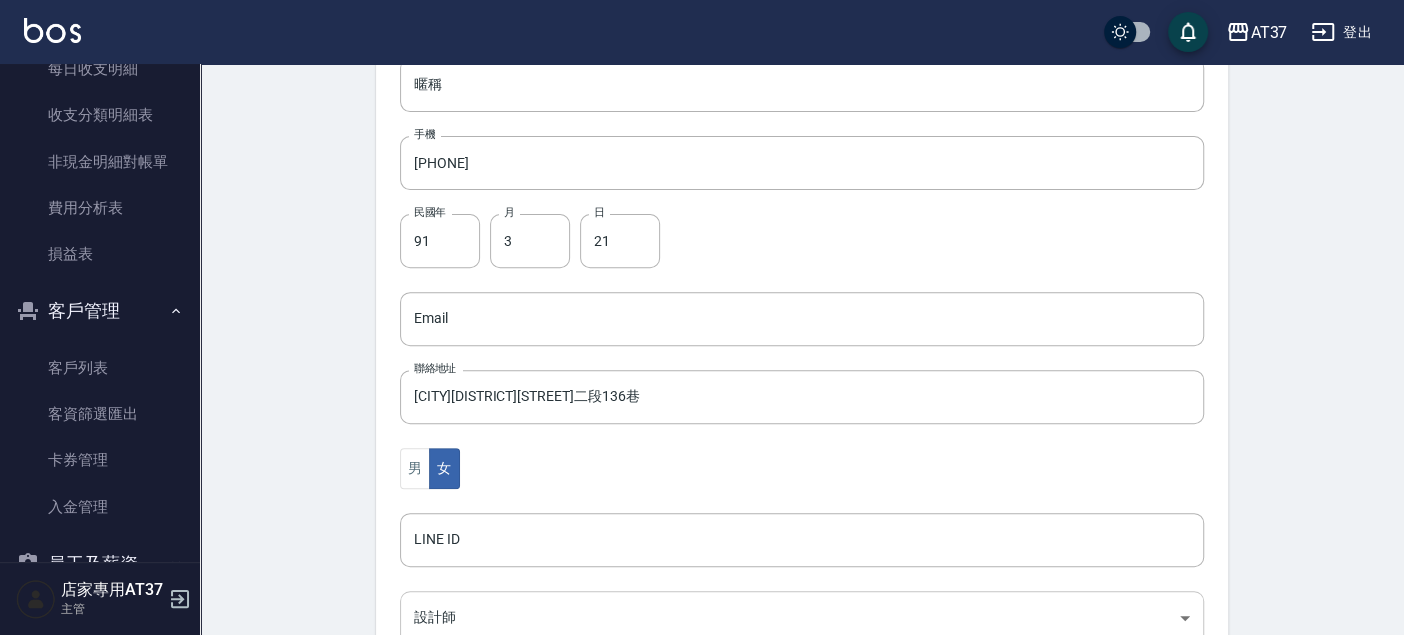 click on "AT37 登出 櫃檯作業 打帳單 帳單列表 現金收支登錄 材料自購登錄 每日結帳 排班表 現場電腦打卡 預約管理 預約管理 單日預約紀錄 單週預約紀錄 報表及分析 報表目錄 店家區間累計表 店家日報表 店家排行榜 互助日報表 互助月報表 互助排行榜 互助點數明細 互助業績報表 全店業績分析表 營業統計分析表 營業項目月分析表 設計師業績表 設計師日報表 設計師業績分析表 設計師業績月報表 設計師抽成報表 設計師排行榜 商品銷售排行榜 商品消耗明細 服務扣項明細表 單一服務項目查詢 店販抽成明細 店販分類抽成明細 顧客入金餘額表 顧客卡券餘額表 每日非現金明細 每日收支明細 收支分類明細表 非現金明細對帳單 費用分析表 損益表 客戶管理 客戶列表 客資篩選匯出 卡券管理 入金管理 員工及薪資 員工列表 全店打卡記錄 考勤排班總表 薪資條 薪資明細表 主管 H634" at bounding box center (702, 283) 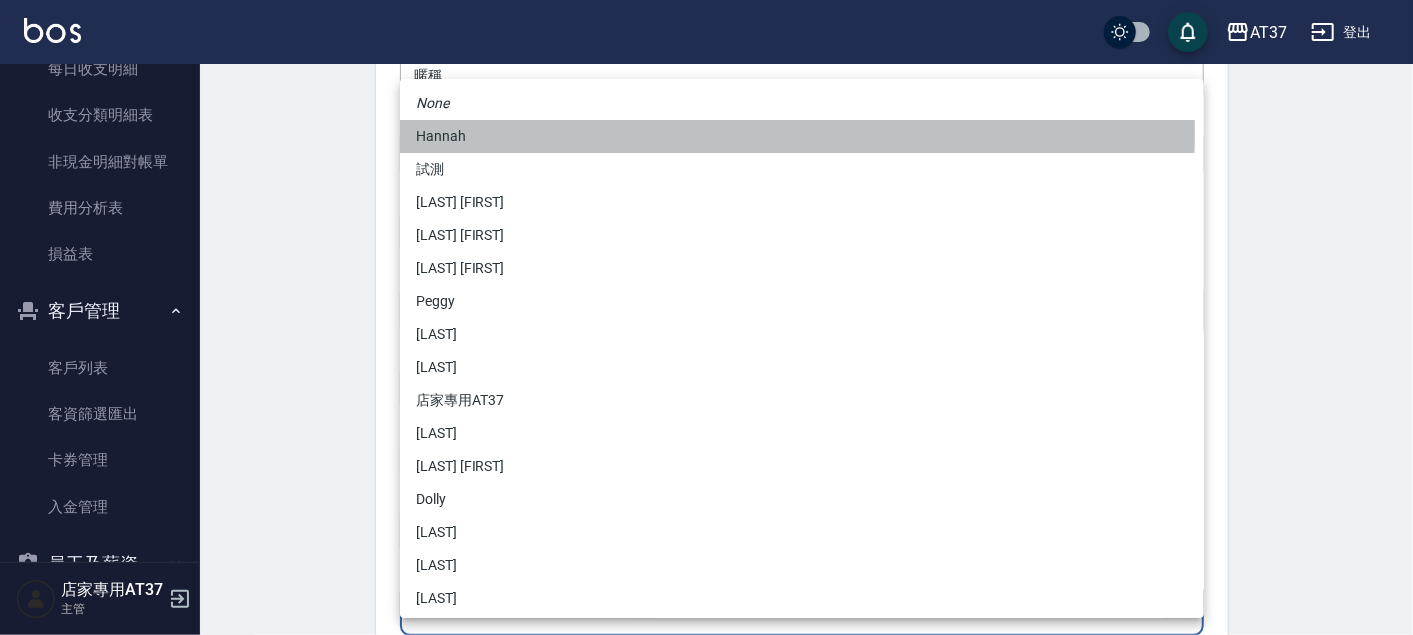 click on "Hannah" at bounding box center (802, 136) 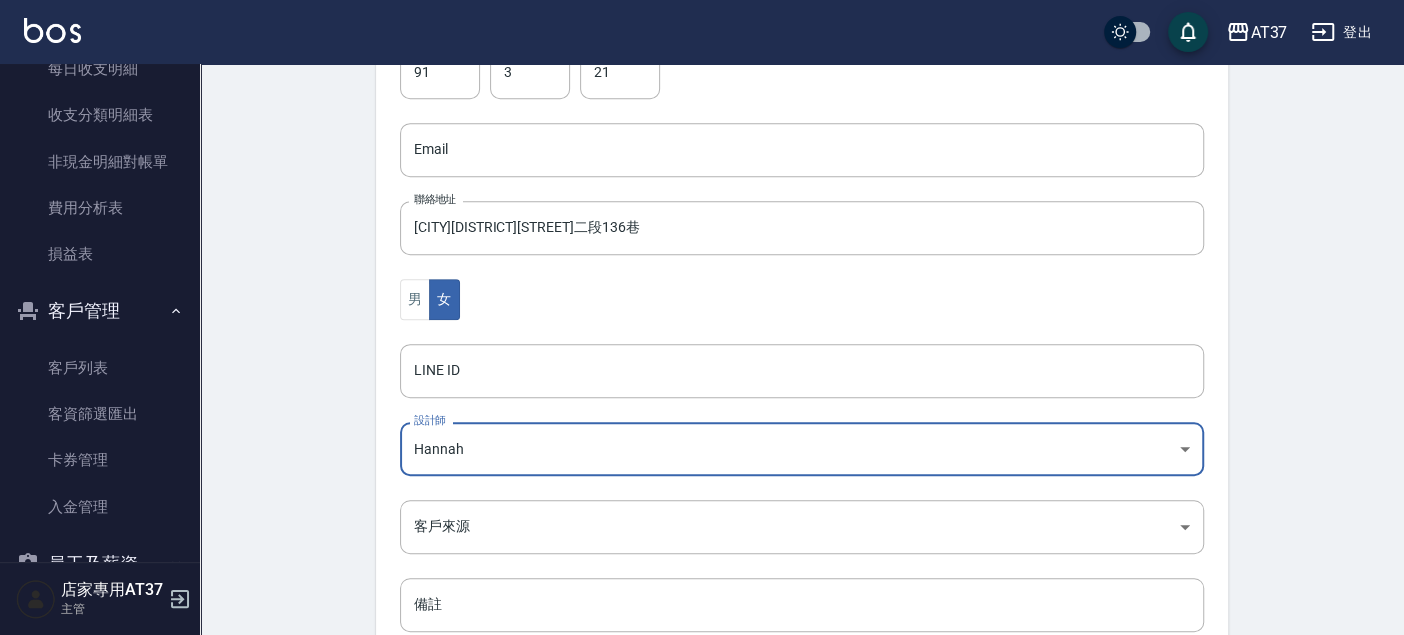 scroll, scrollTop: 665, scrollLeft: 0, axis: vertical 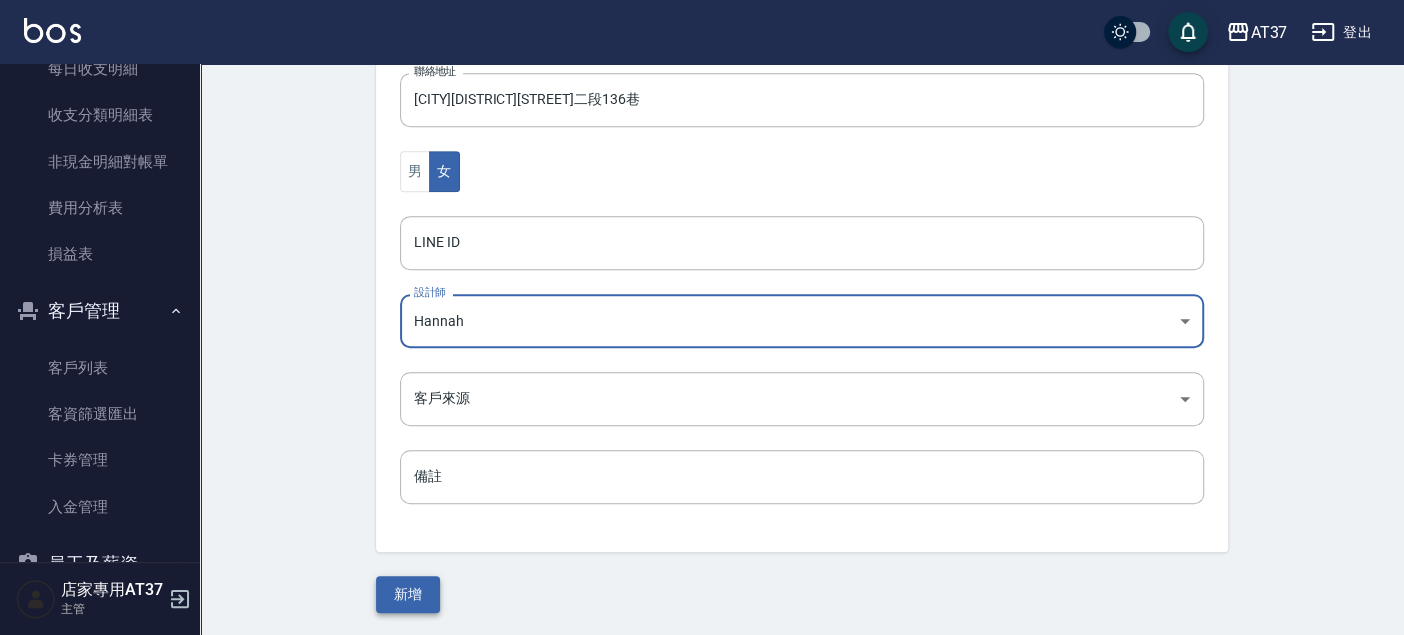 click on "新增" at bounding box center [408, 594] 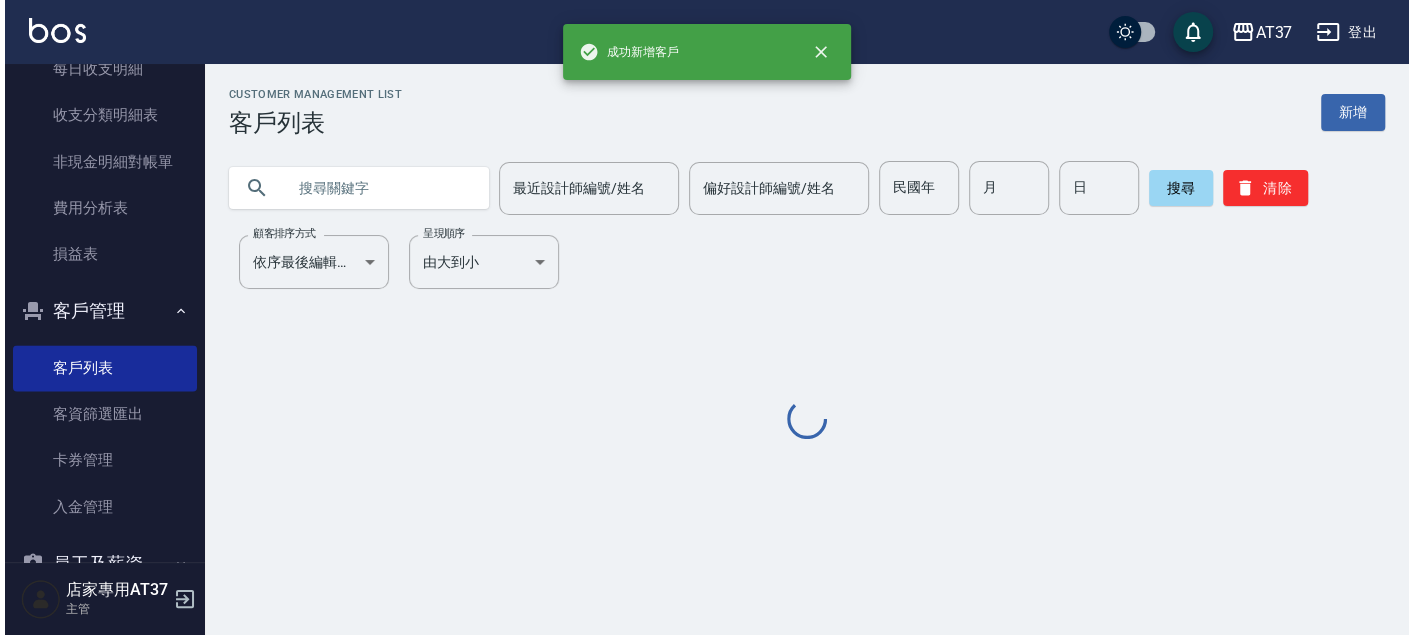 scroll, scrollTop: 0, scrollLeft: 0, axis: both 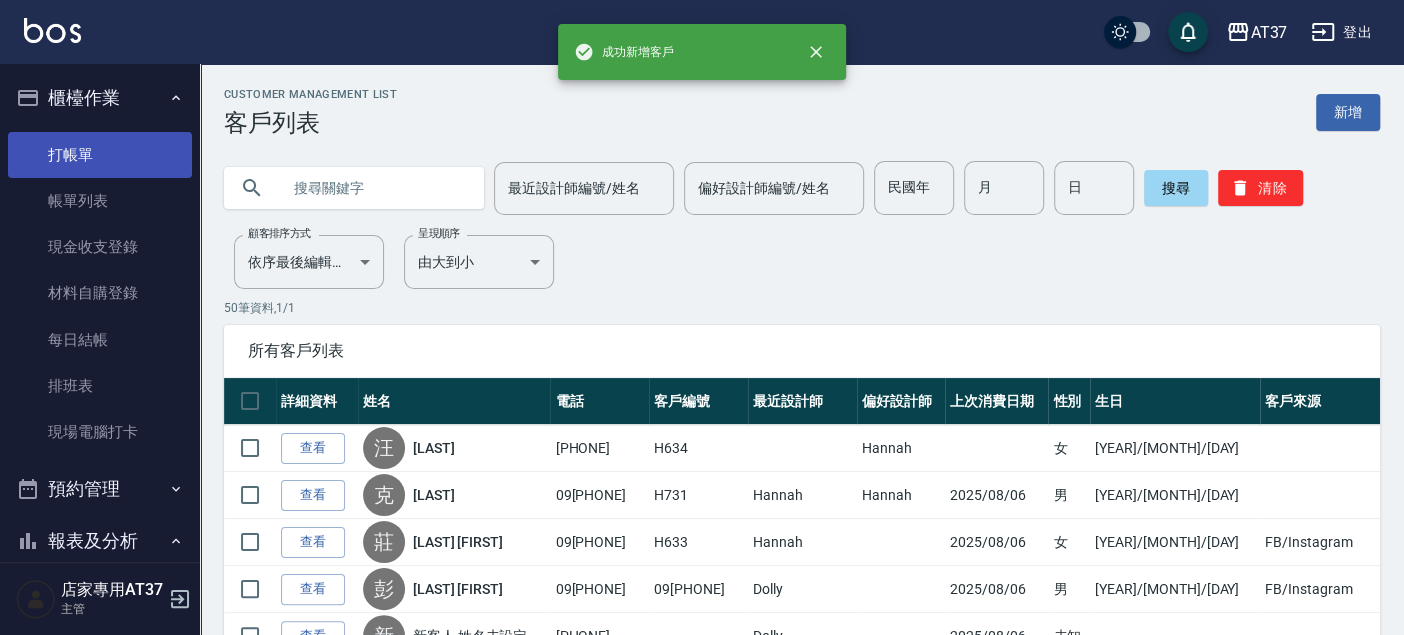 click on "打帳單" at bounding box center [100, 155] 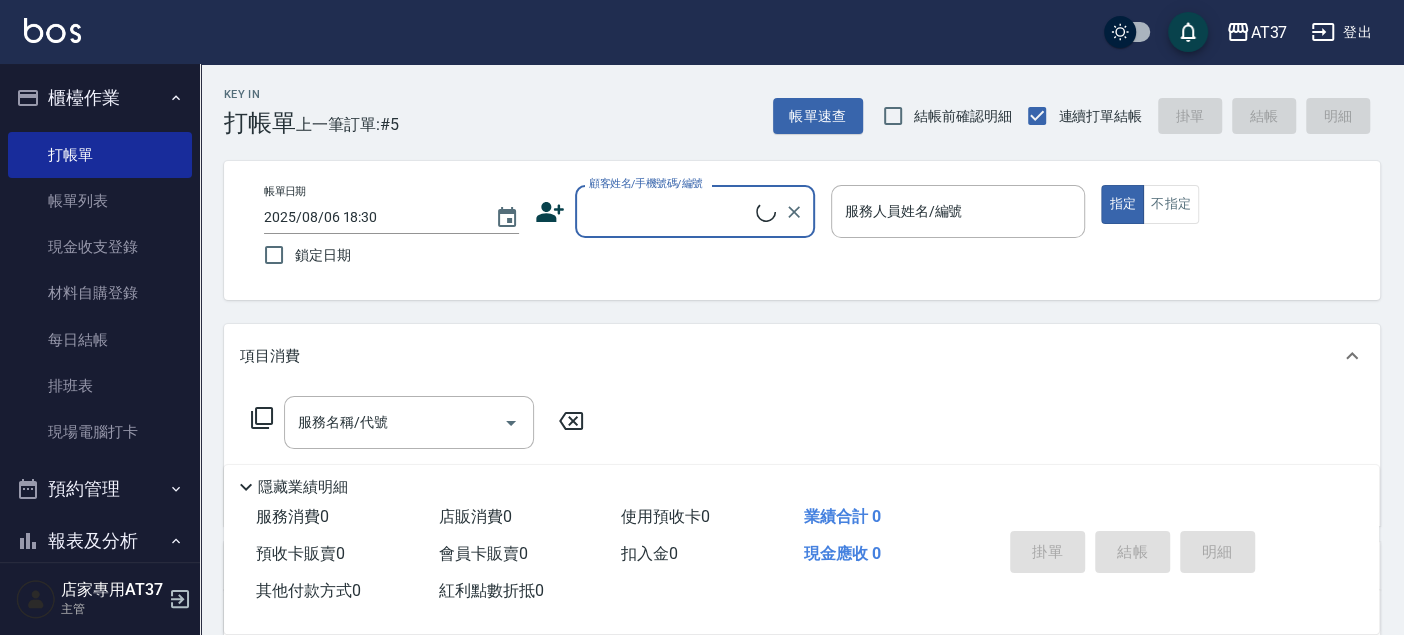 click on "顧客姓名/手機號碼/編號" at bounding box center [670, 211] 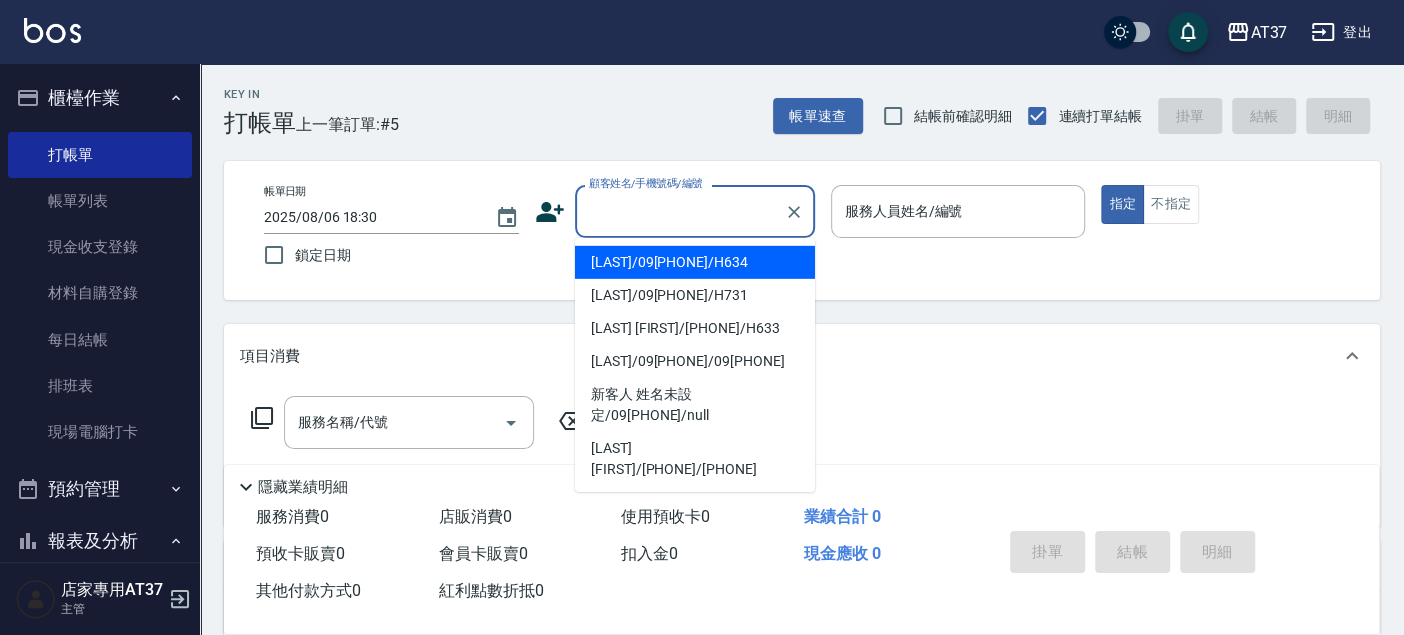 click on "[LAST]/09[PHONE]/H634" at bounding box center (695, 262) 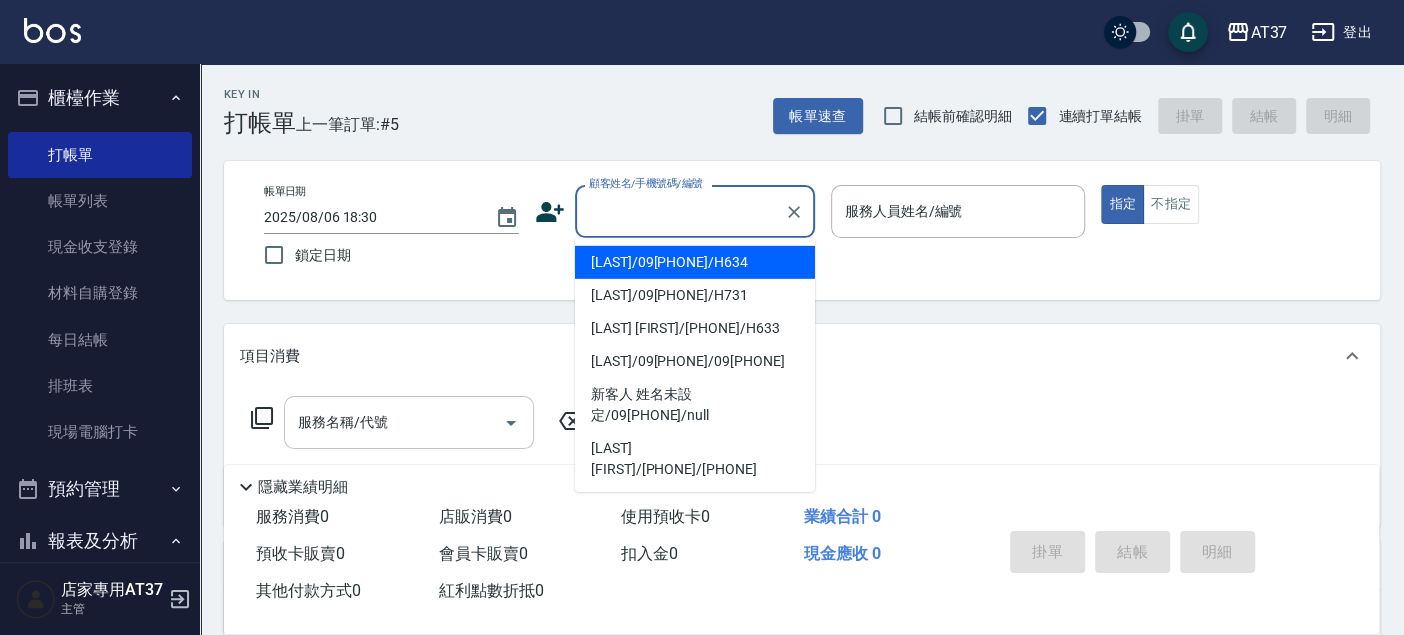 type on "[LAST]/09[PHONE]/H634" 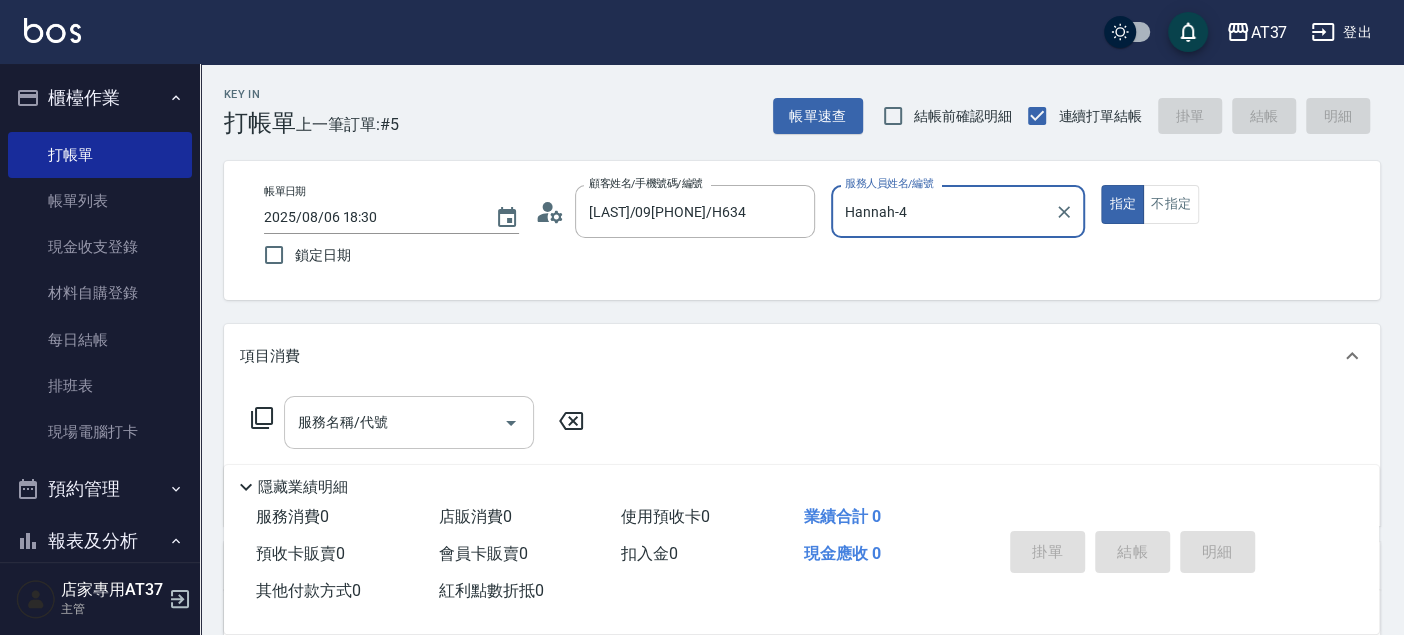 type on "Hannah-4" 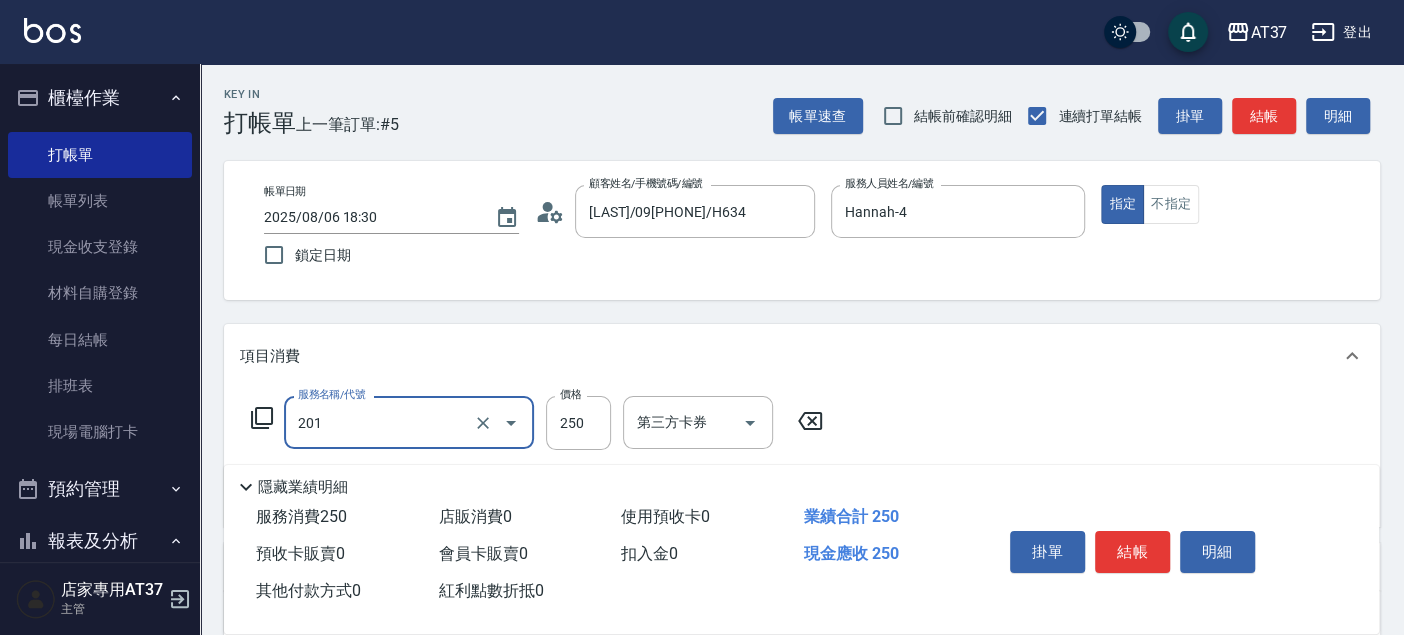 type on "B級單剪(201)" 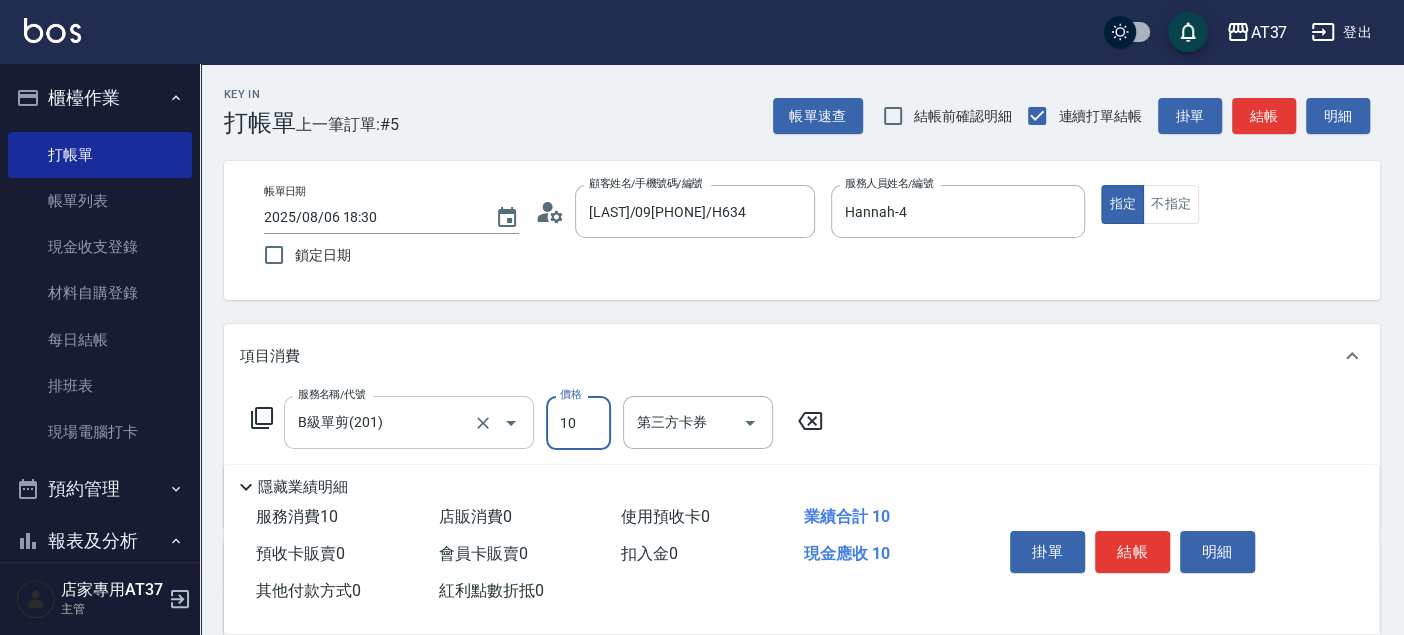 type on "100" 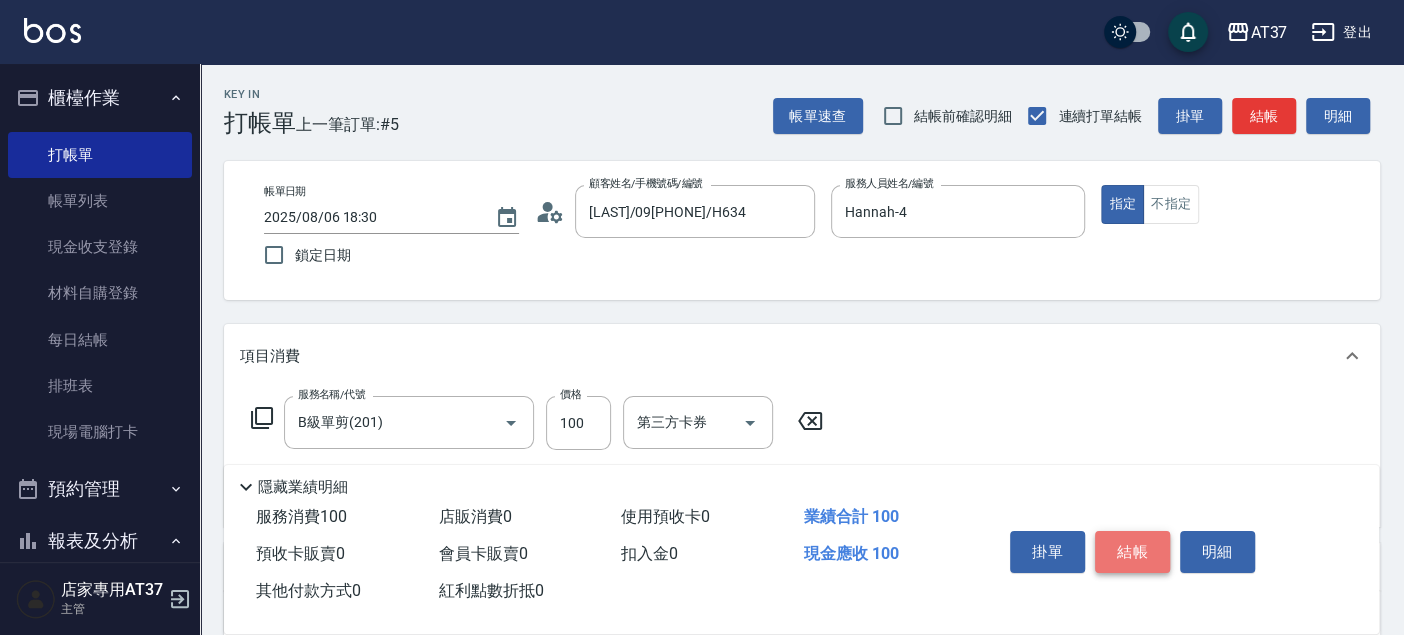 click on "結帳" at bounding box center (1132, 552) 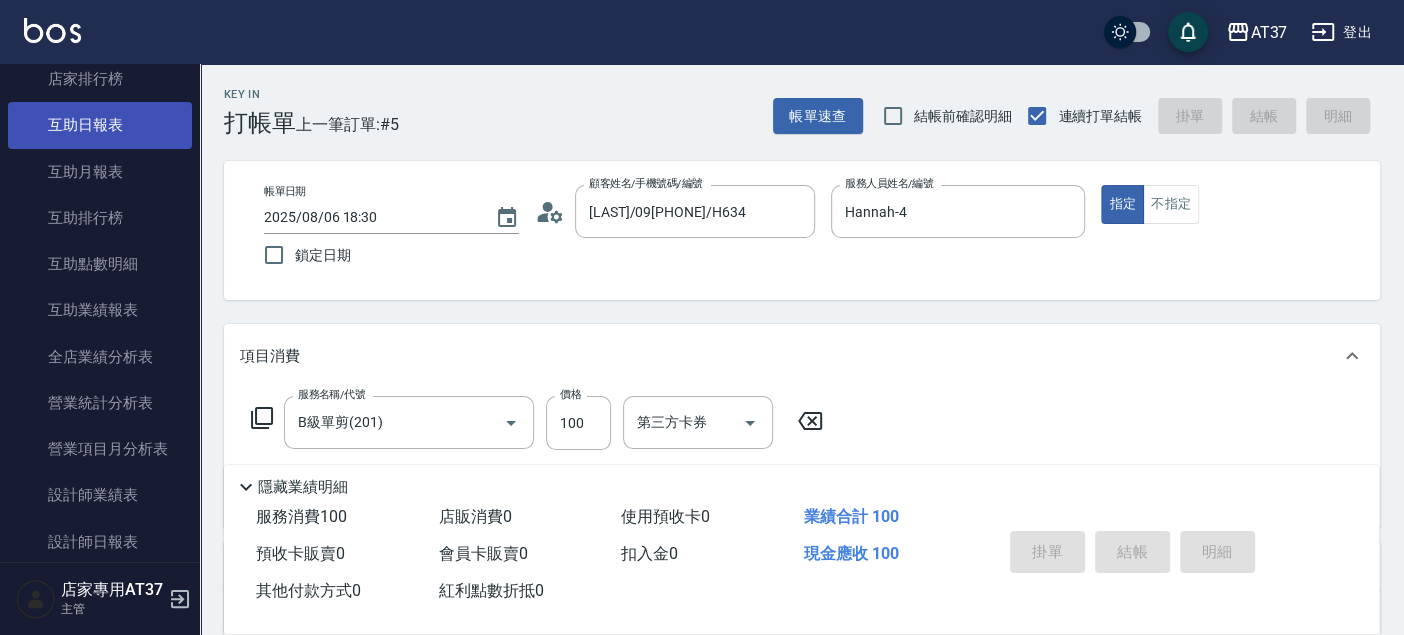 type 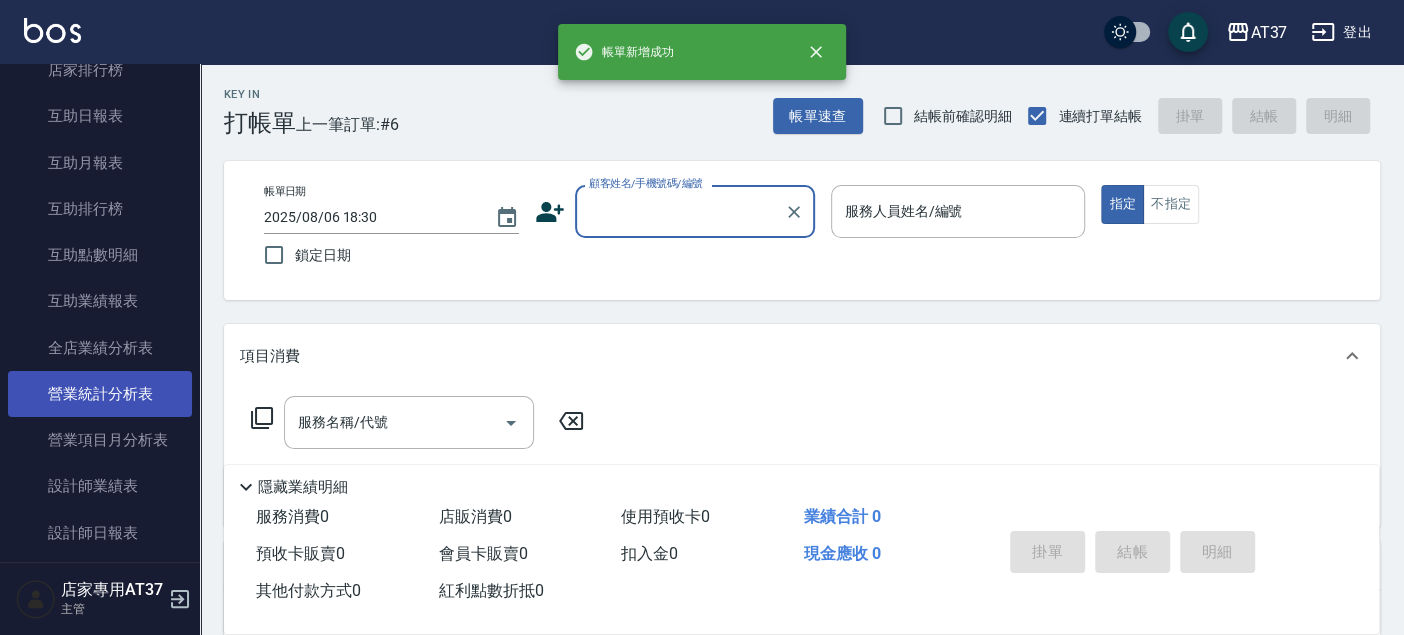 scroll, scrollTop: 777, scrollLeft: 0, axis: vertical 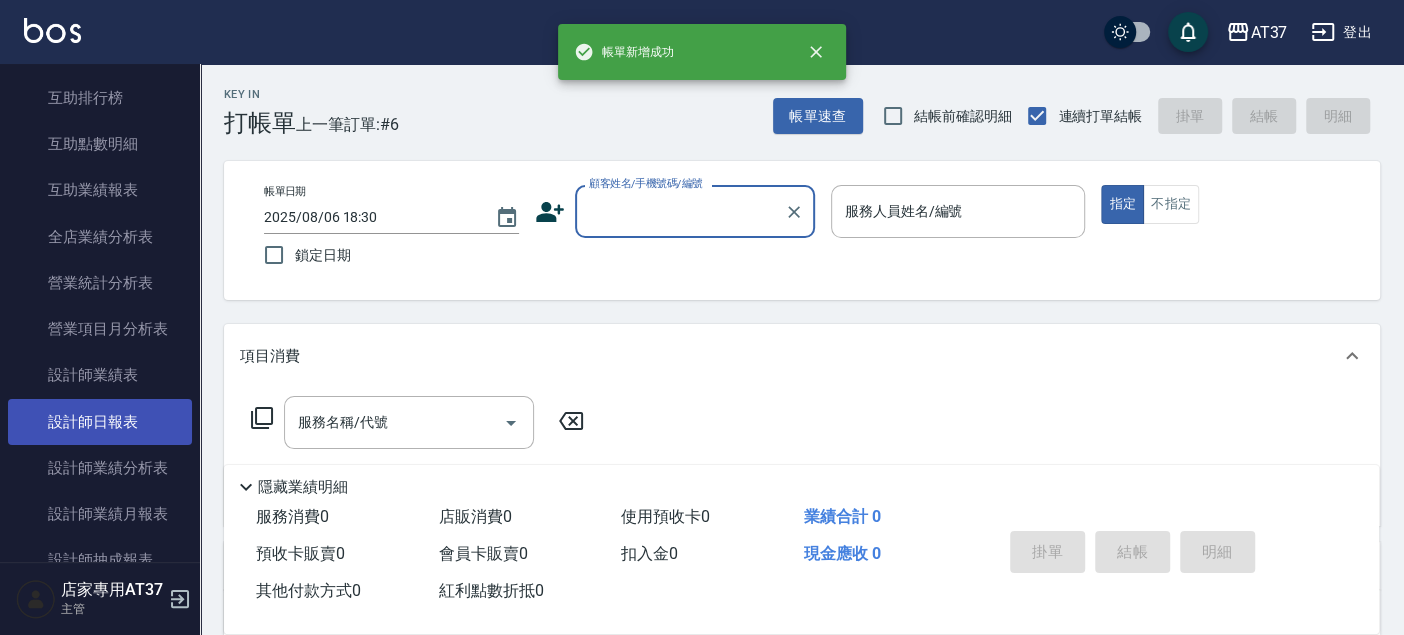 click on "設計師日報表" at bounding box center [100, 422] 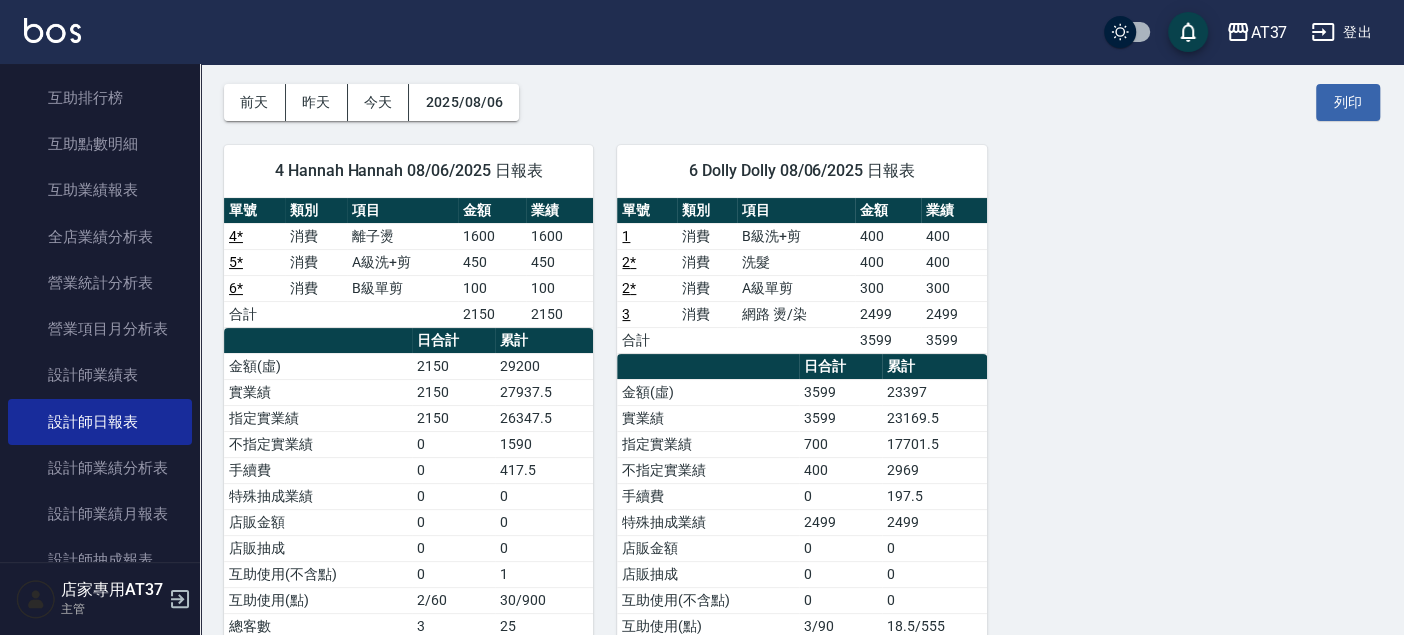 scroll, scrollTop: 111, scrollLeft: 0, axis: vertical 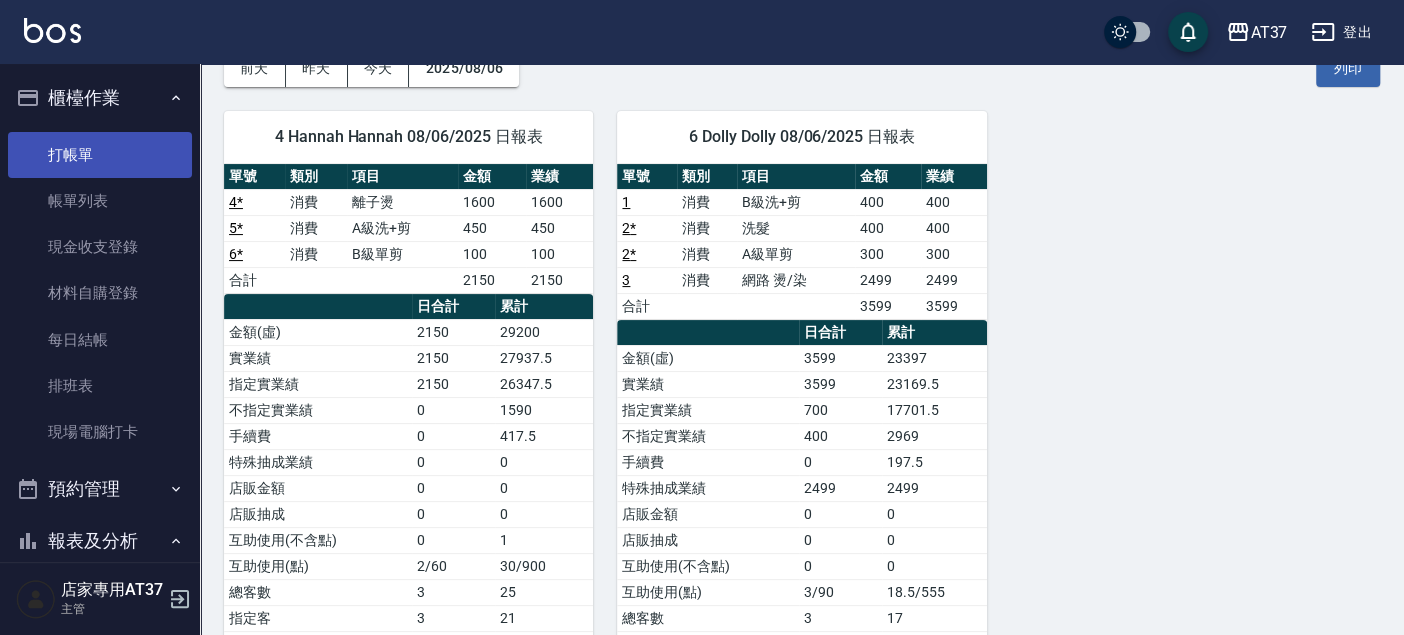 click on "打帳單" at bounding box center (100, 155) 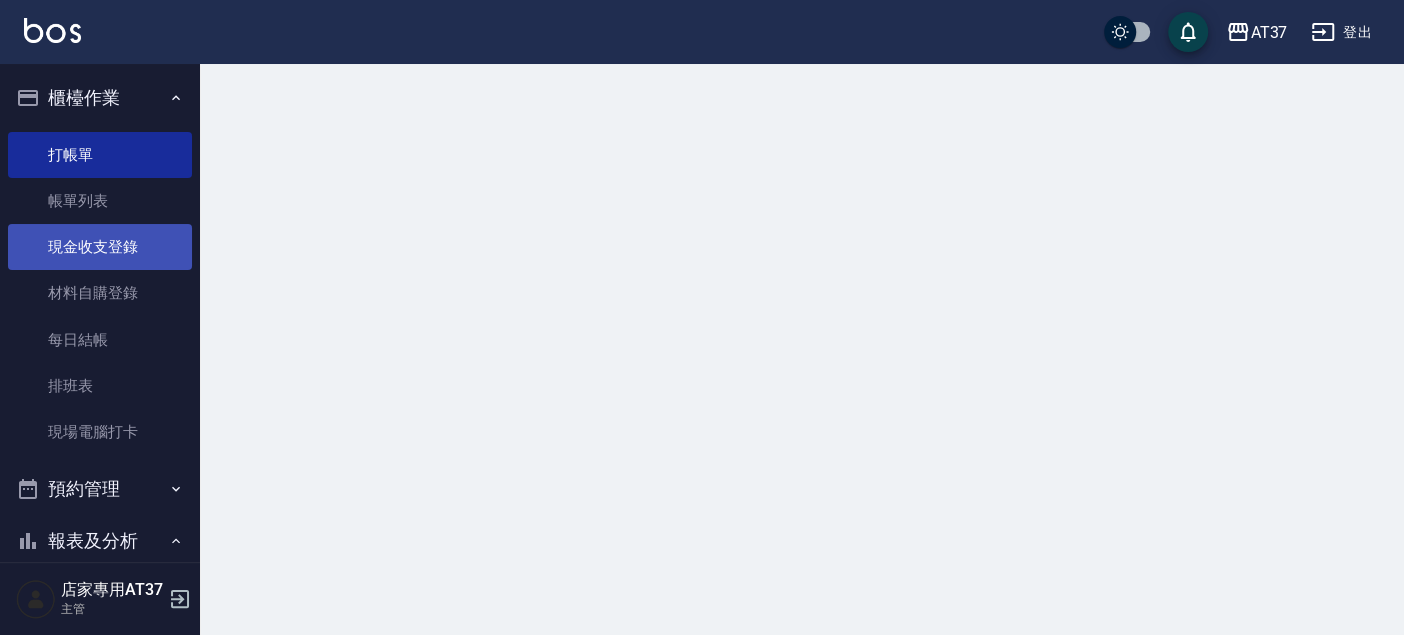 scroll, scrollTop: 0, scrollLeft: 0, axis: both 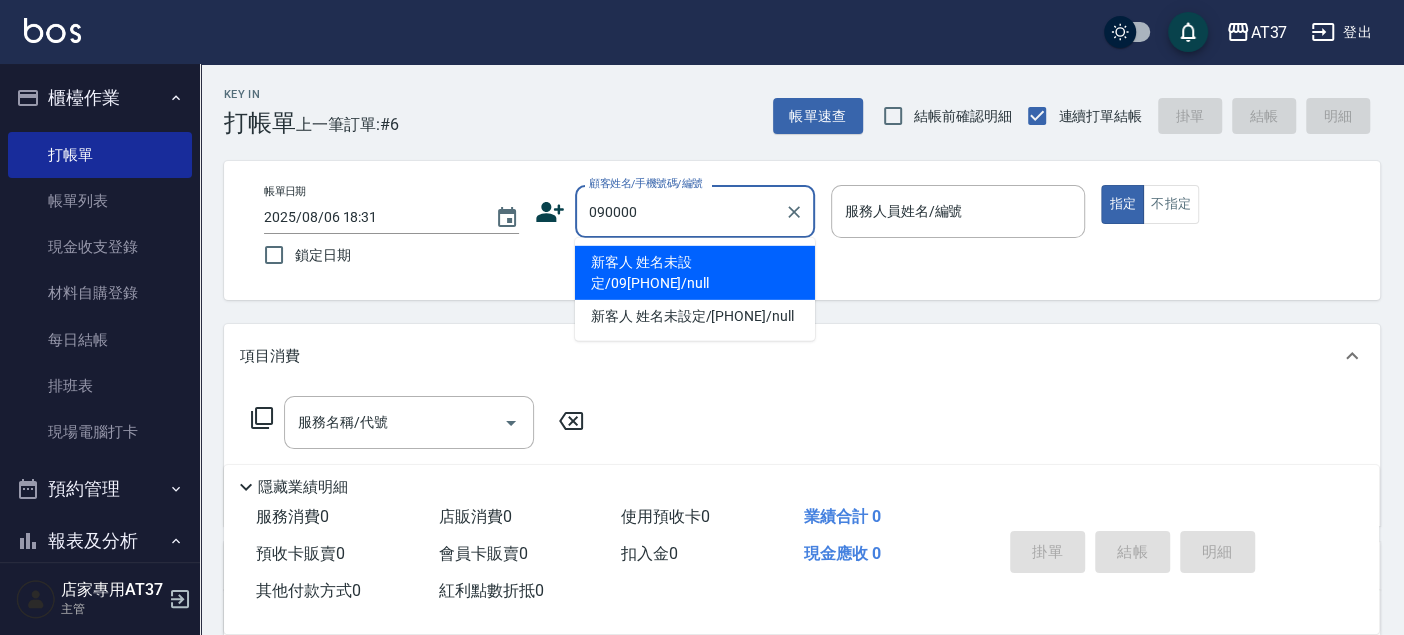 type on "新客人 姓名未設定/09[PHONE]/null" 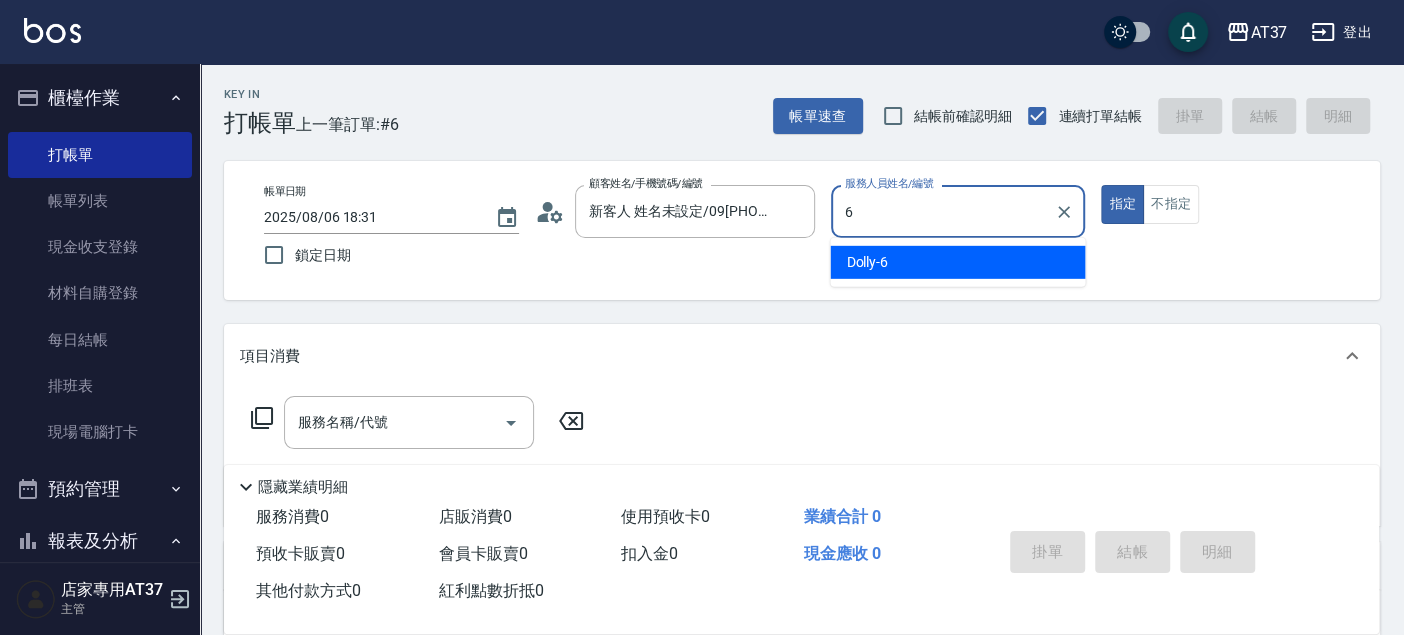 type on "Dolly-6" 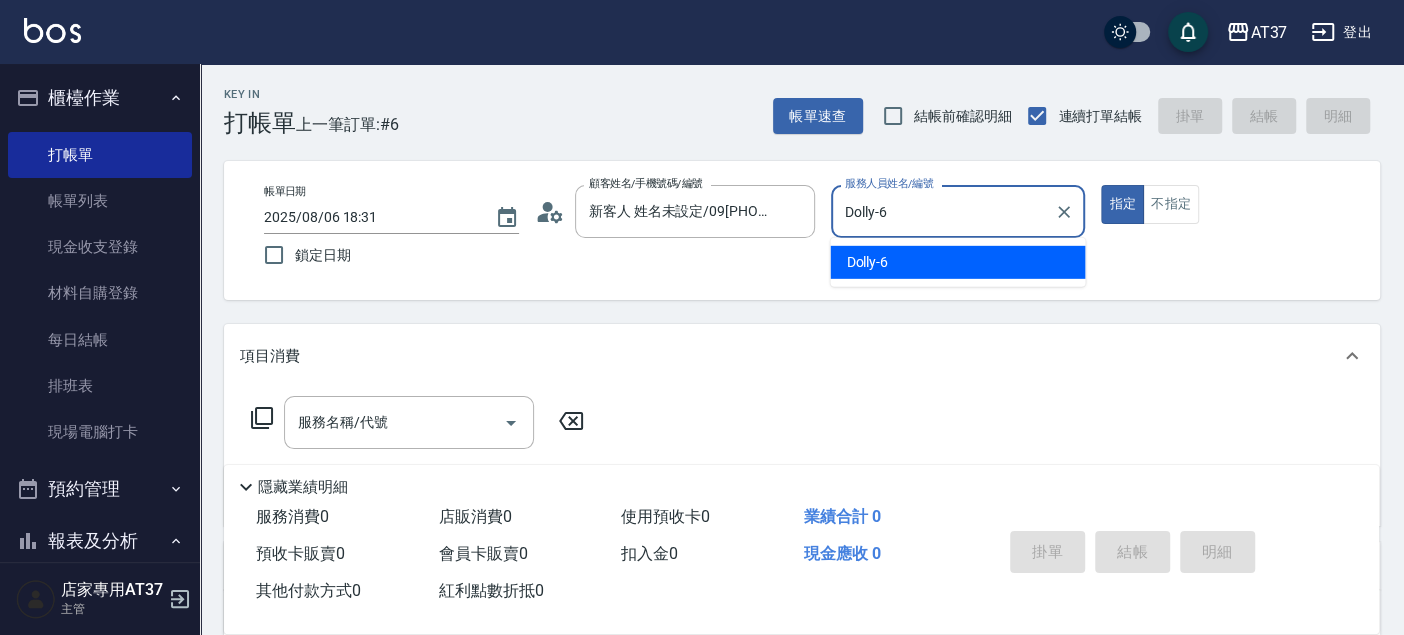 type on "true" 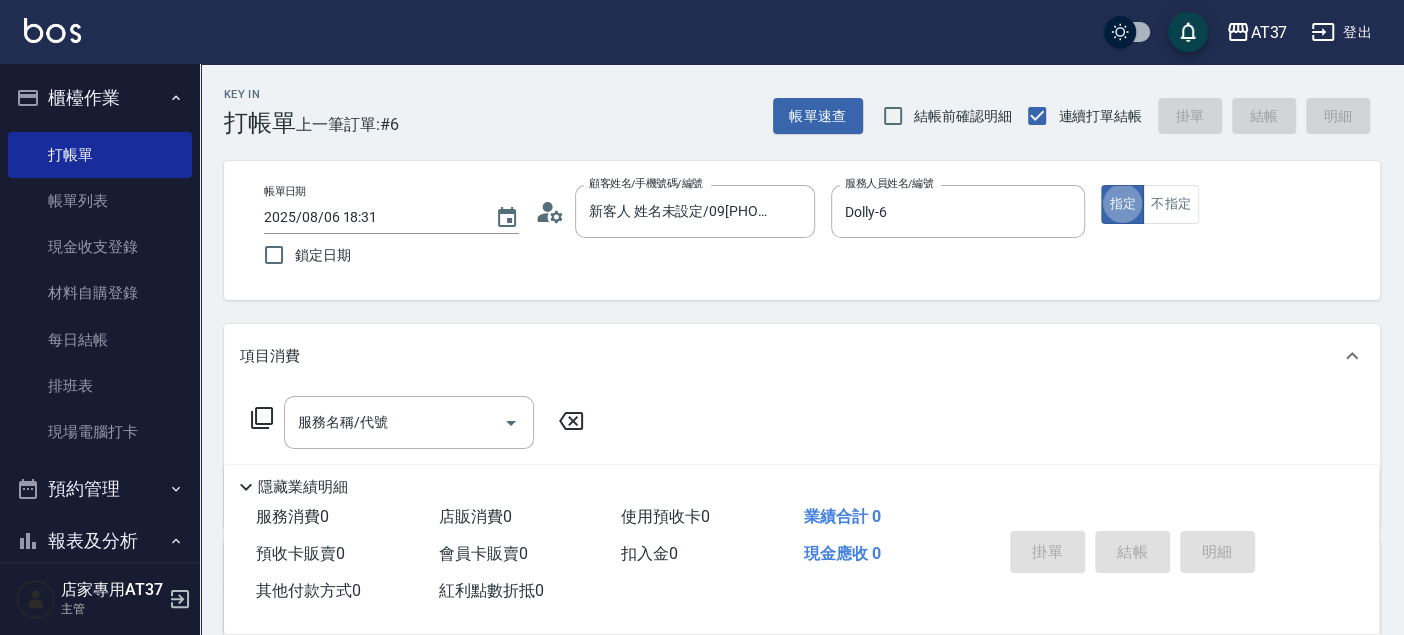 type on "新客人 姓名未設定/[PHONE]/null" 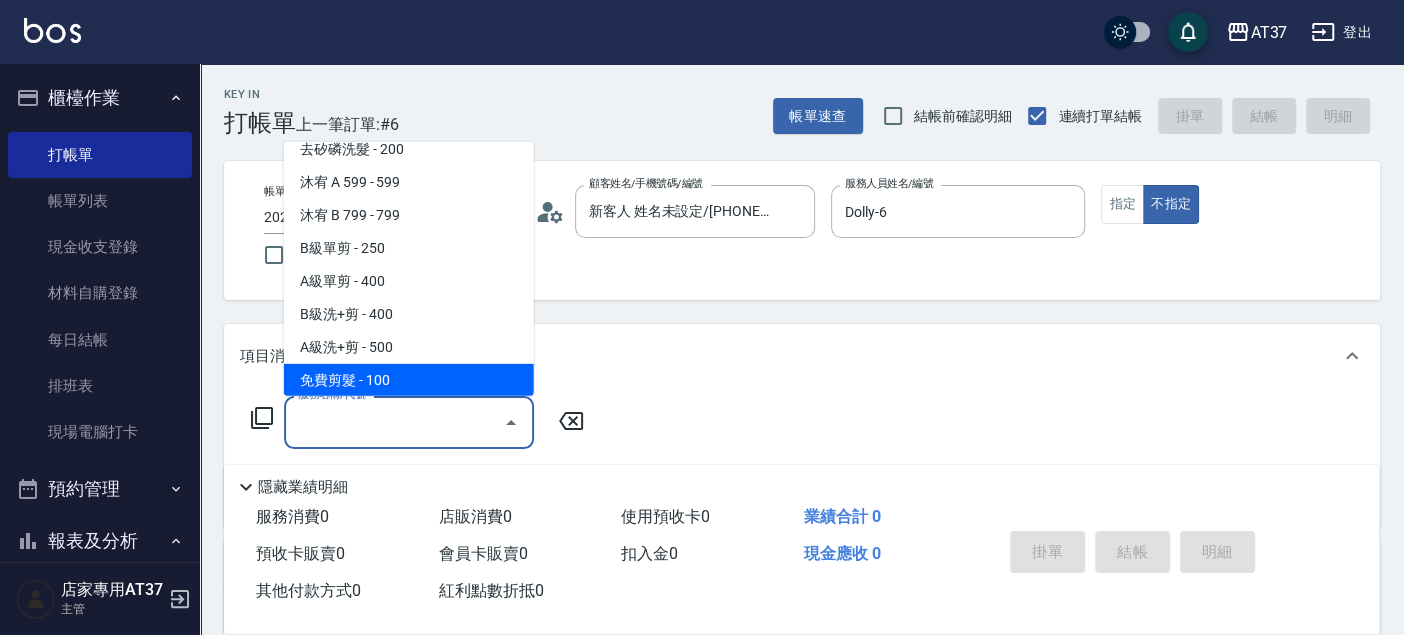 scroll, scrollTop: 468, scrollLeft: 0, axis: vertical 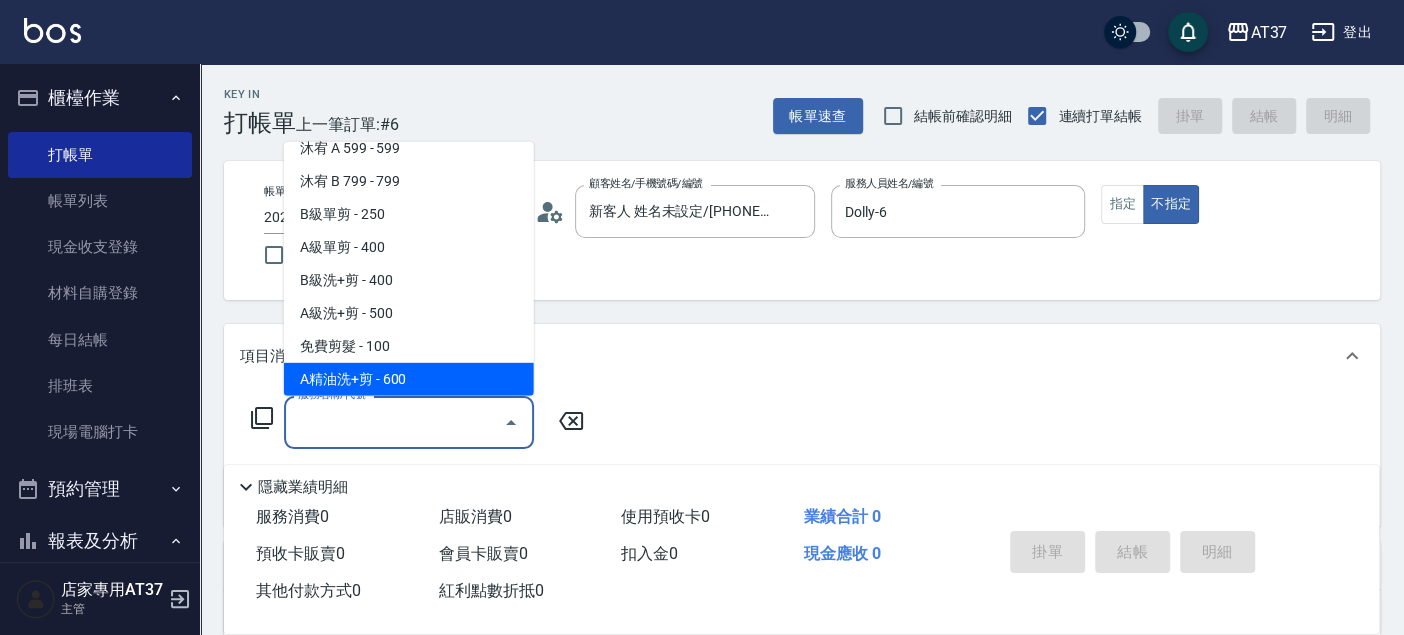 type on "A精油洗+剪(206)" 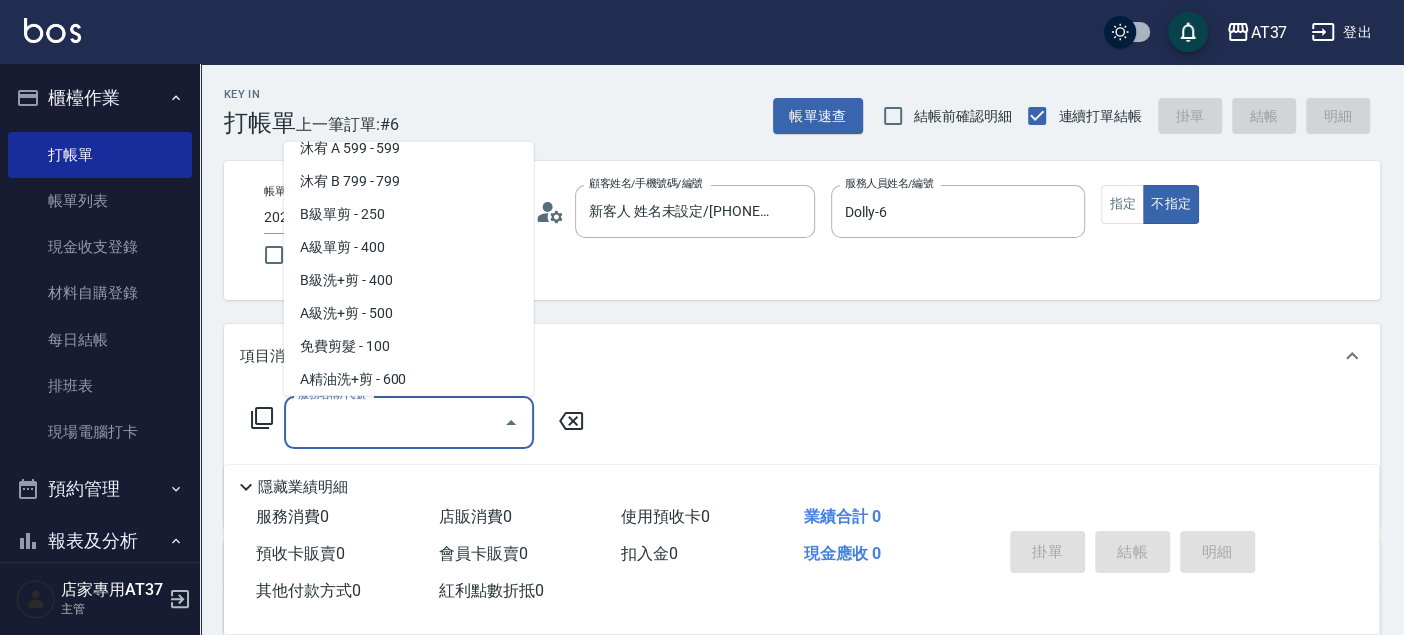 scroll, scrollTop: 500, scrollLeft: 0, axis: vertical 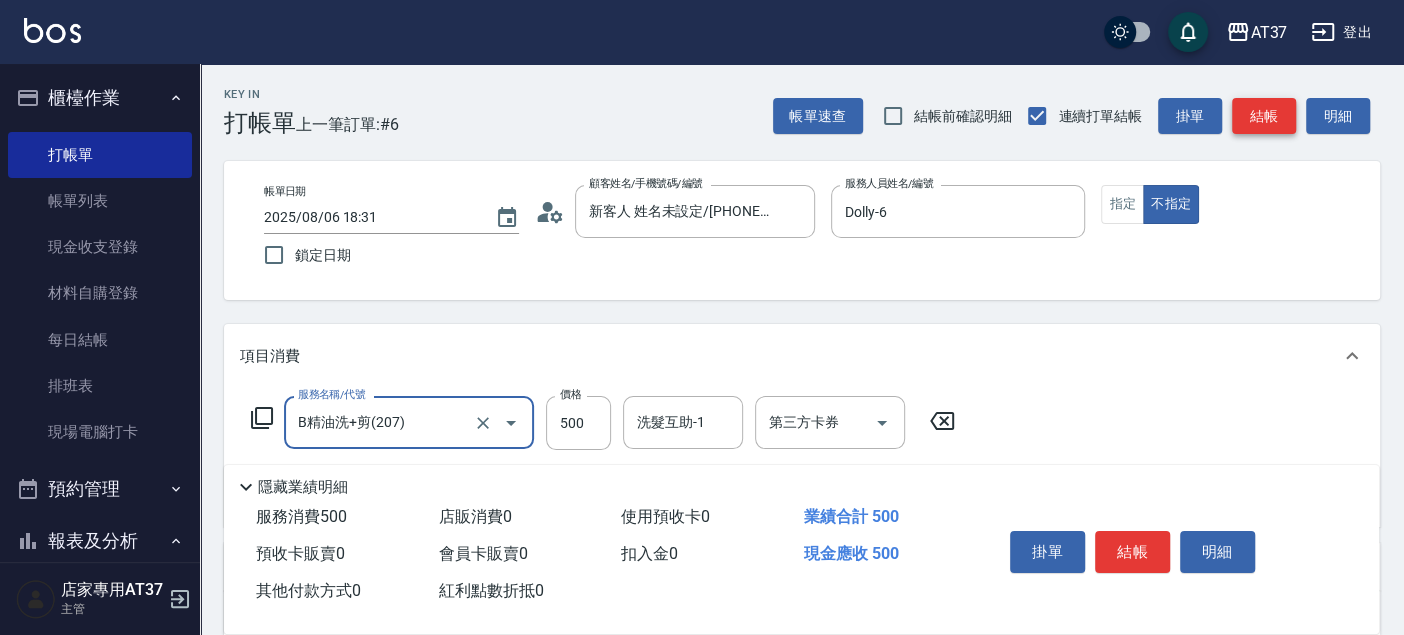 type on "B精油洗+剪(207)" 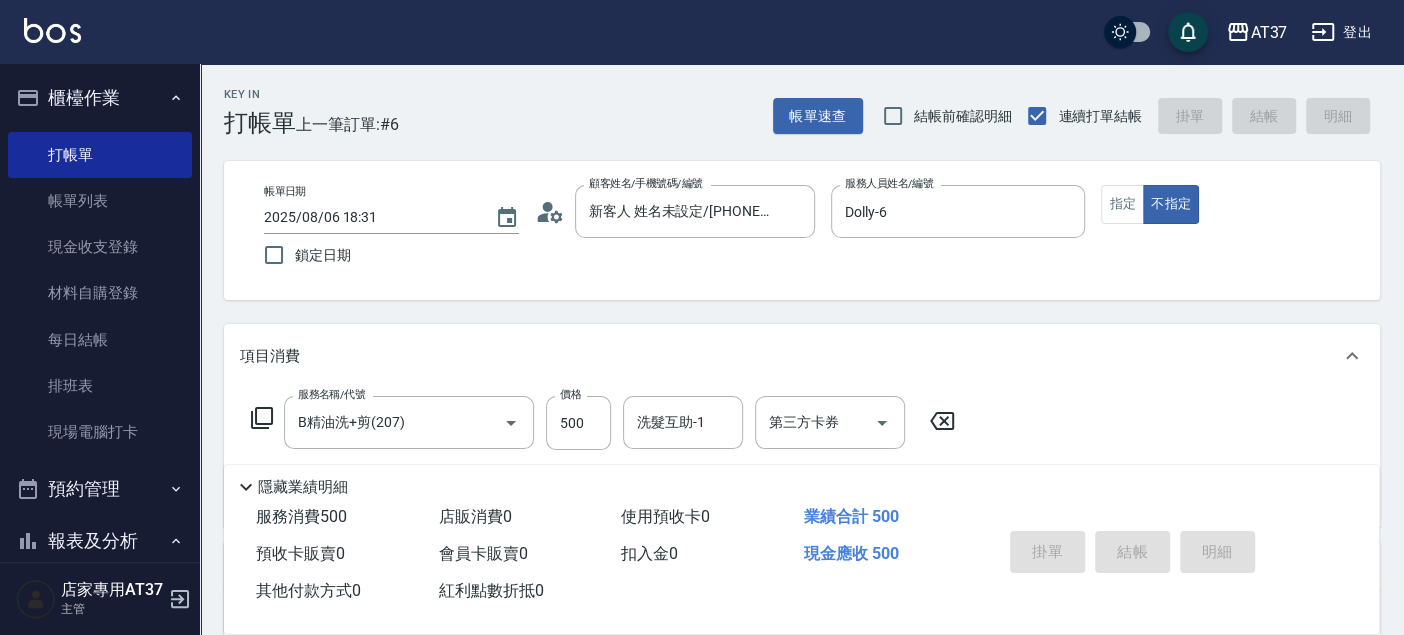 type on "2025/08/06 18:53" 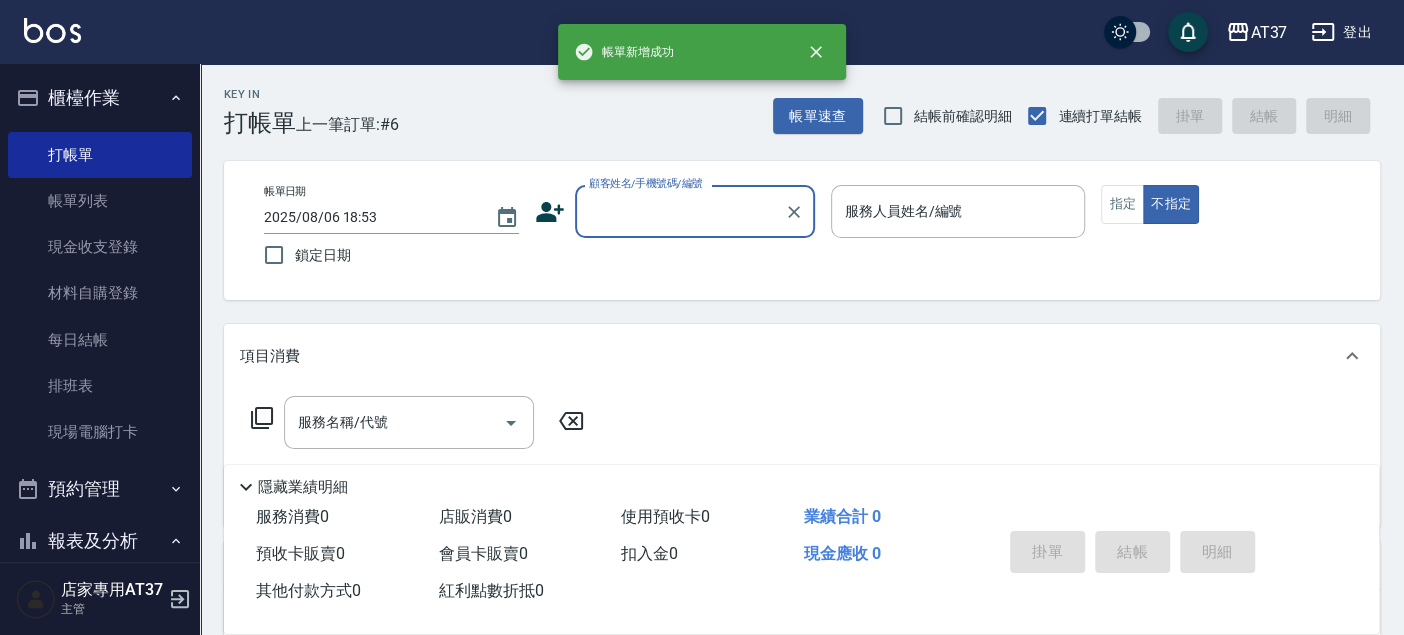 scroll, scrollTop: 0, scrollLeft: 0, axis: both 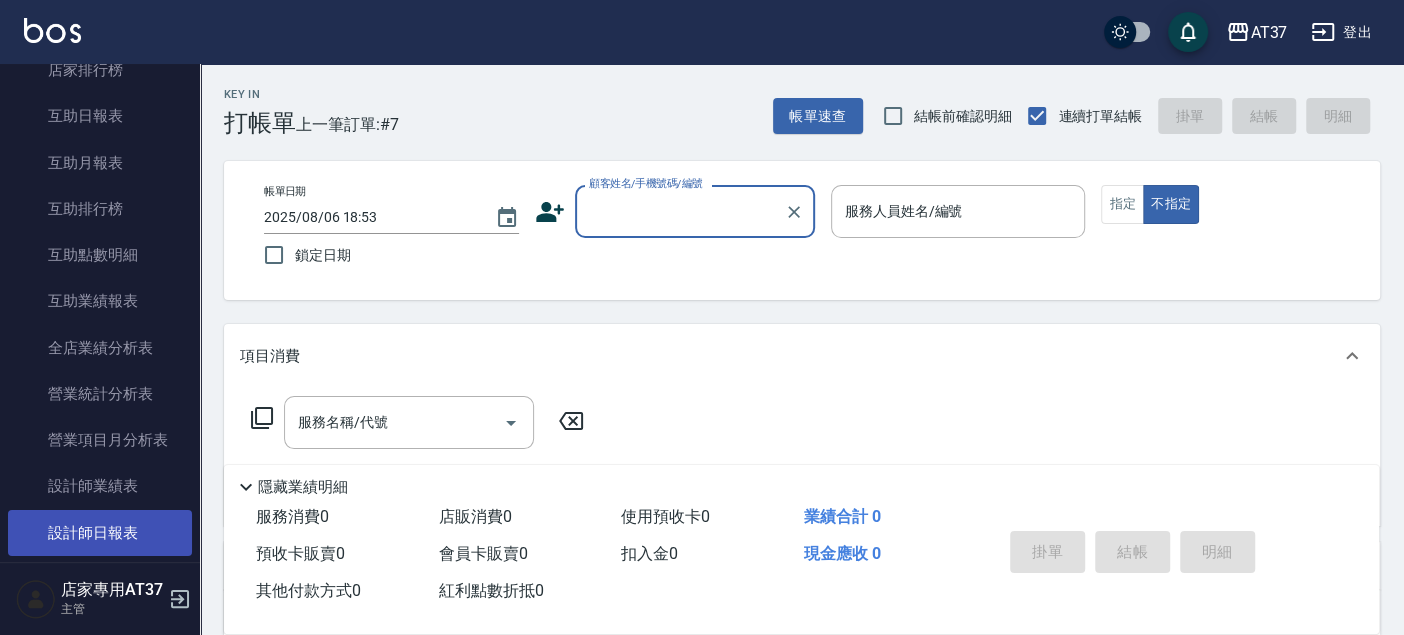 click on "設計師日報表" at bounding box center [100, 533] 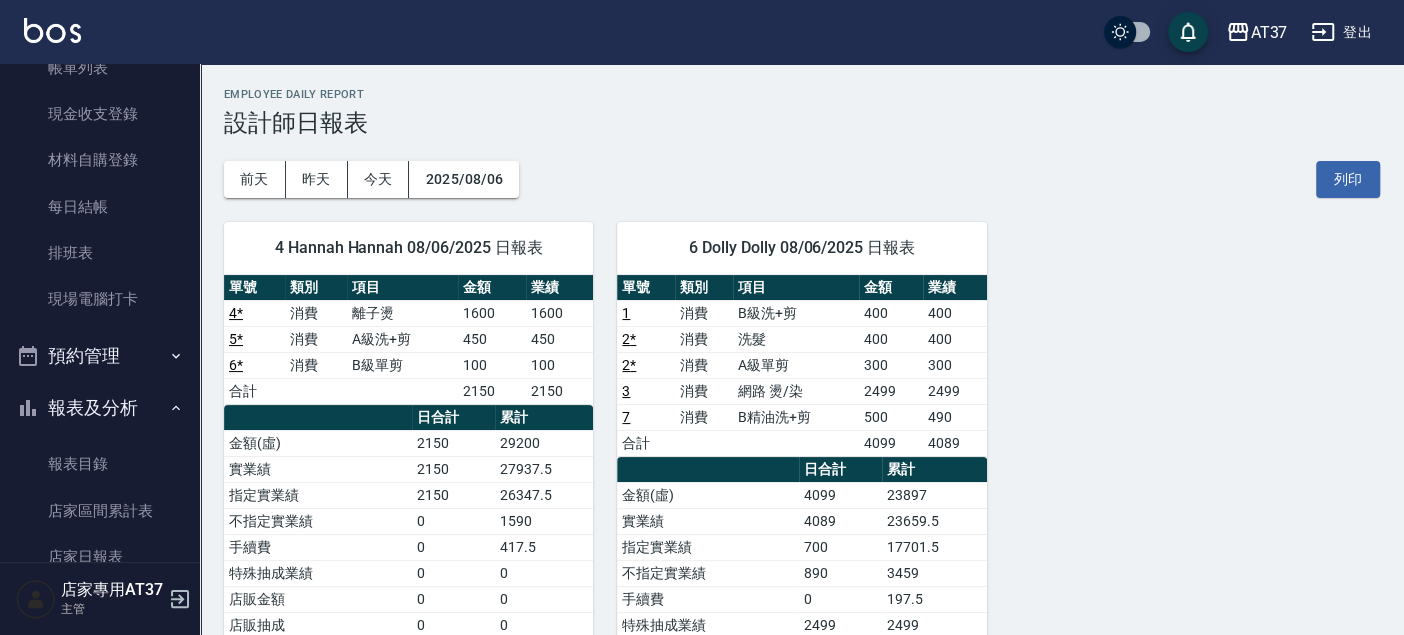 scroll, scrollTop: 0, scrollLeft: 0, axis: both 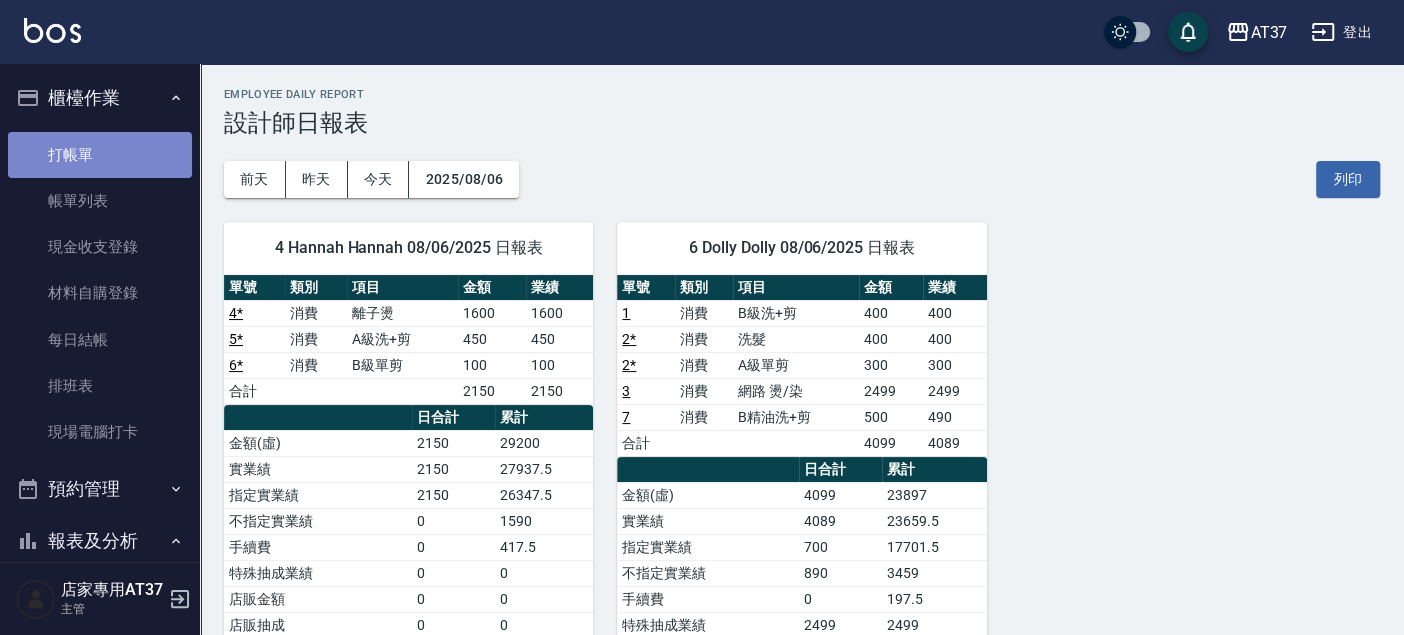 click on "打帳單" at bounding box center [100, 155] 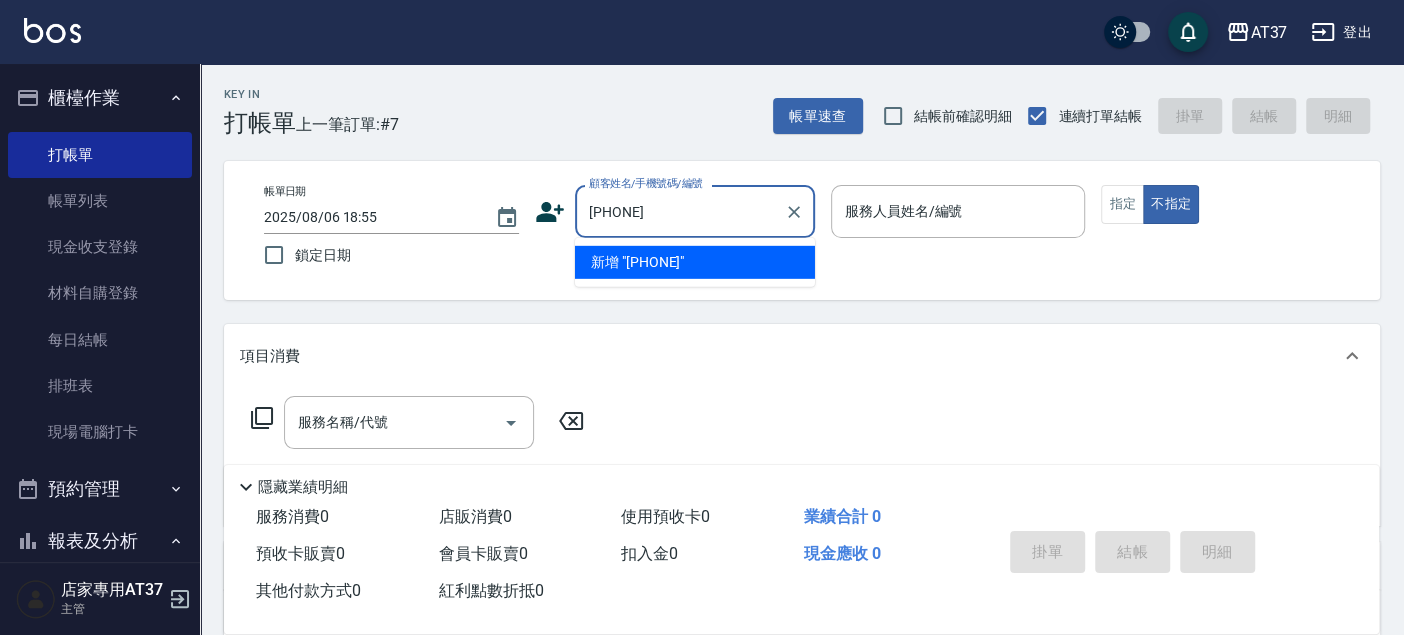type on "09[PHONE]" 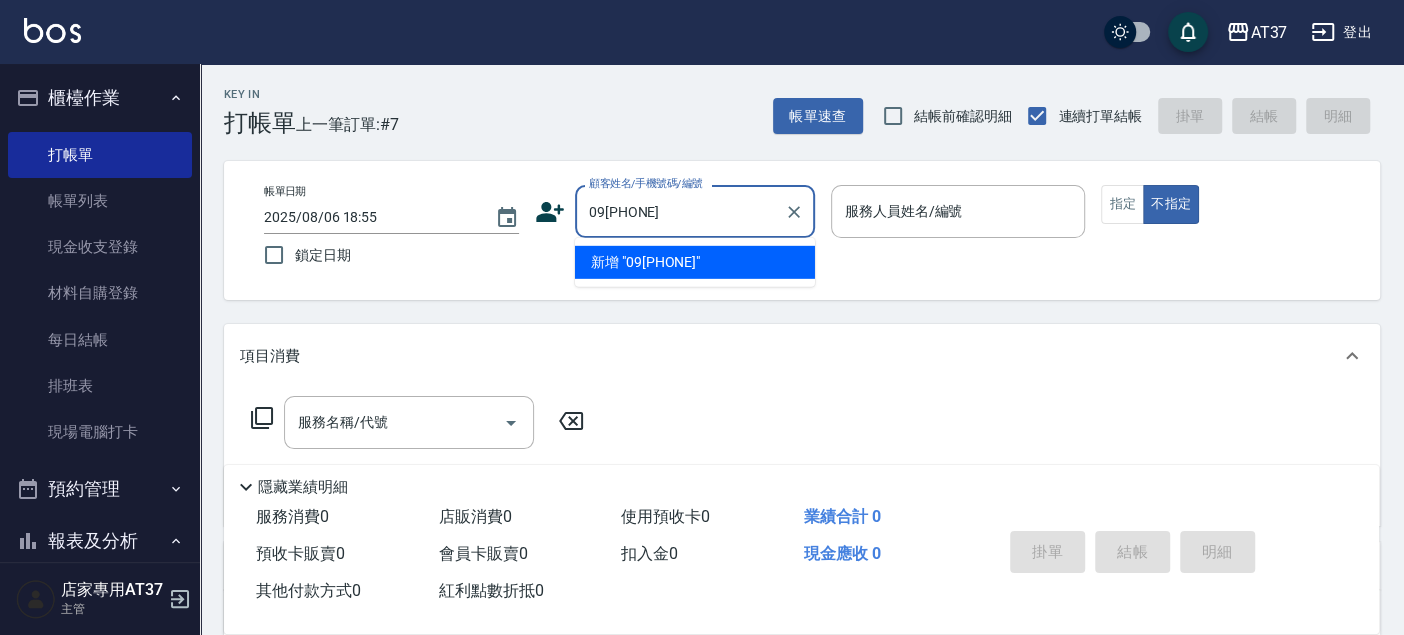 drag, startPoint x: 793, startPoint y: 211, endPoint x: 707, endPoint y: 225, distance: 87.13208 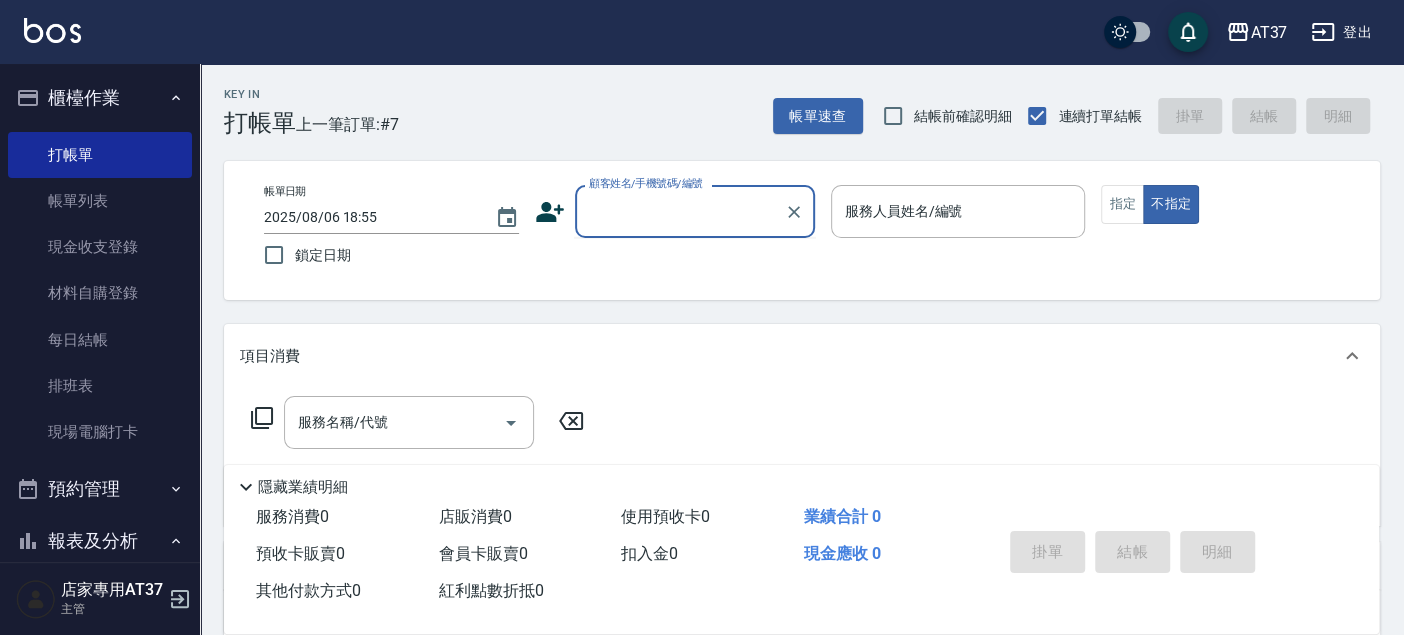 click on "顧客姓名/手機號碼/編號" at bounding box center [680, 211] 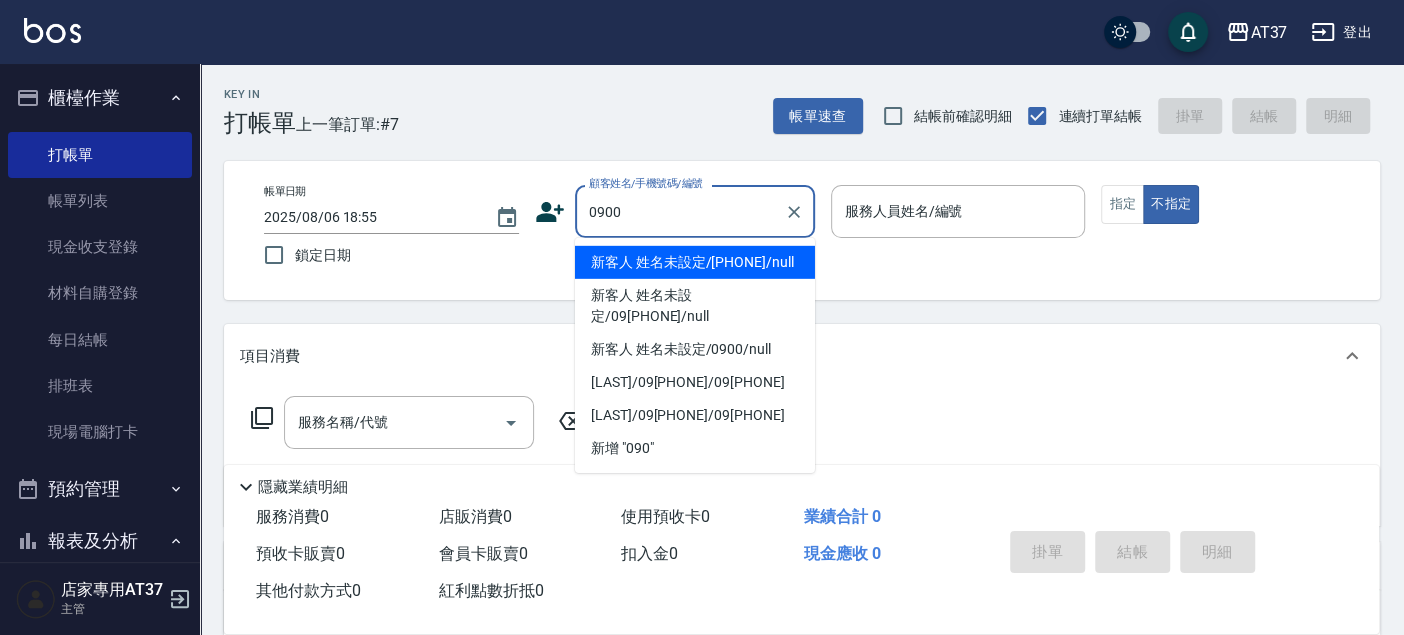 type on "新客人 姓名未設定/[PHONE]/null" 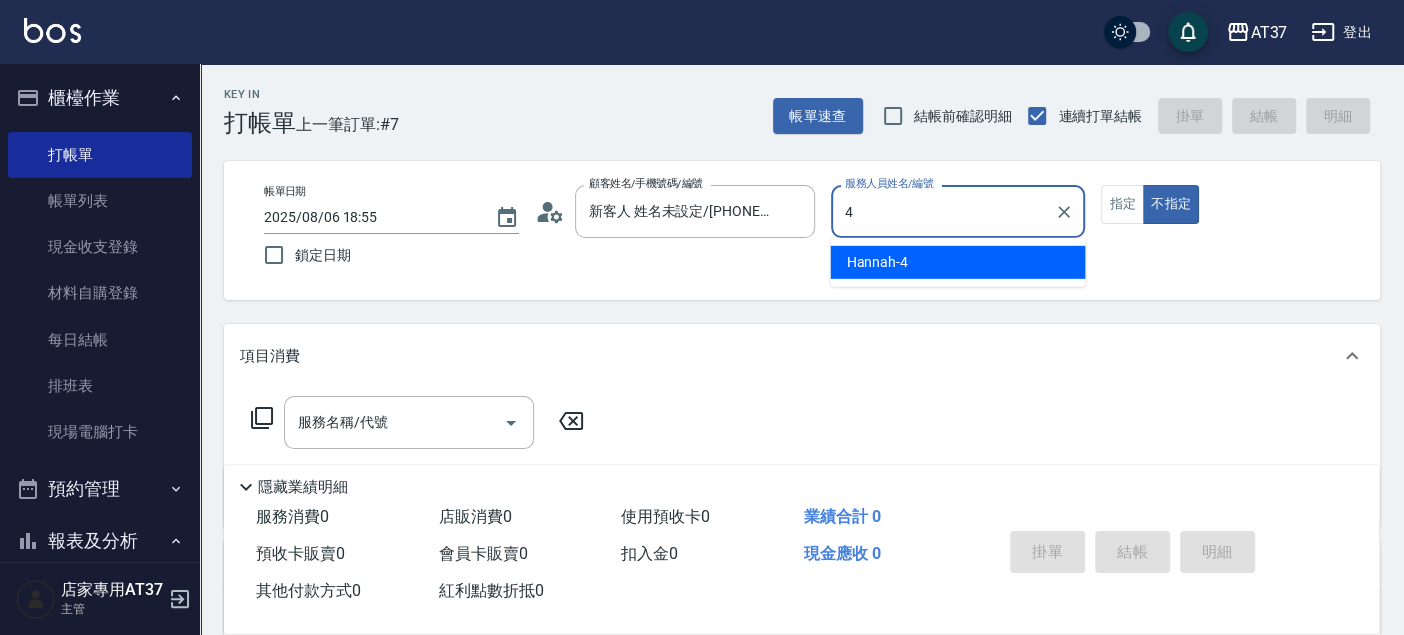 type on "Hannah-4" 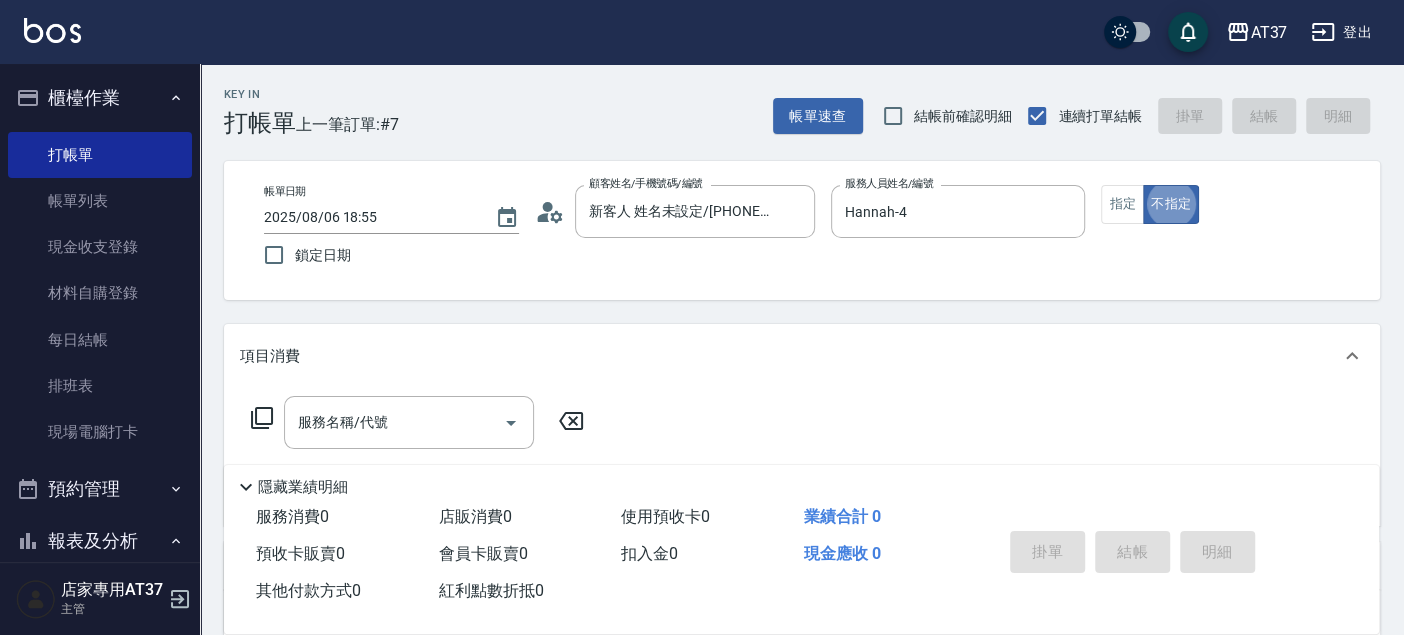 type on "false" 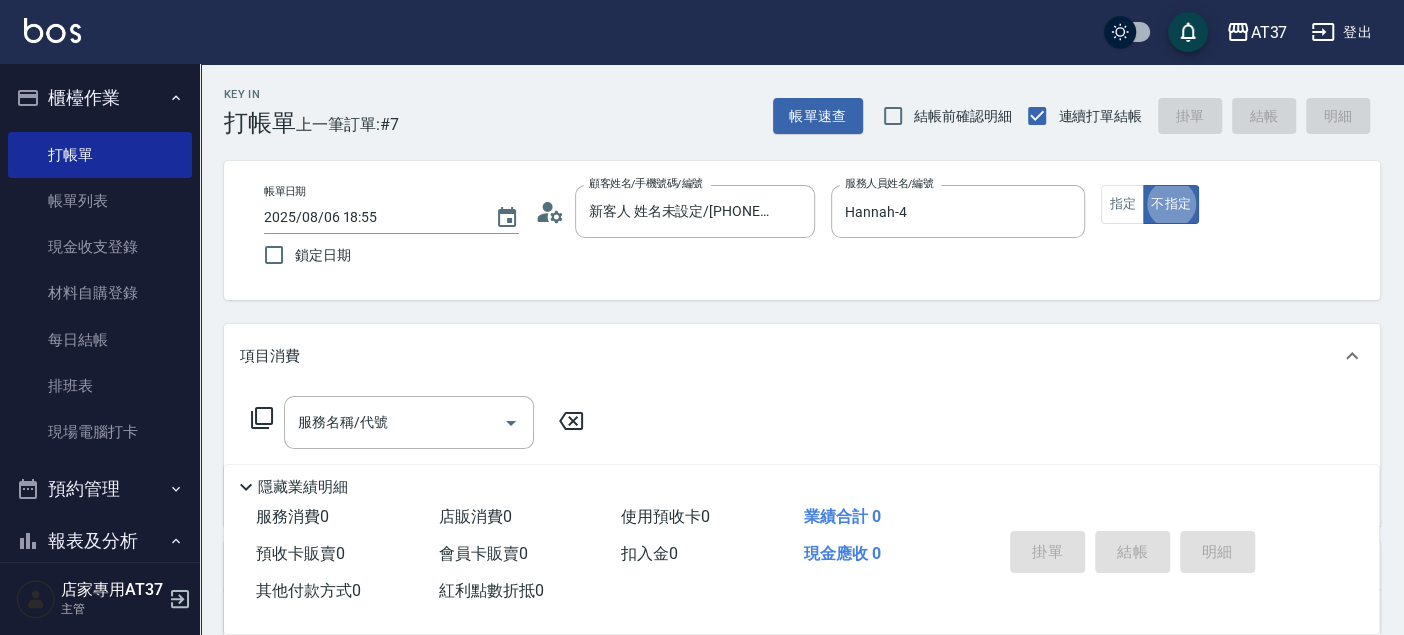 type on "新客人 姓名未設定/0900/null" 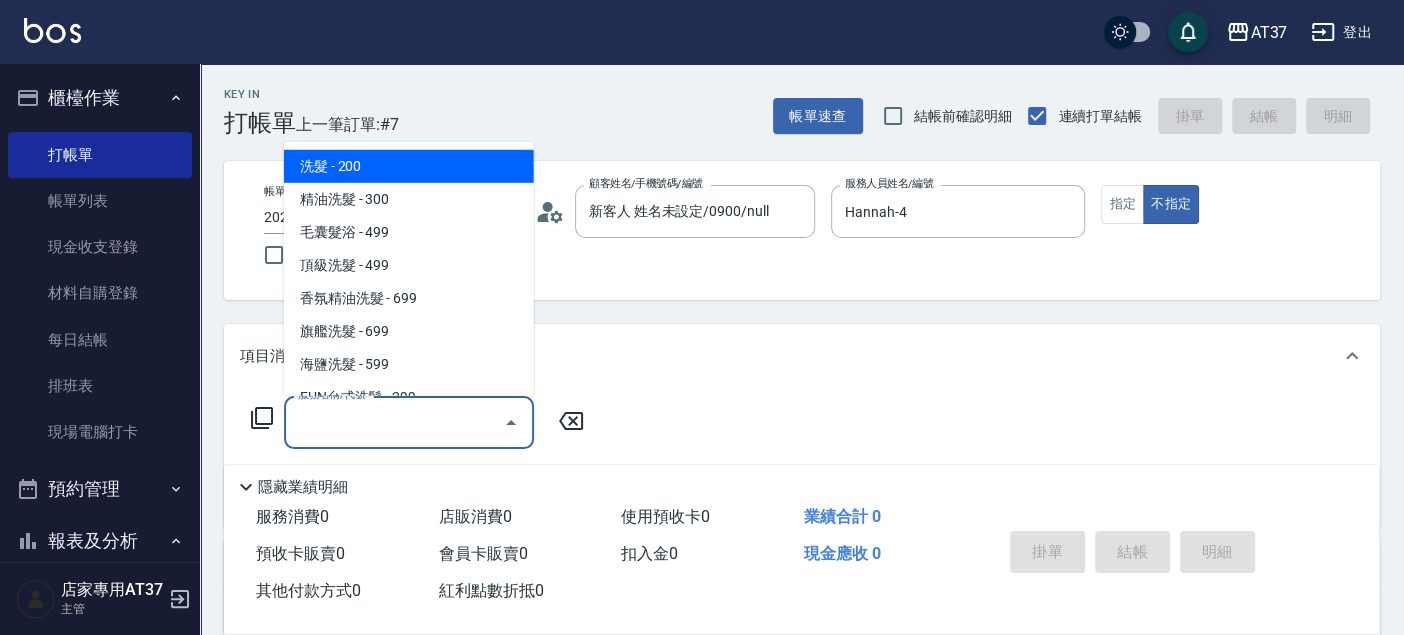 click on "服務名稱/代號 服務名稱/代號" at bounding box center [409, 422] 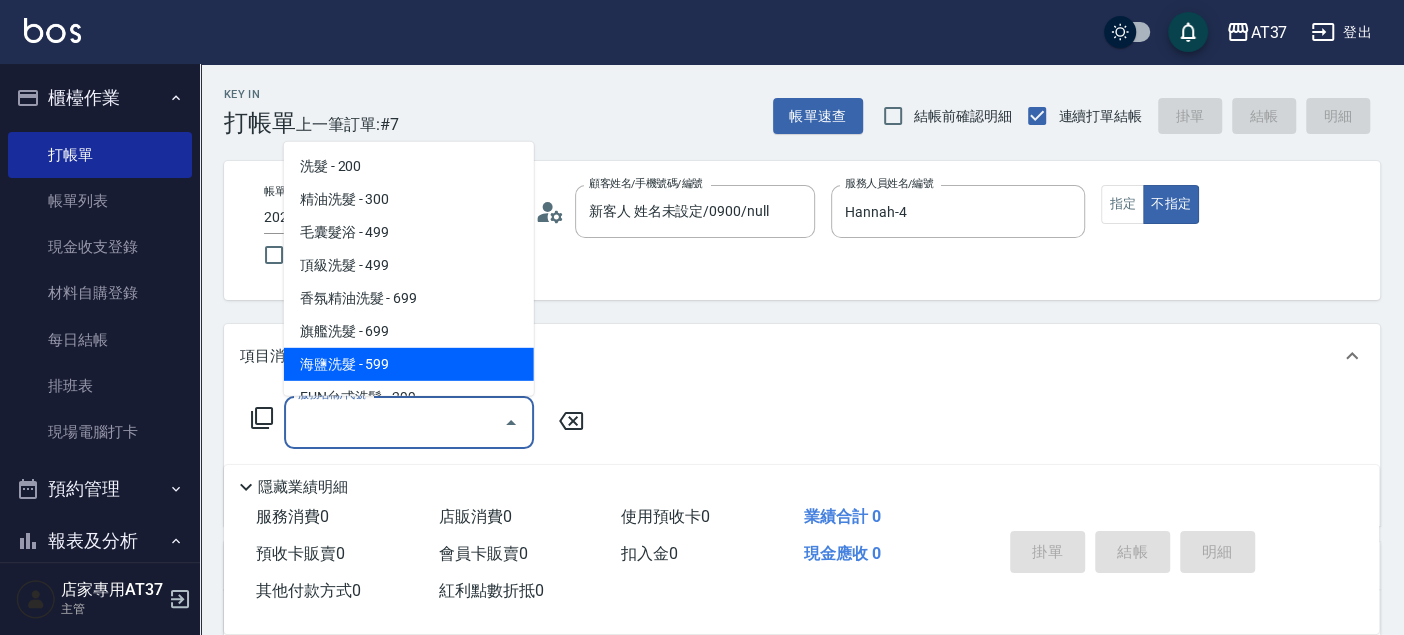 click on "服務名稱/代號" at bounding box center [394, 422] 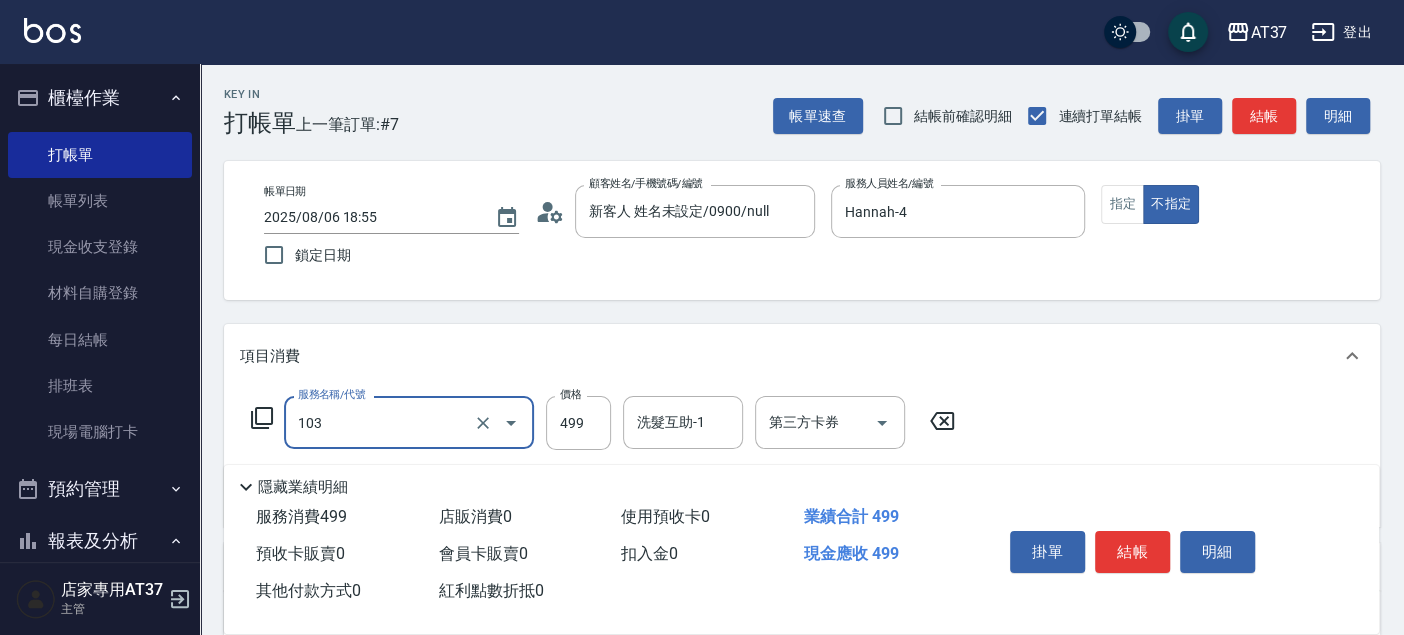 type on "毛囊髮浴(103)" 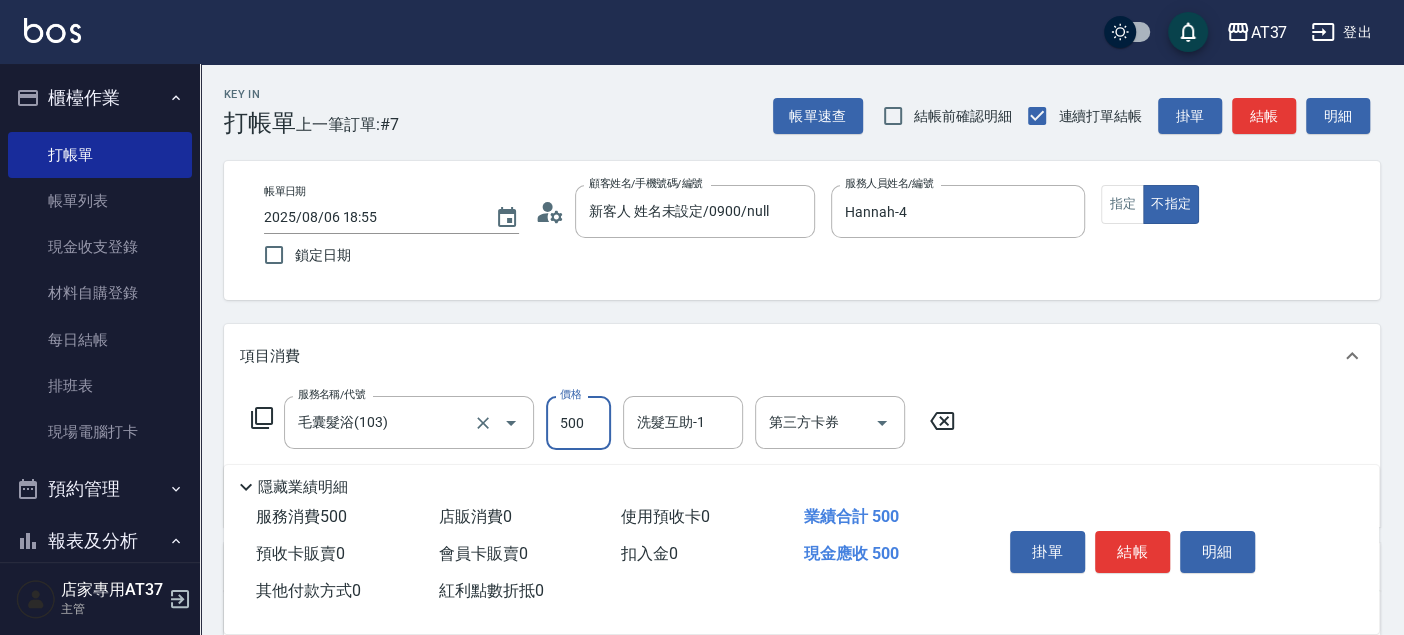 type on "500" 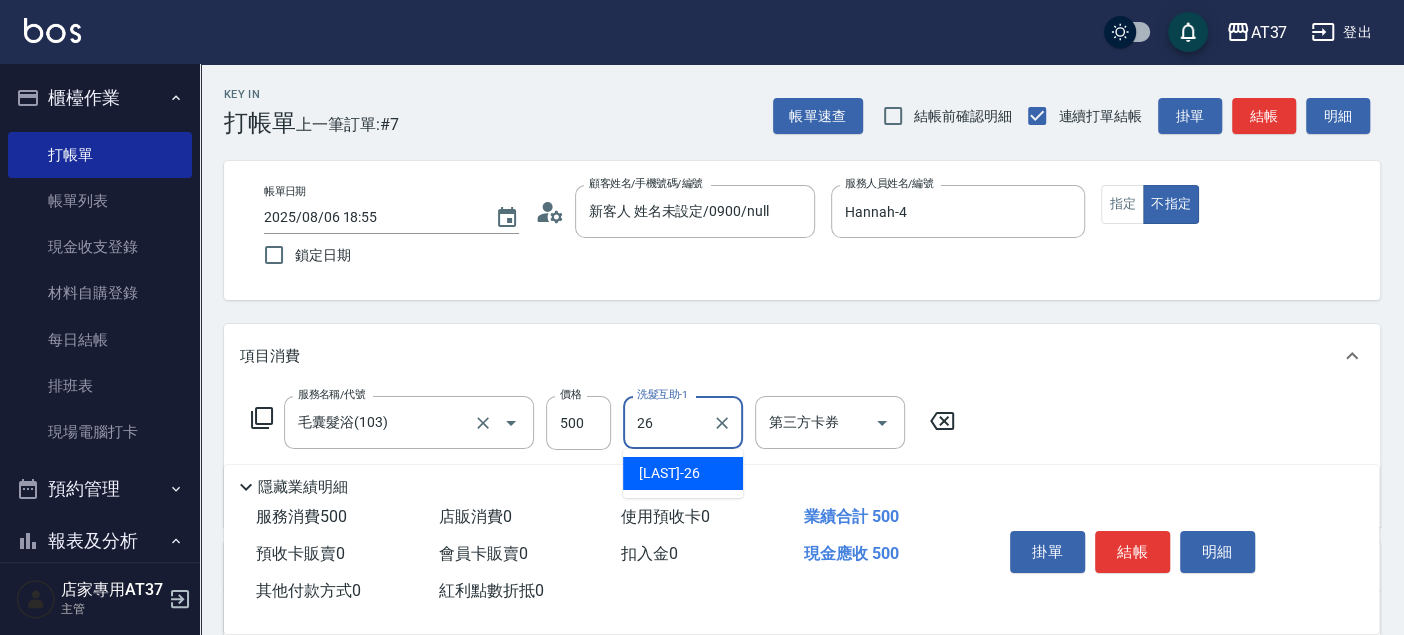 type on "[LAST] [FIRST]-26" 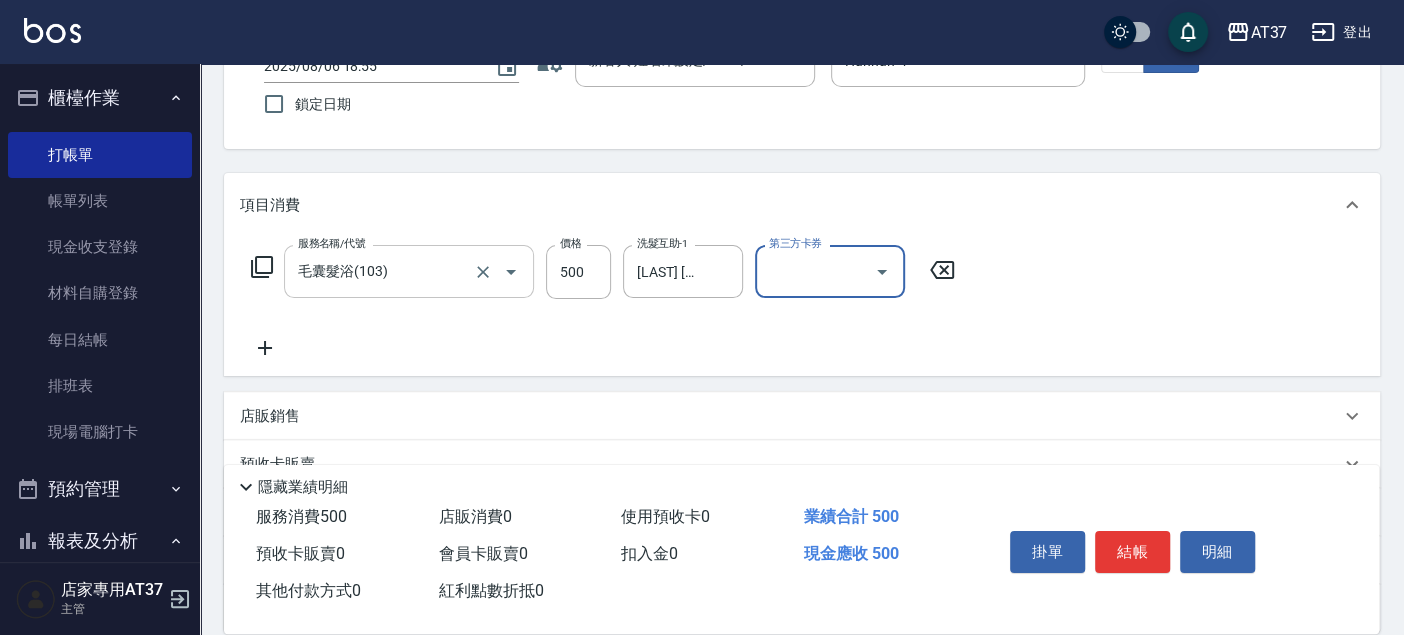 scroll, scrollTop: 222, scrollLeft: 0, axis: vertical 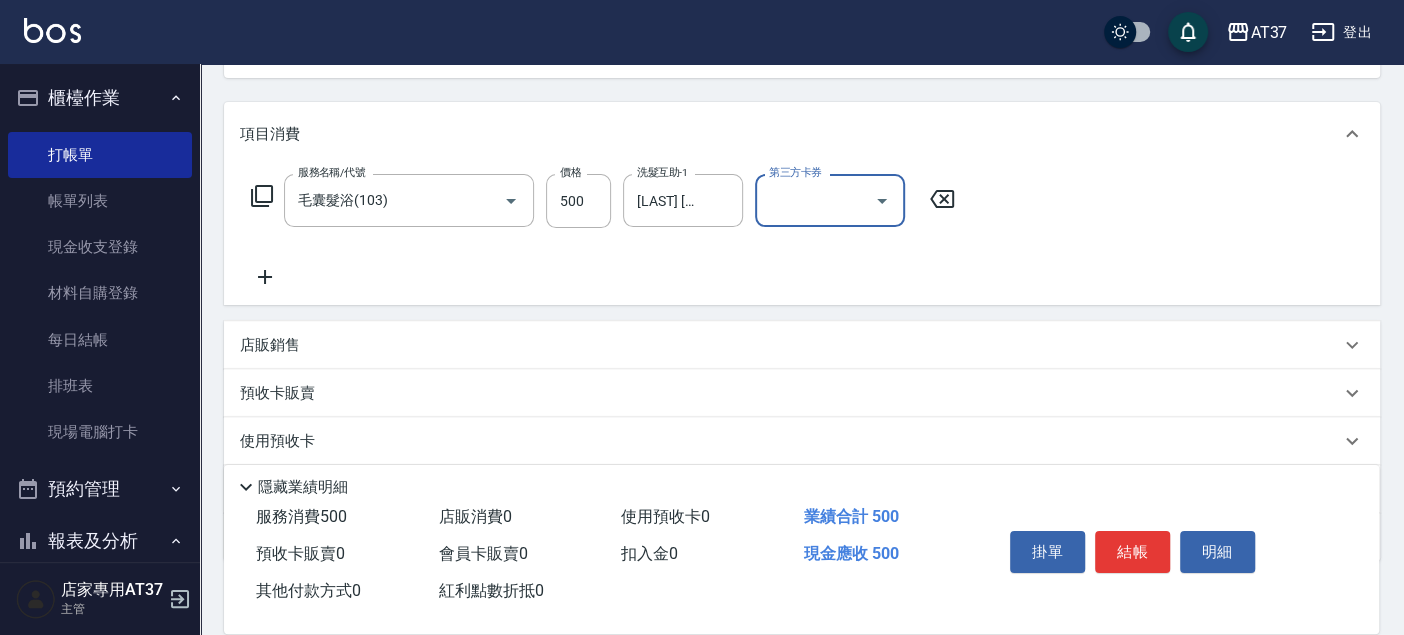 click 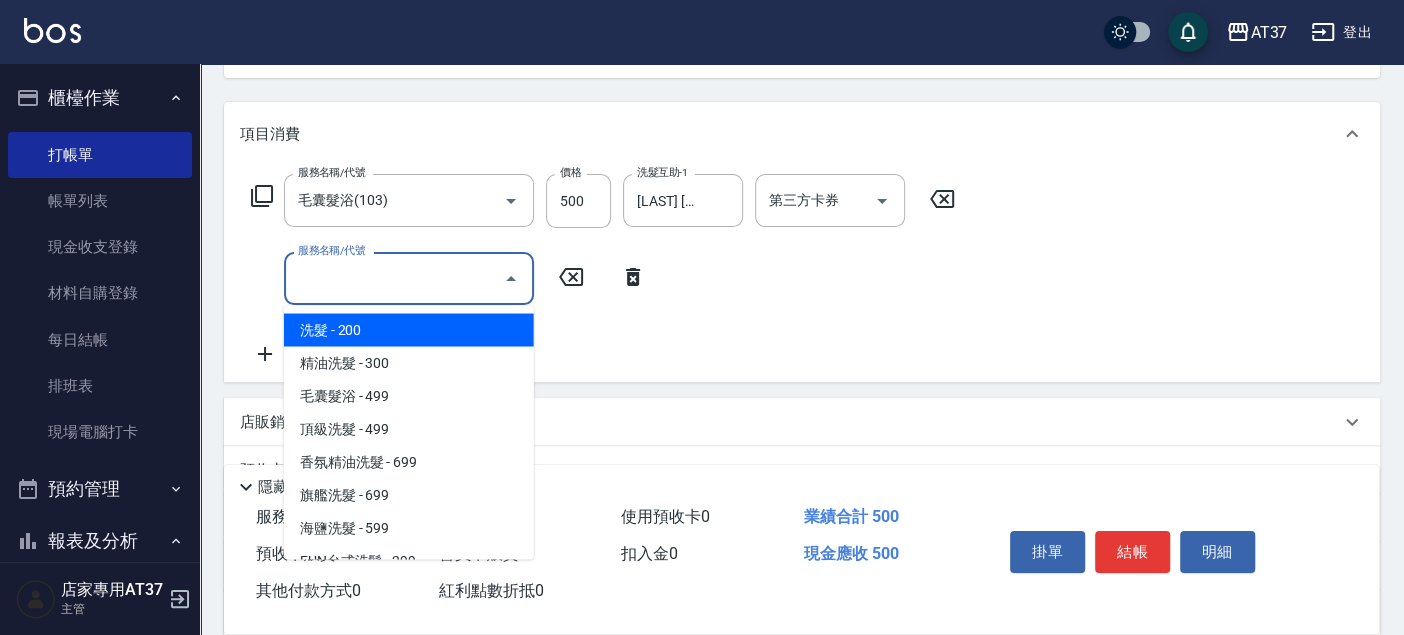 click on "服務名稱/代號" at bounding box center [394, 278] 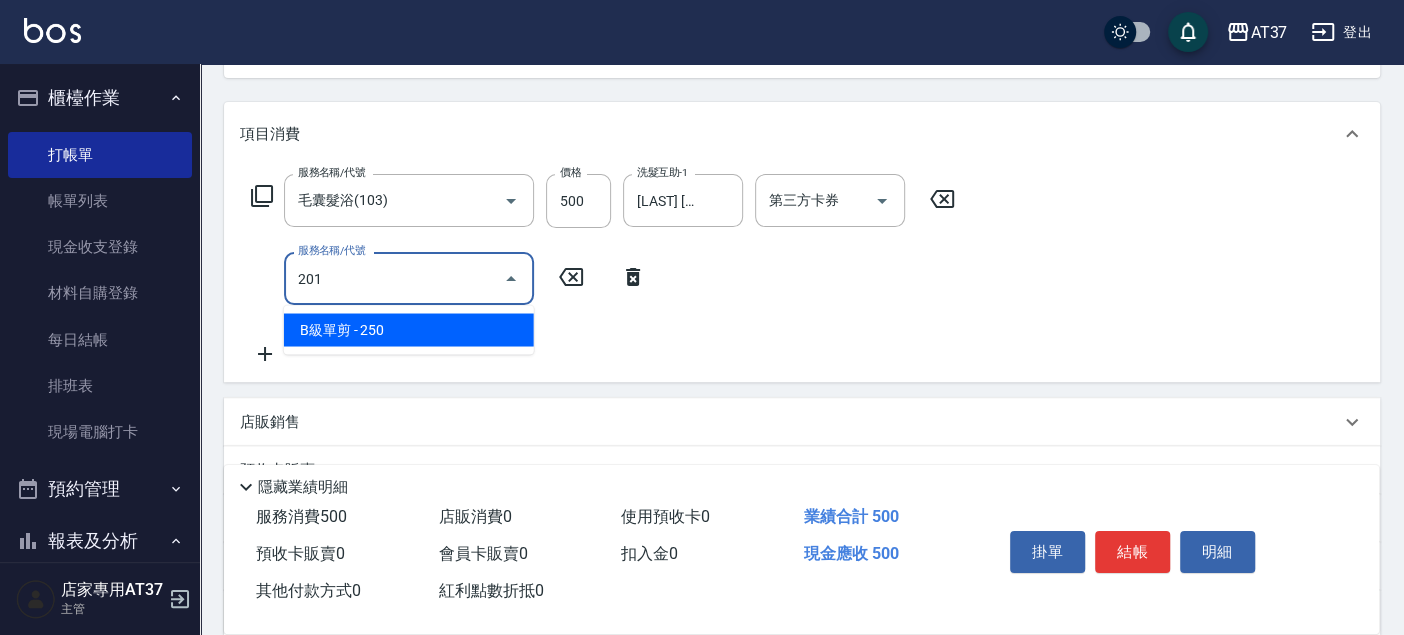 type on "B級單剪(201)" 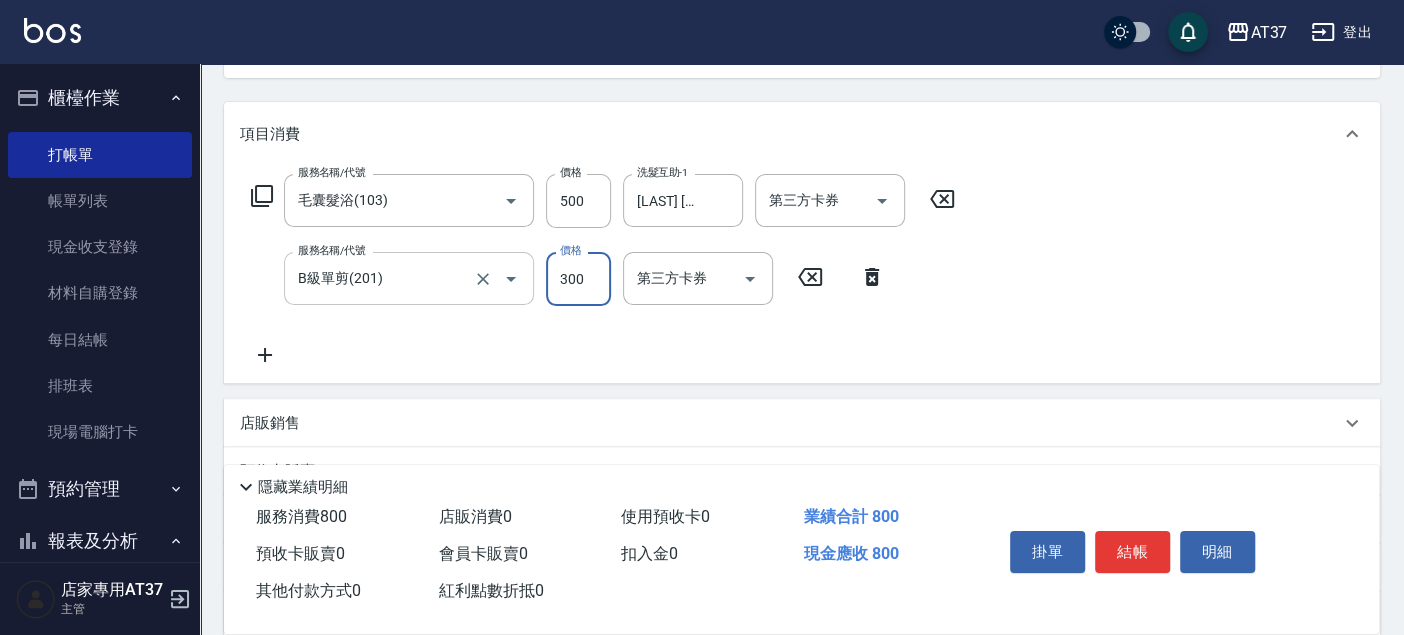 type on "300" 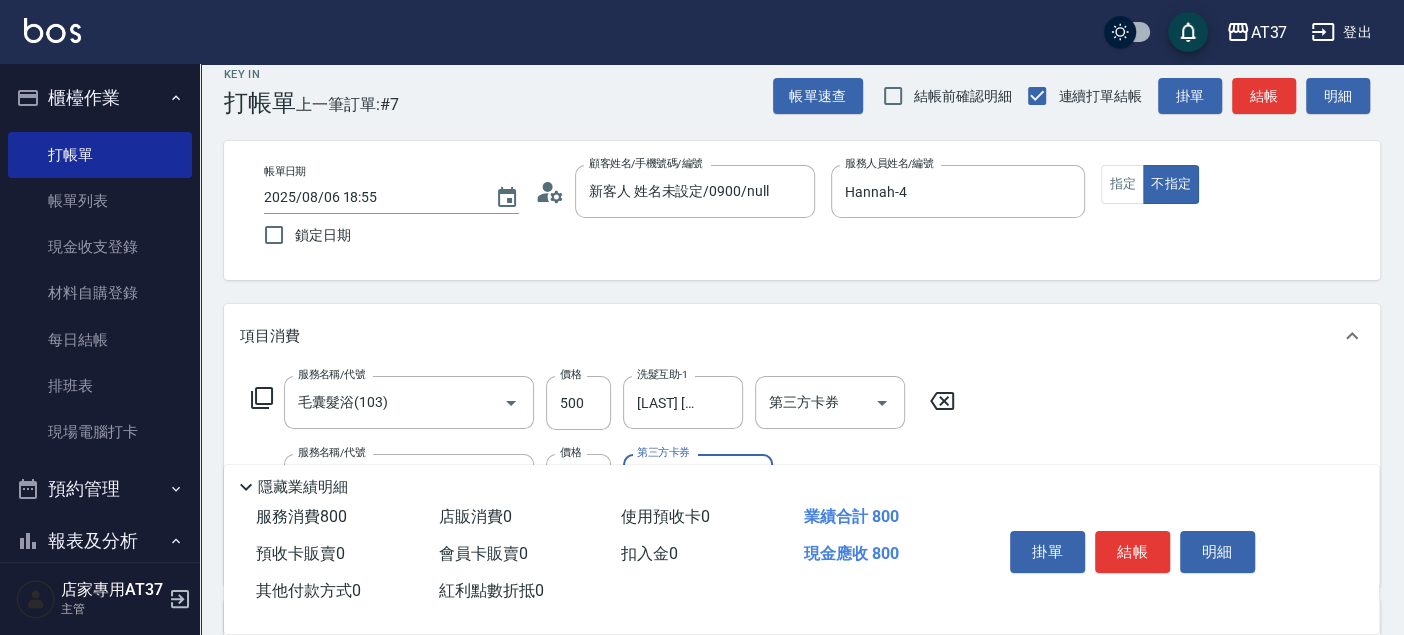 scroll, scrollTop: 0, scrollLeft: 0, axis: both 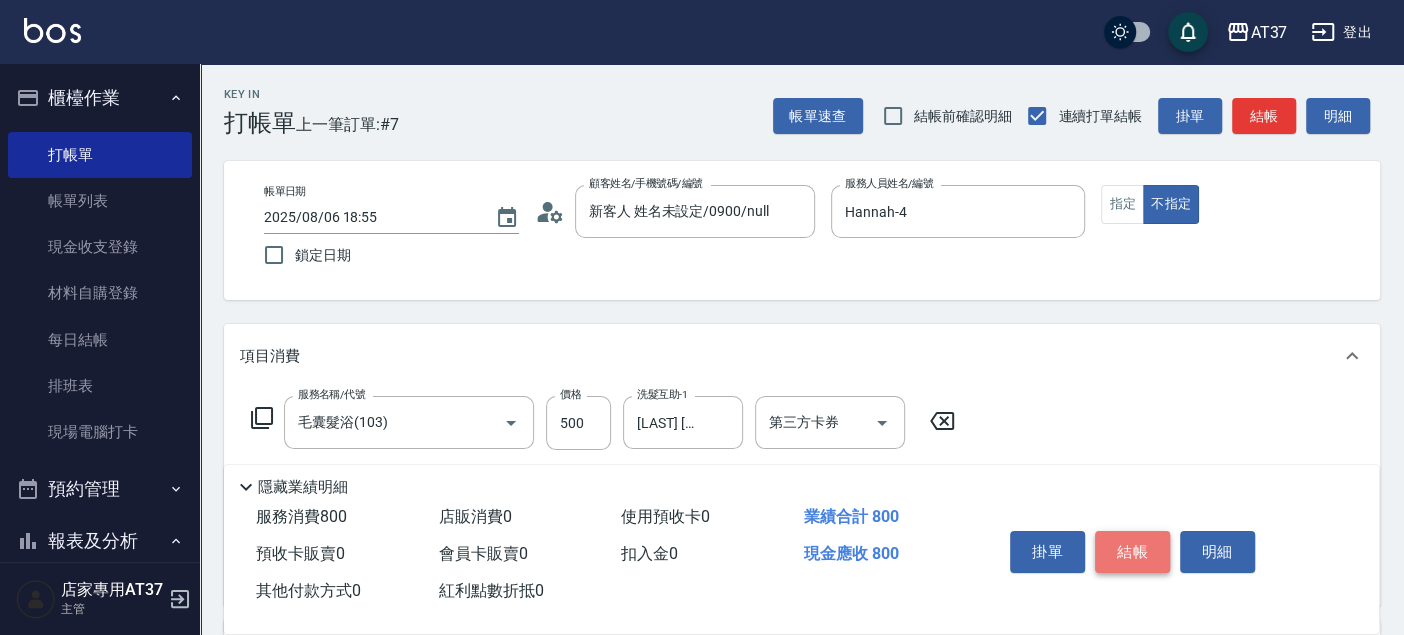 click on "結帳" at bounding box center [1132, 552] 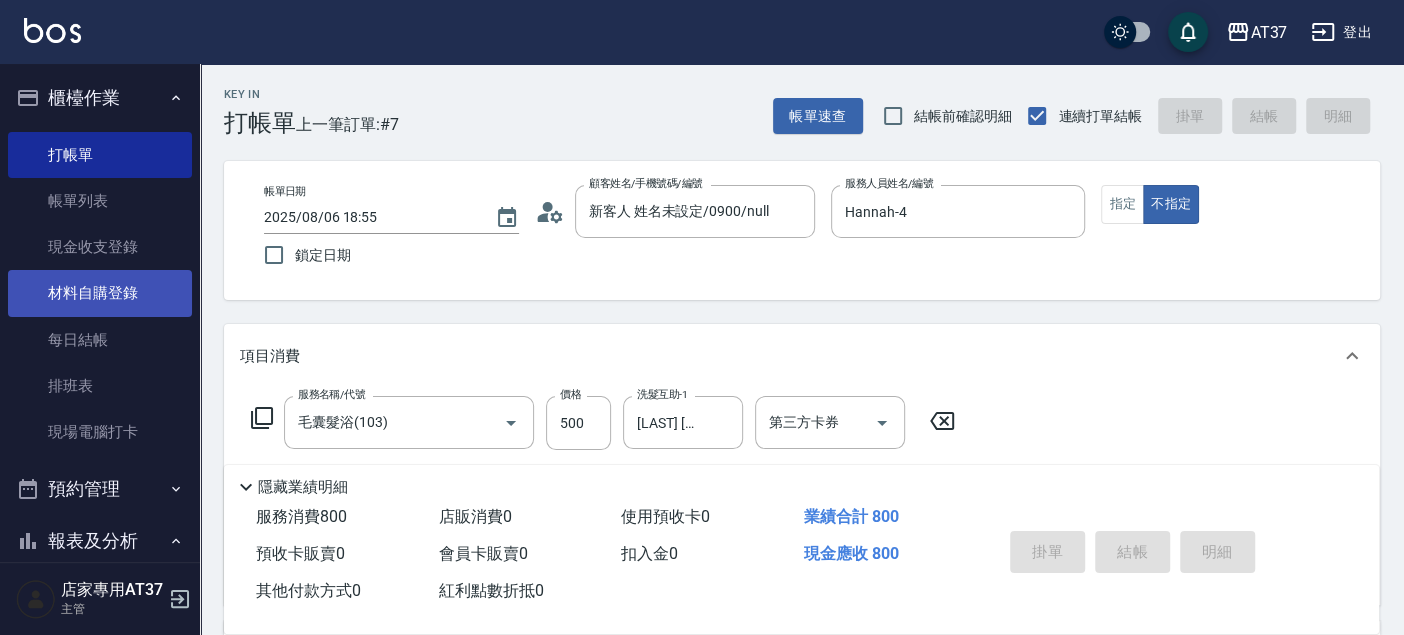type on "2025/08/06 19:09" 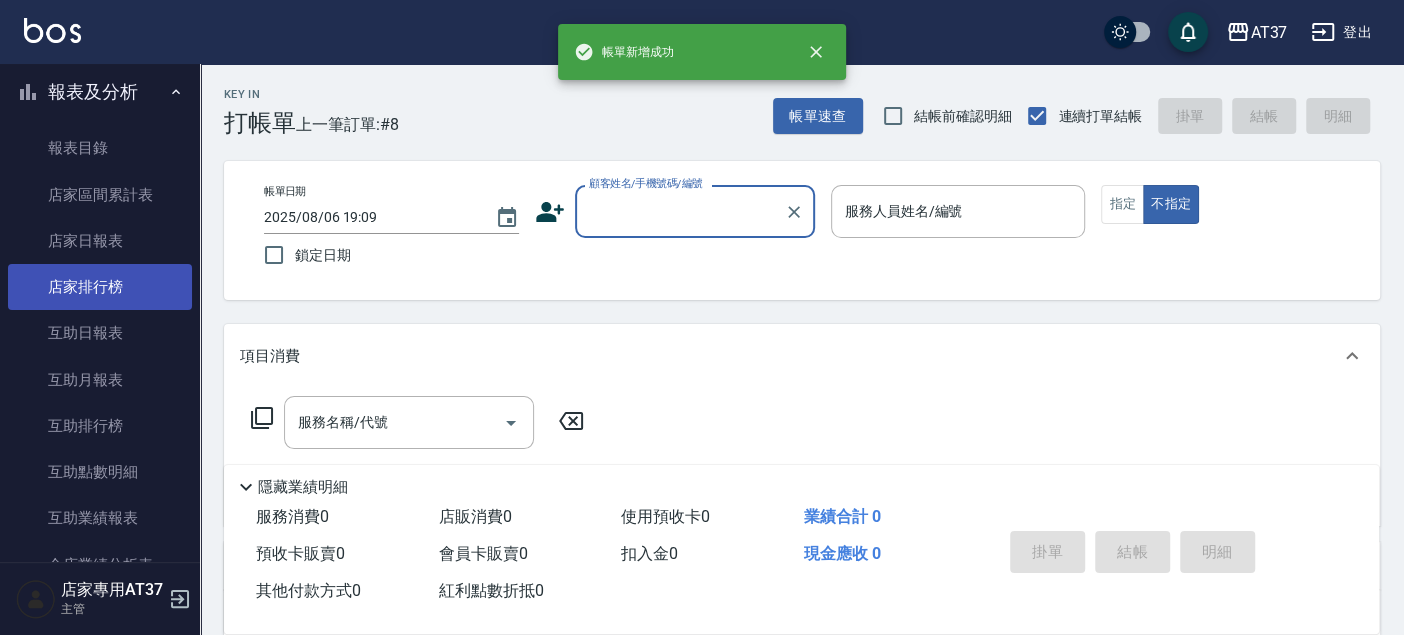 scroll, scrollTop: 666, scrollLeft: 0, axis: vertical 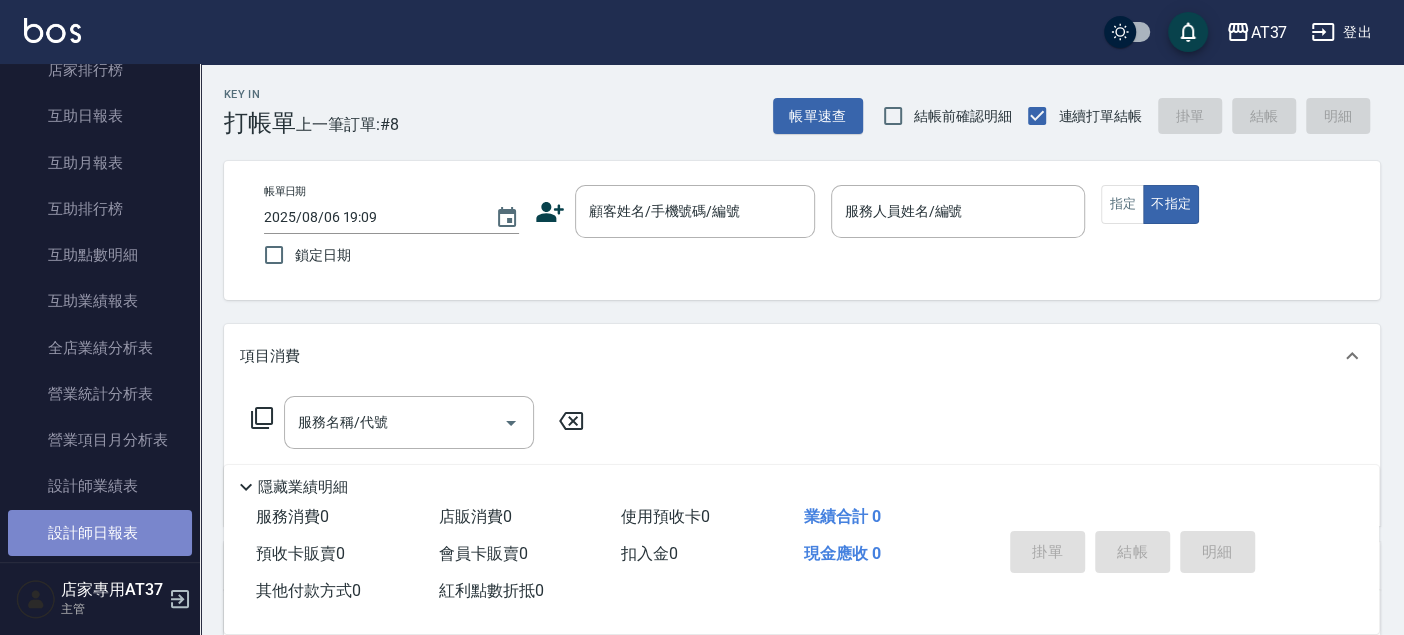 click on "設計師日報表" at bounding box center [100, 533] 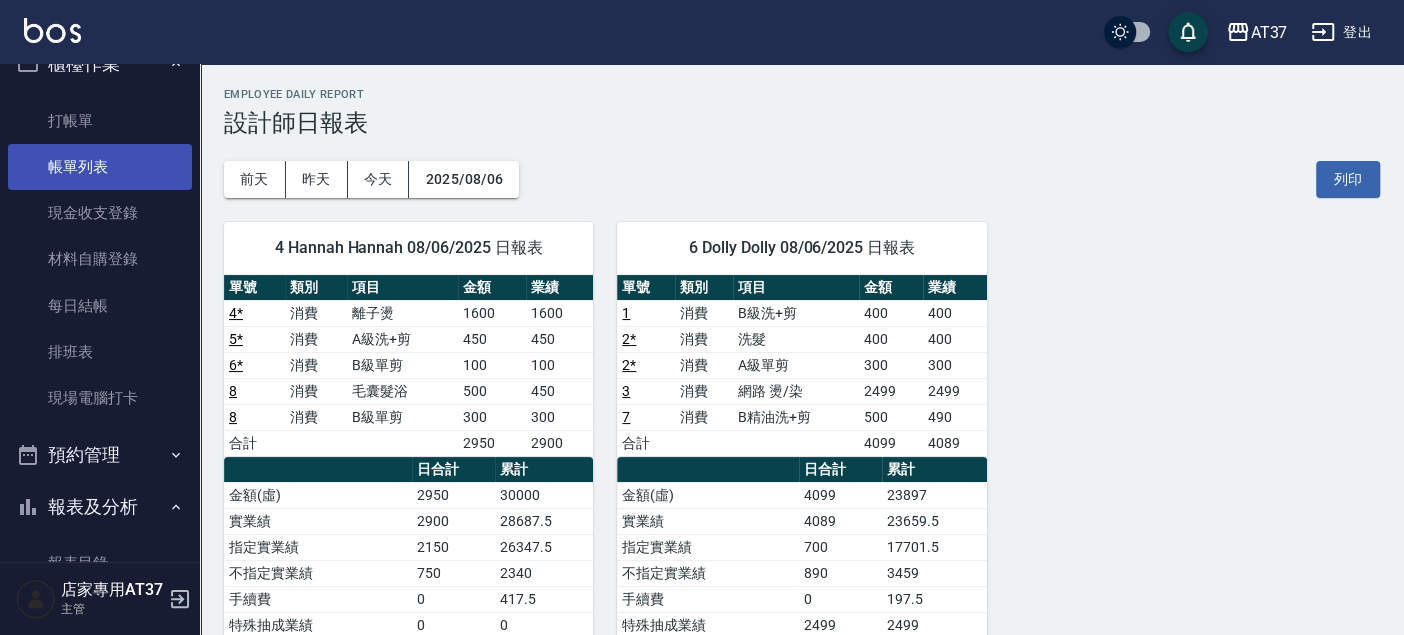 scroll, scrollTop: 0, scrollLeft: 0, axis: both 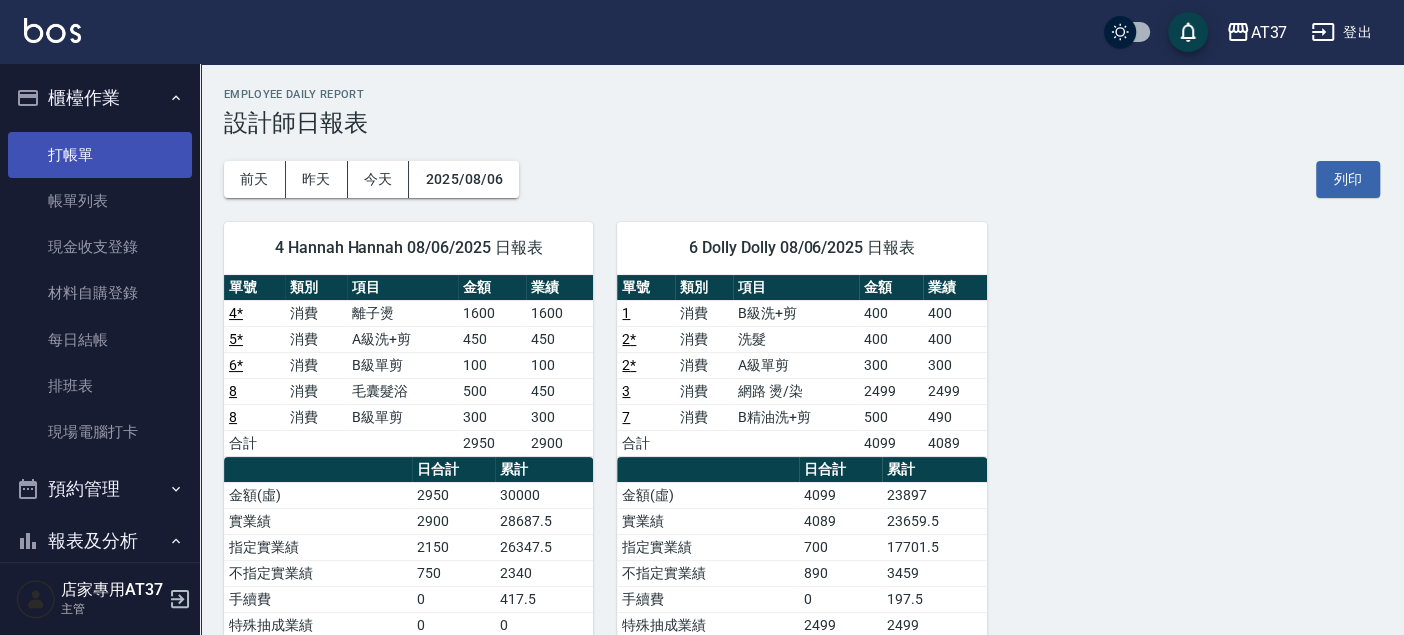click on "打帳單" at bounding box center [100, 155] 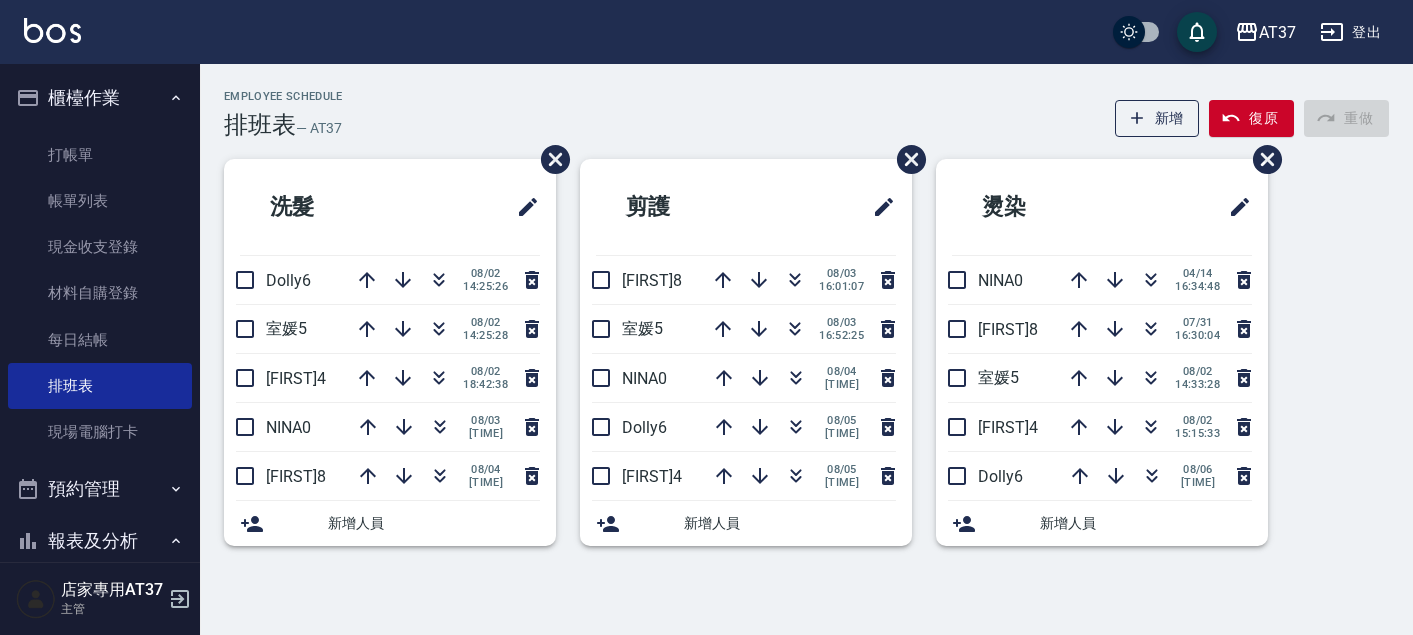 scroll, scrollTop: 0, scrollLeft: 0, axis: both 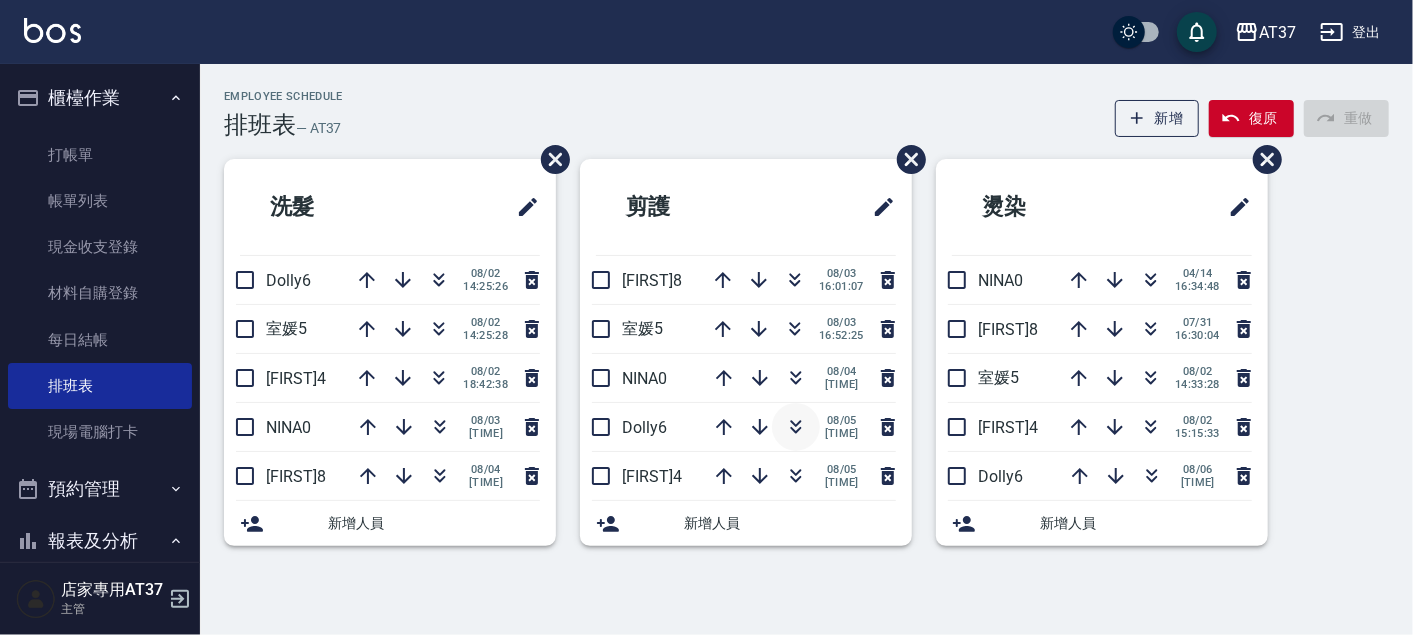 click 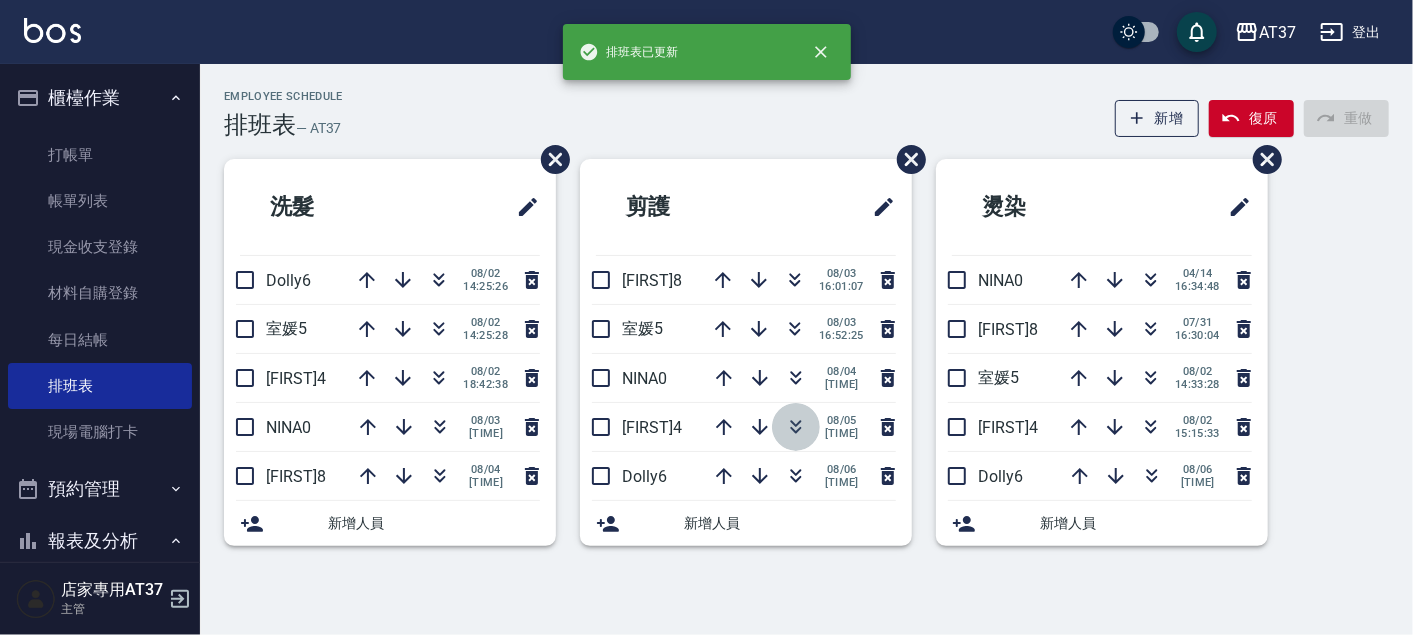 click 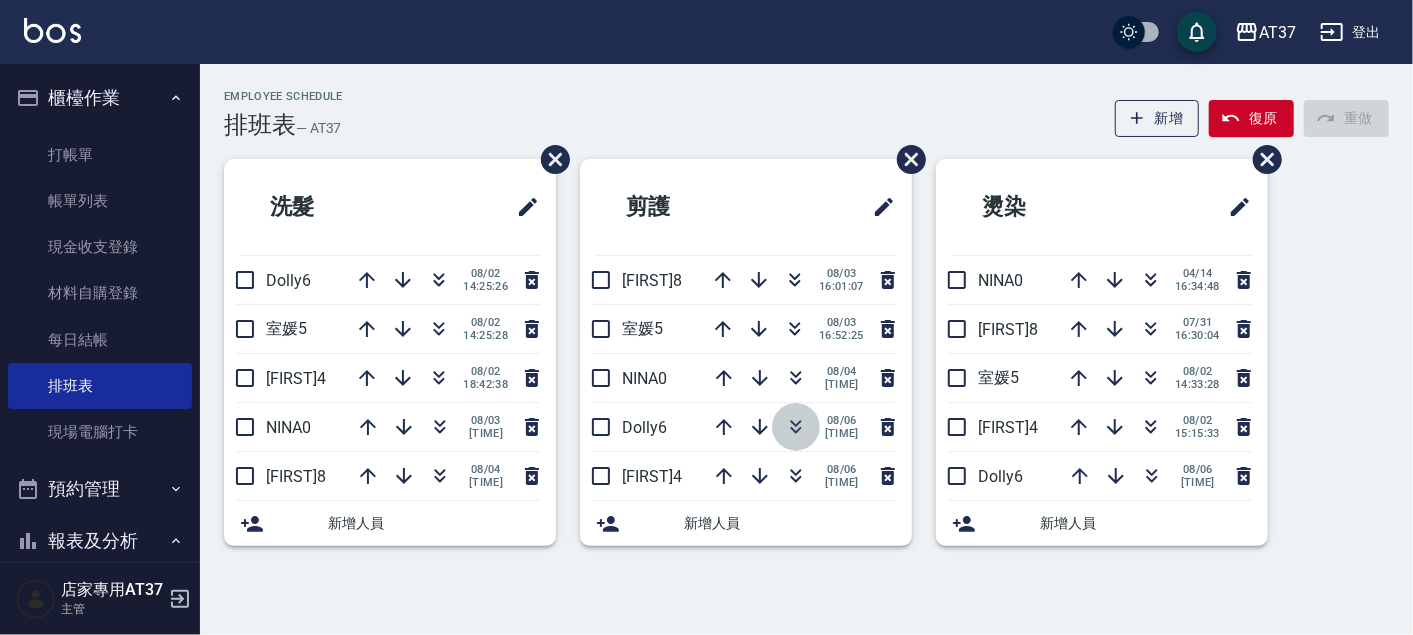 click 